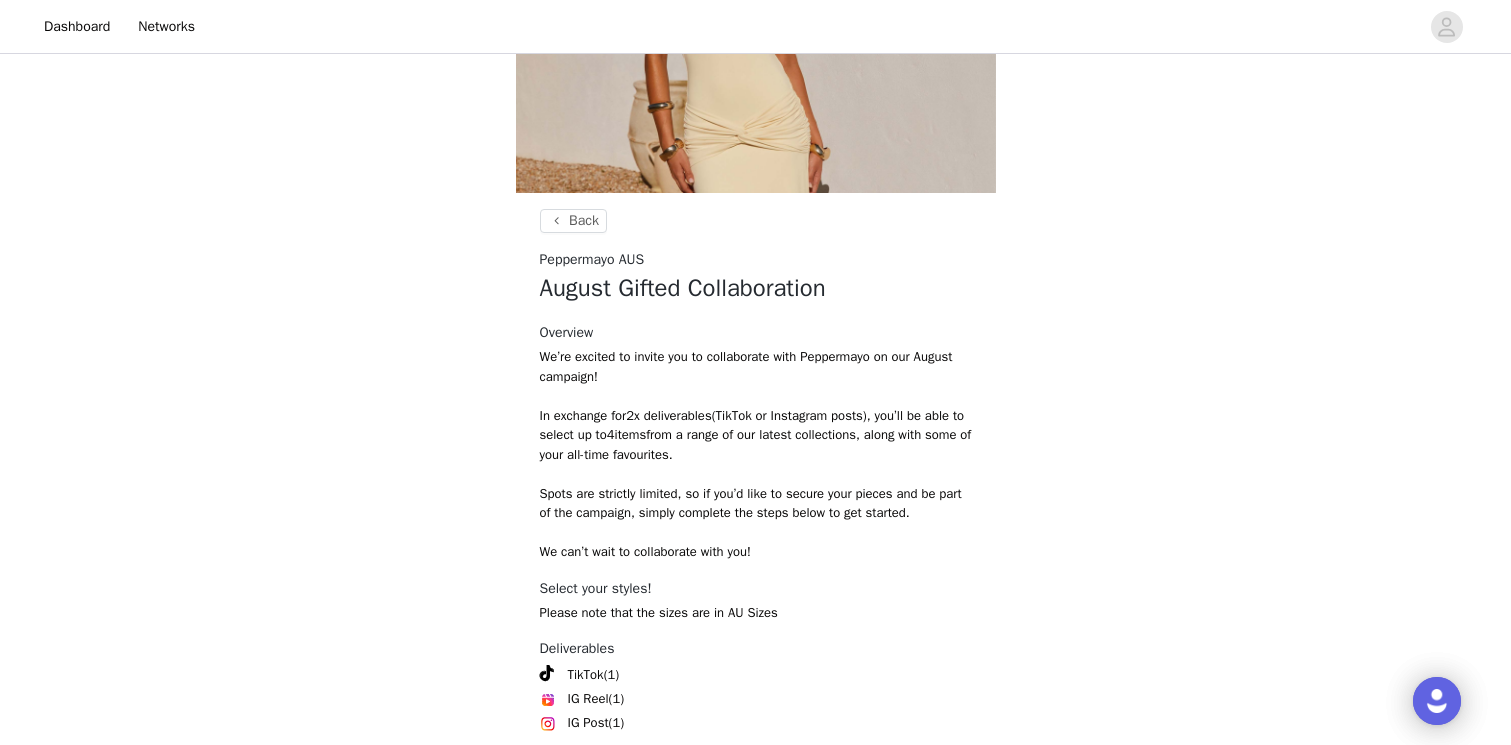 scroll, scrollTop: 411, scrollLeft: 0, axis: vertical 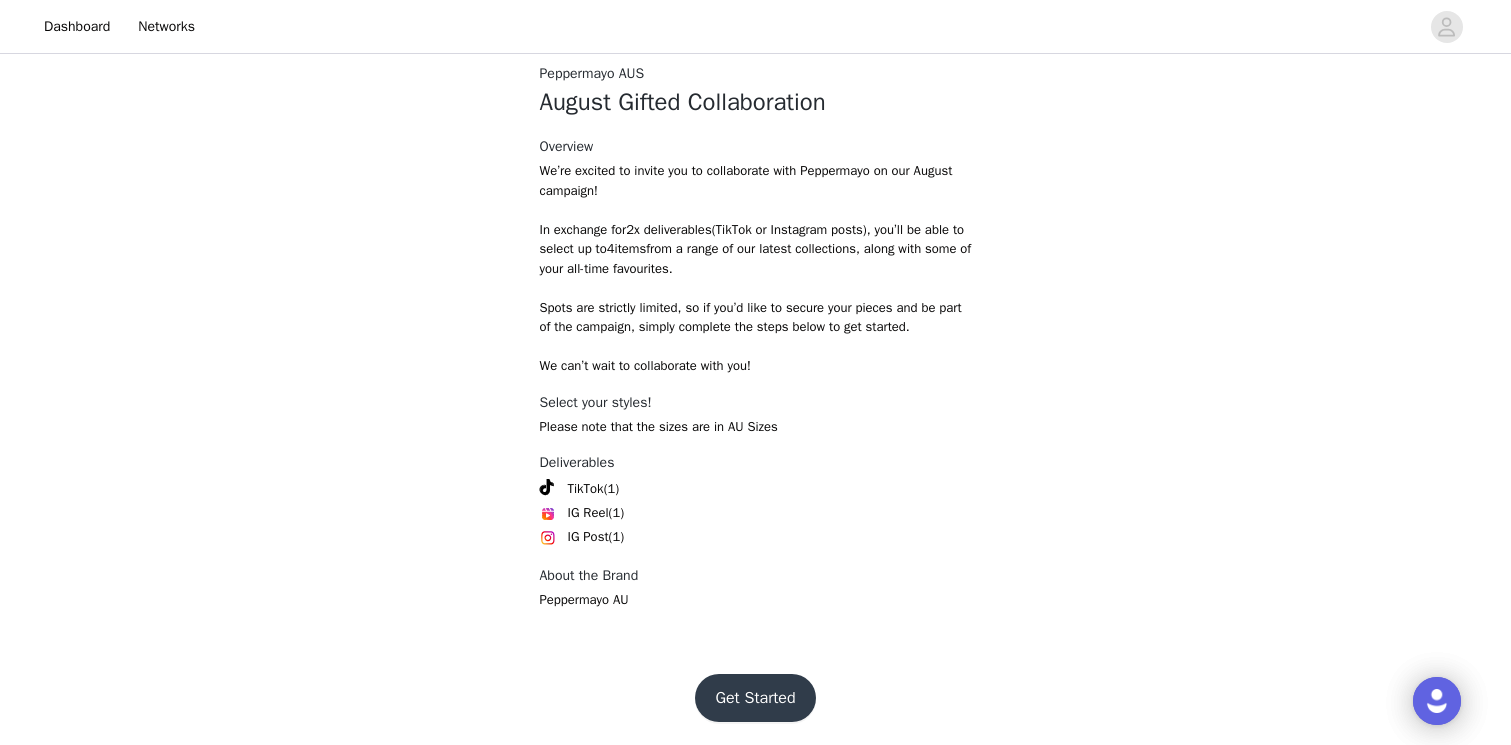 click on "Get Started" at bounding box center (755, 698) 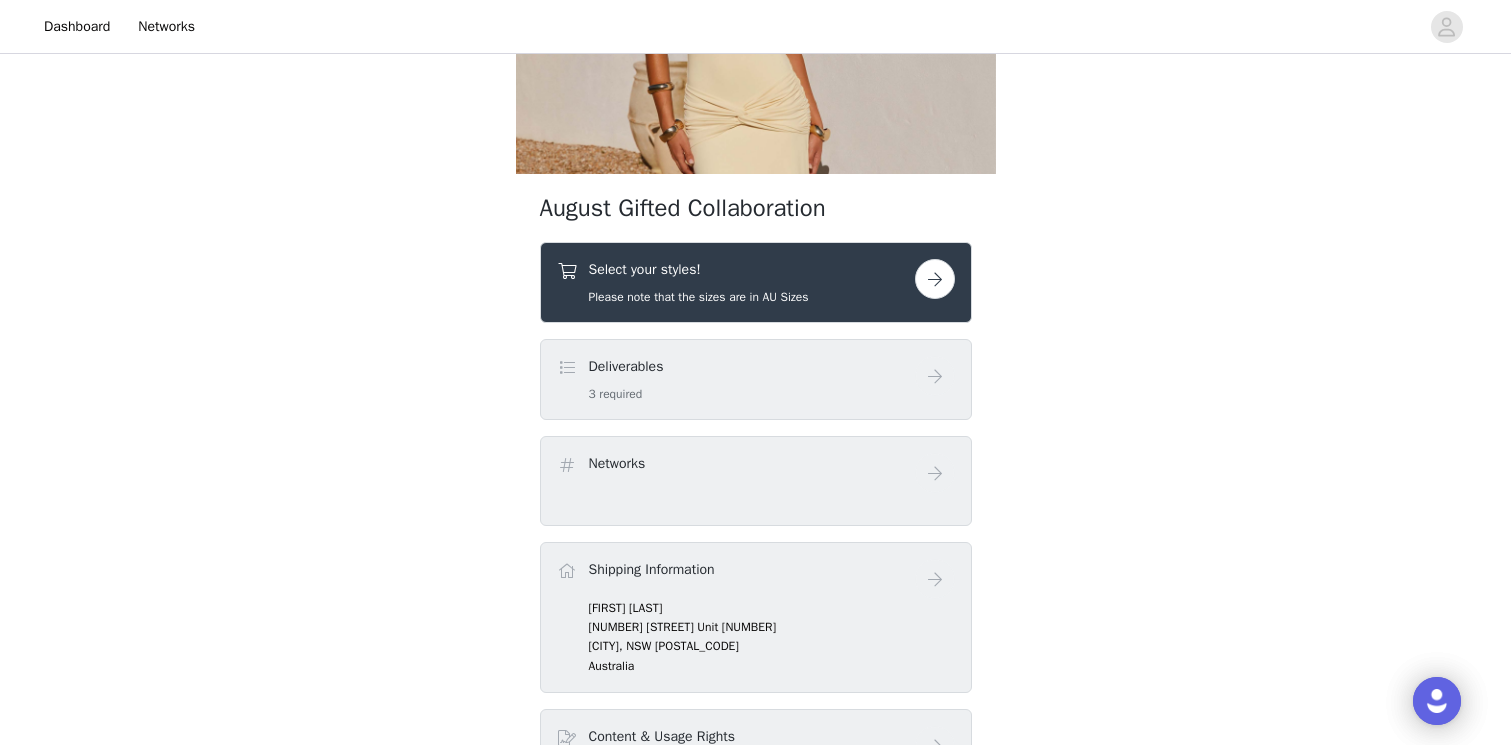 scroll, scrollTop: 253, scrollLeft: 0, axis: vertical 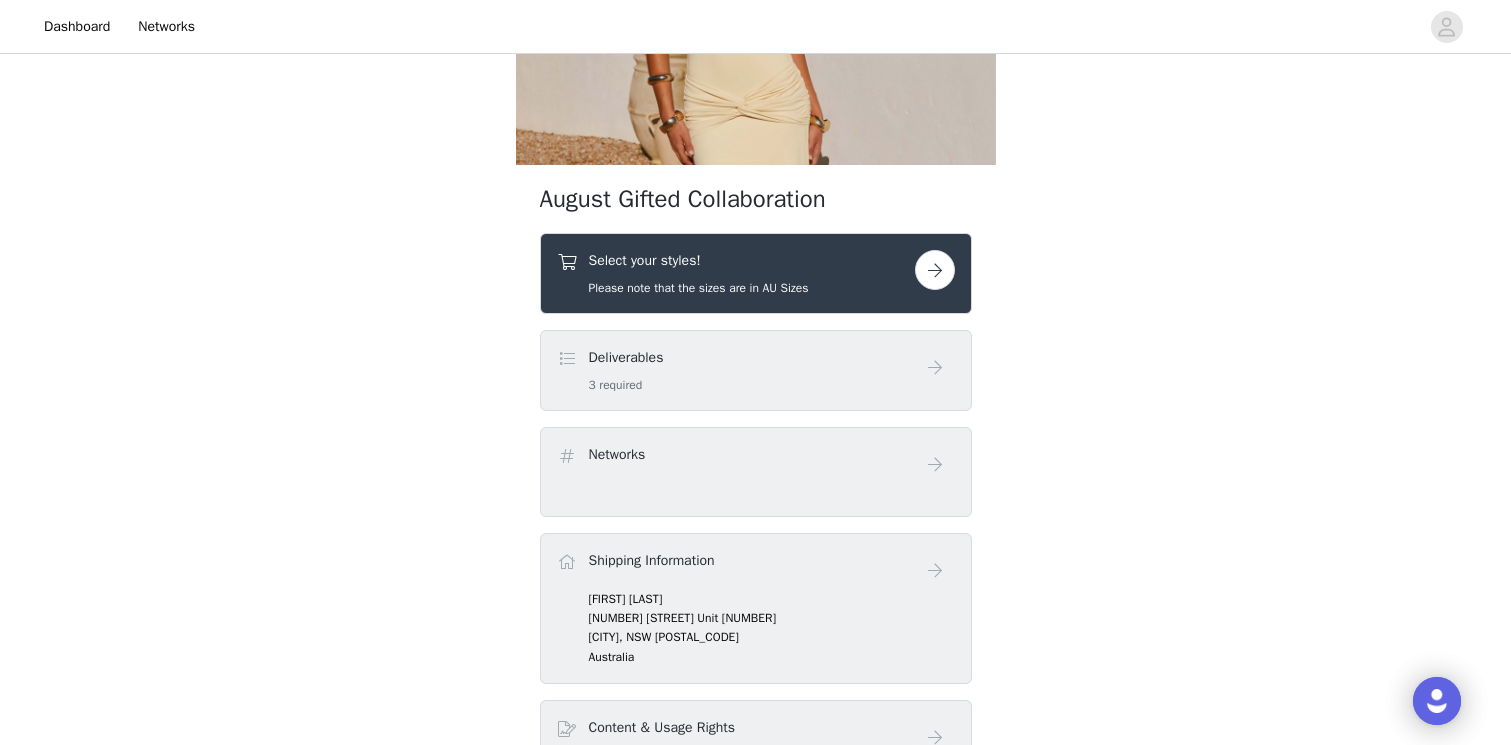 click on "Please note that the sizes are in AU Sizes" at bounding box center [699, 288] 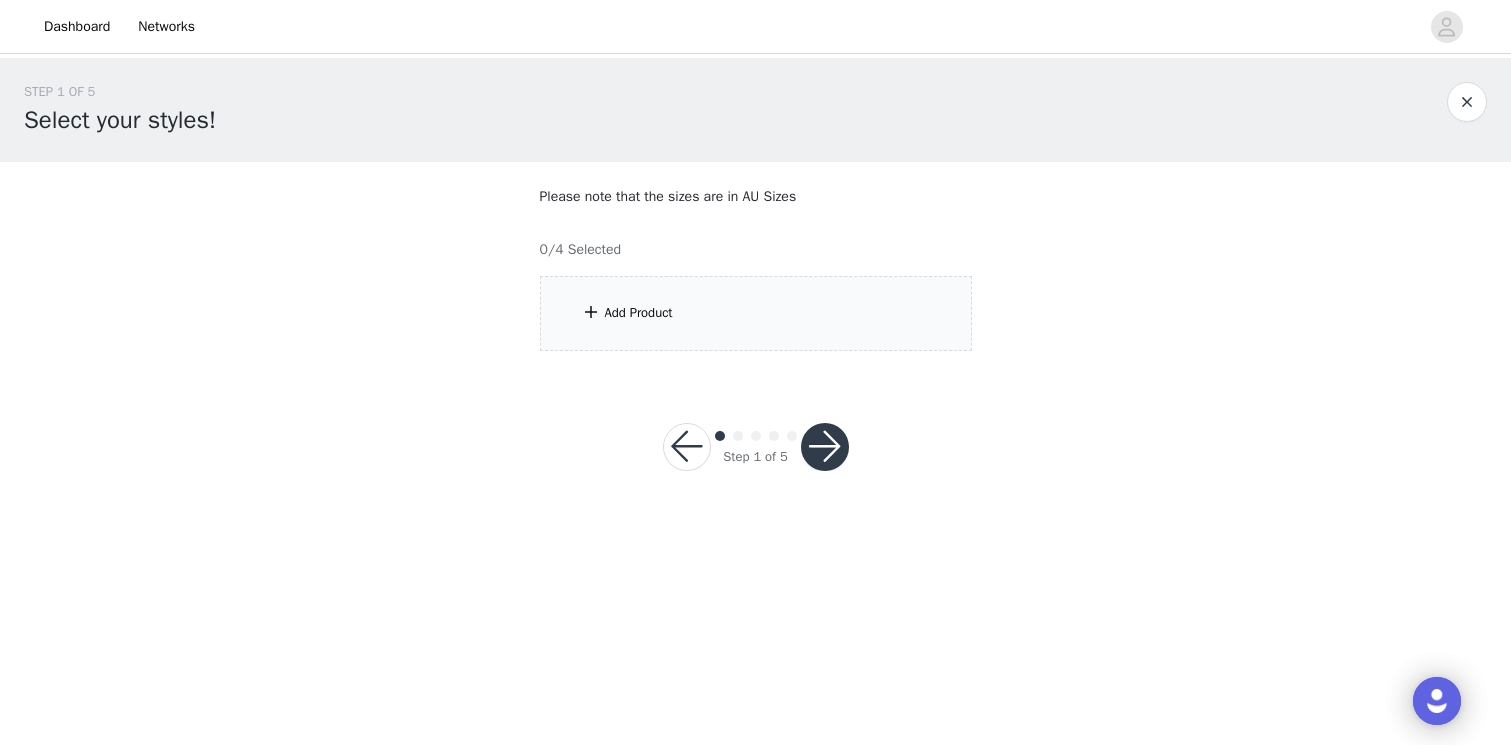 click on "Add Product" at bounding box center [756, 313] 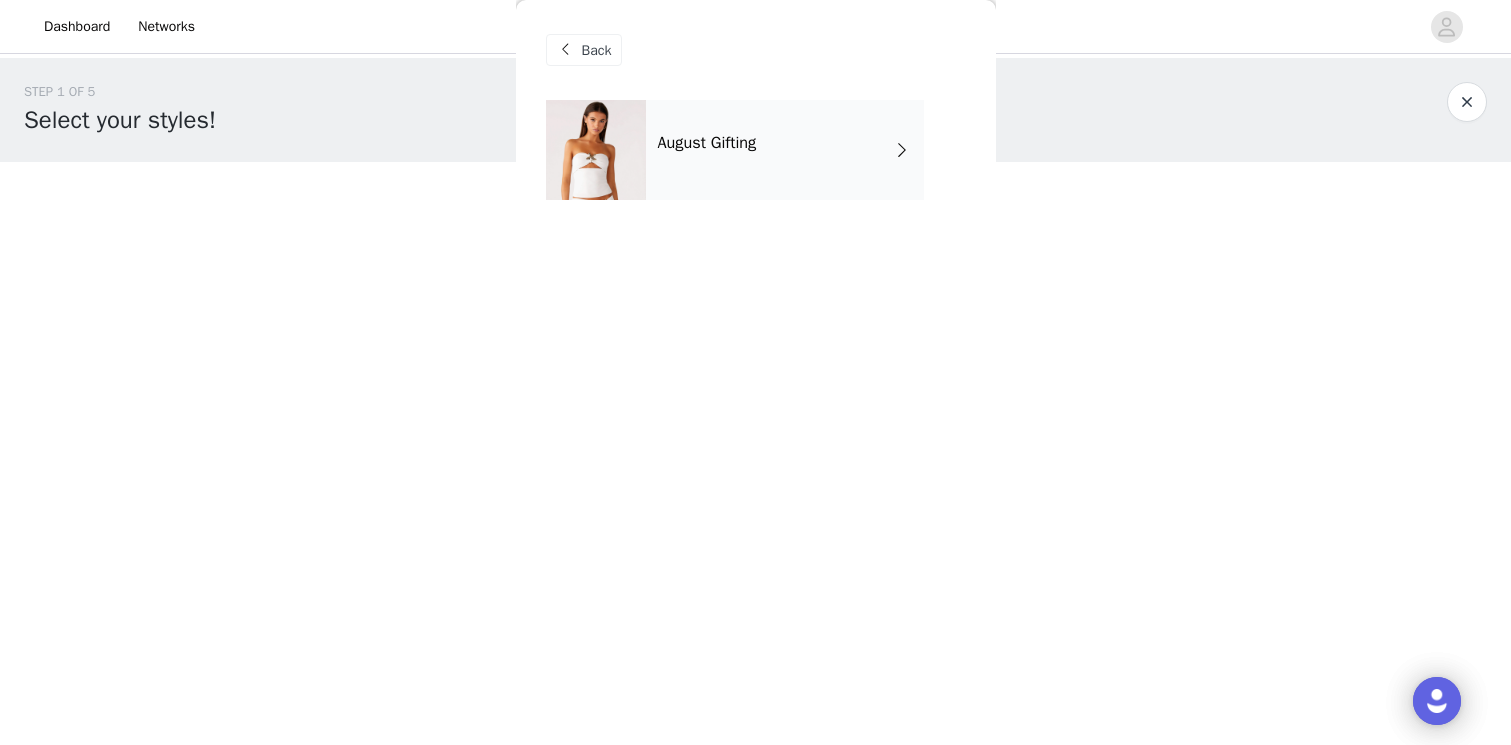 click on "August Gifting" at bounding box center (785, 150) 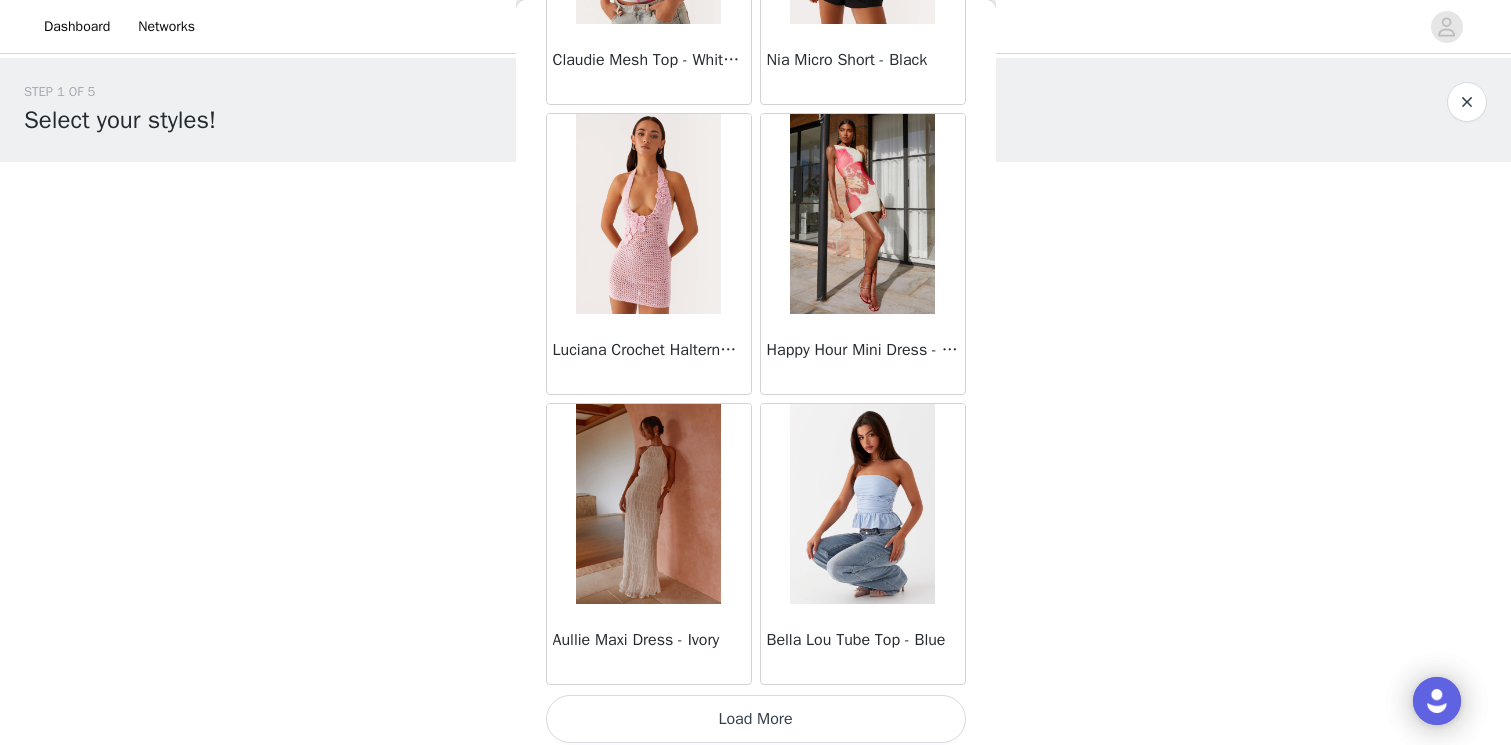 scroll, scrollTop: 2315, scrollLeft: 0, axis: vertical 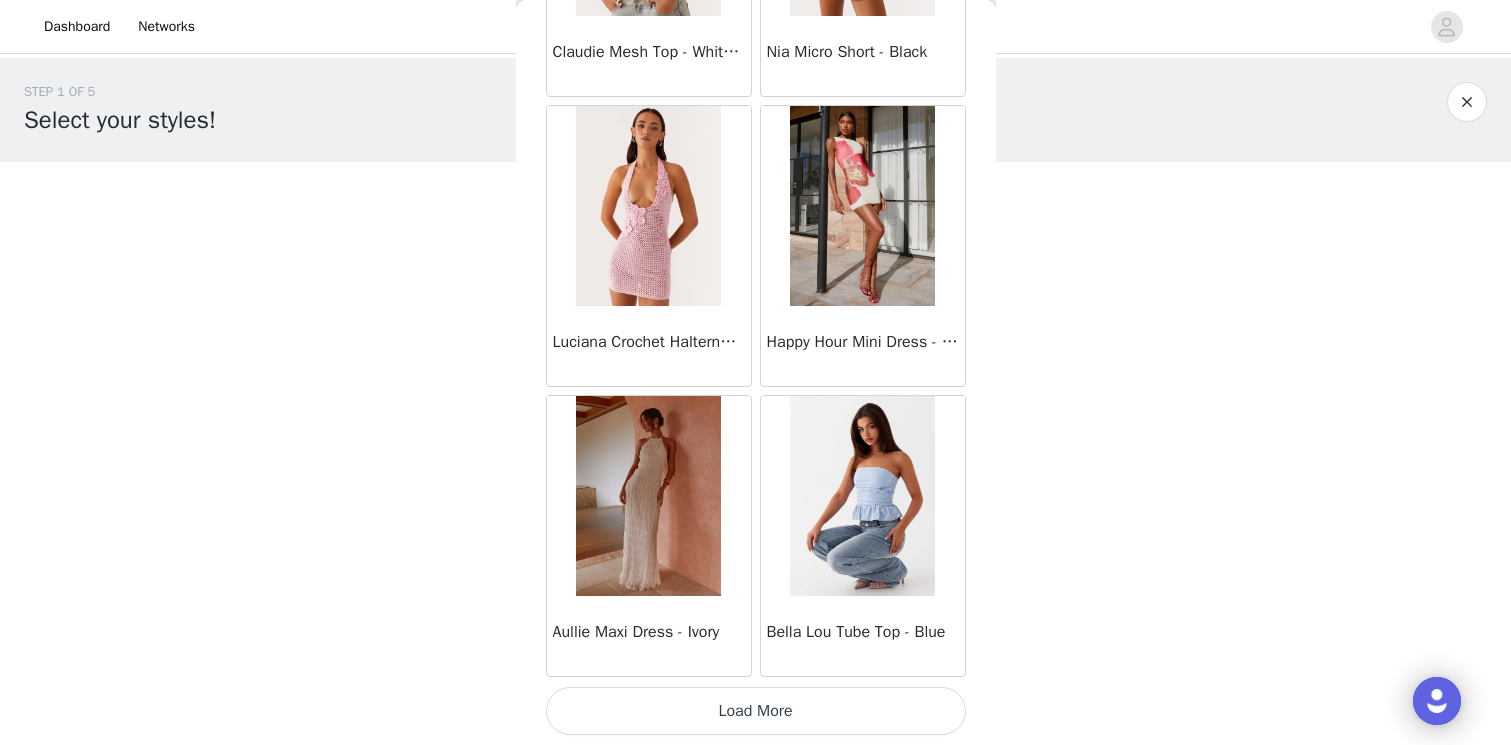click on "Load More" at bounding box center [756, 711] 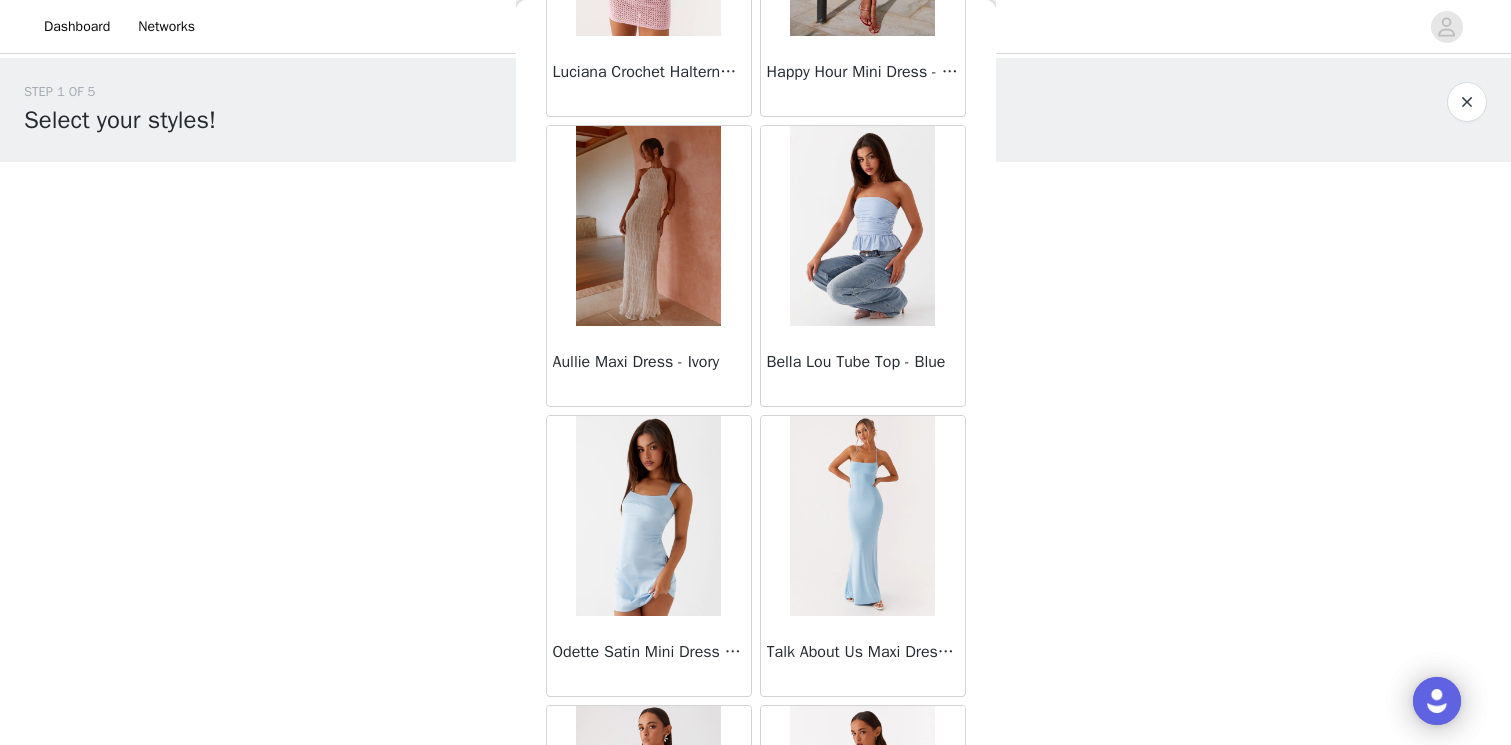 scroll, scrollTop: 2609, scrollLeft: 0, axis: vertical 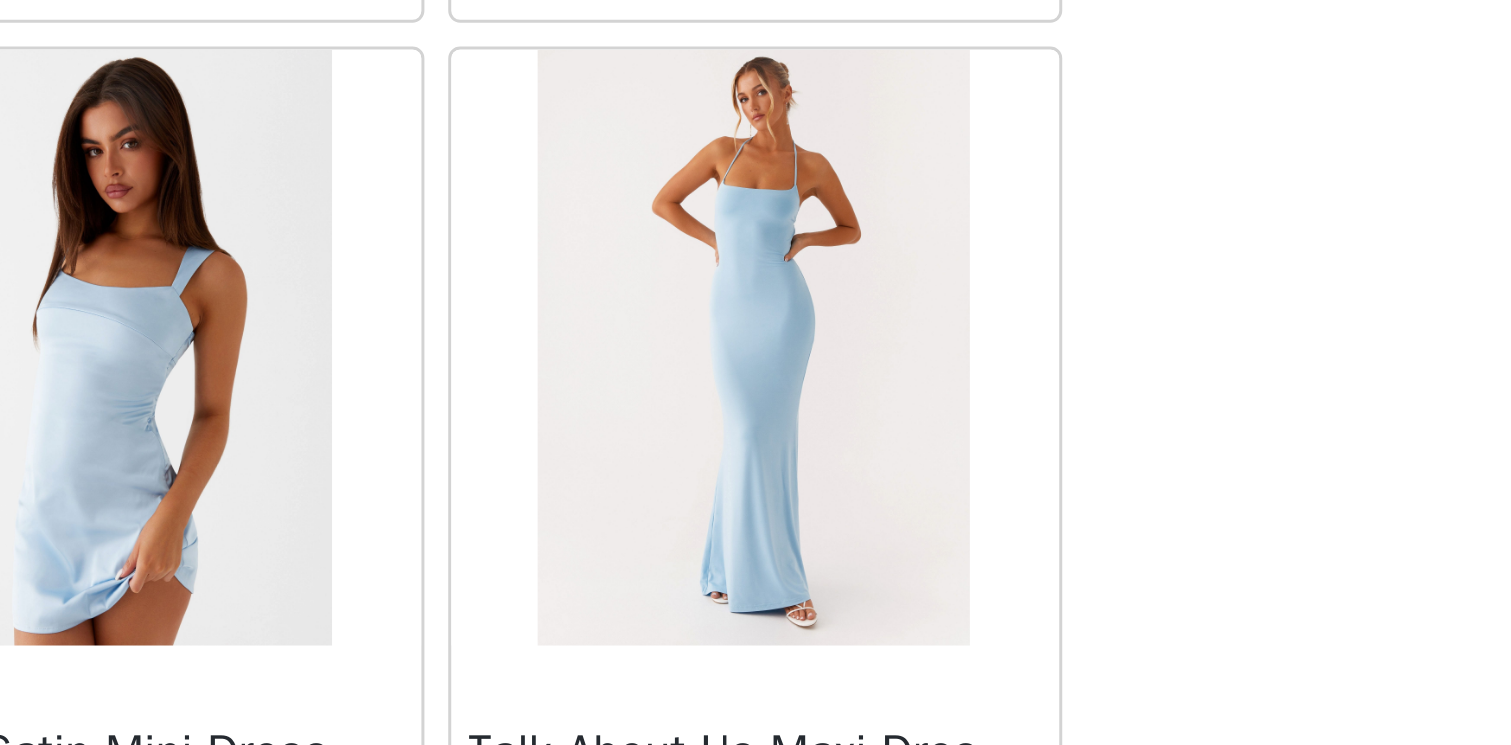 click at bounding box center (862, 492) 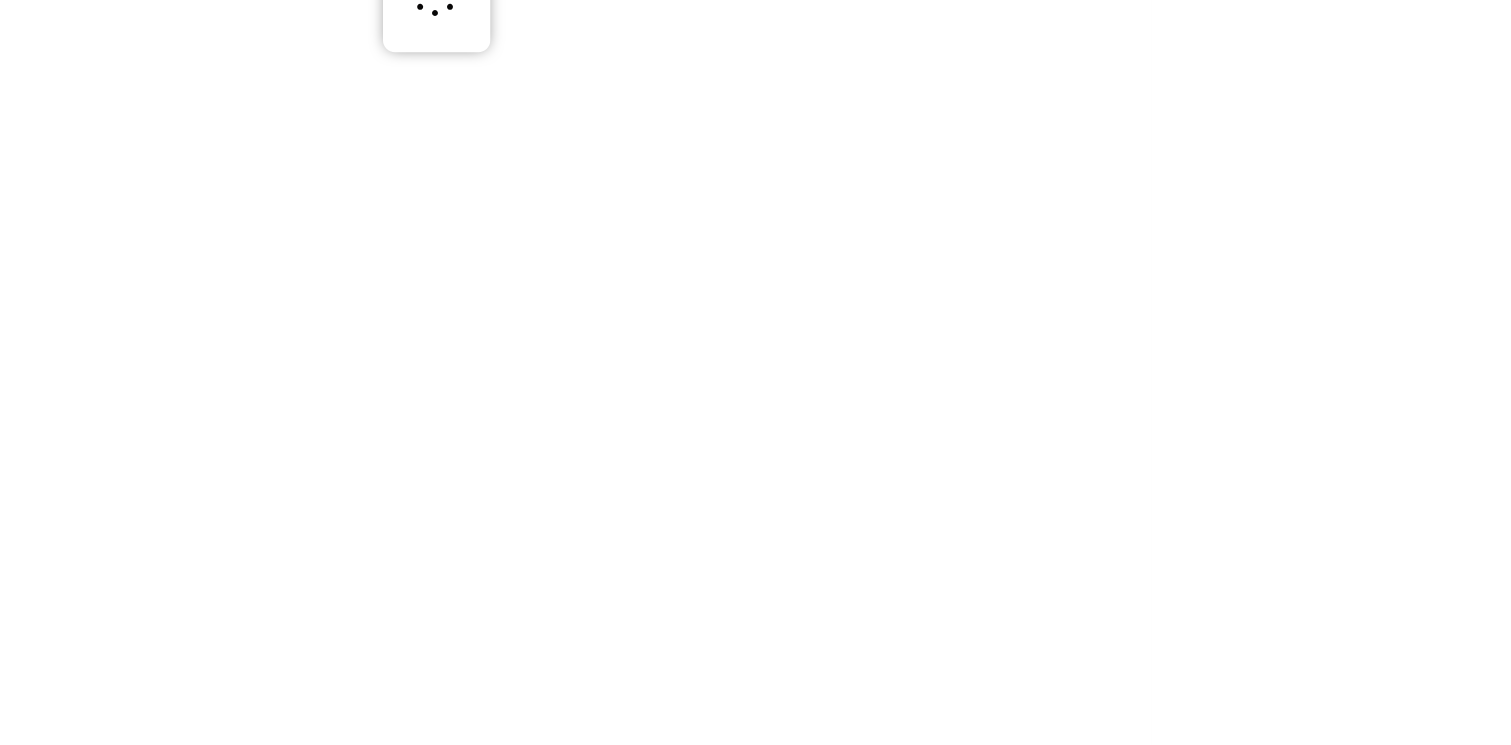 scroll, scrollTop: 0, scrollLeft: 0, axis: both 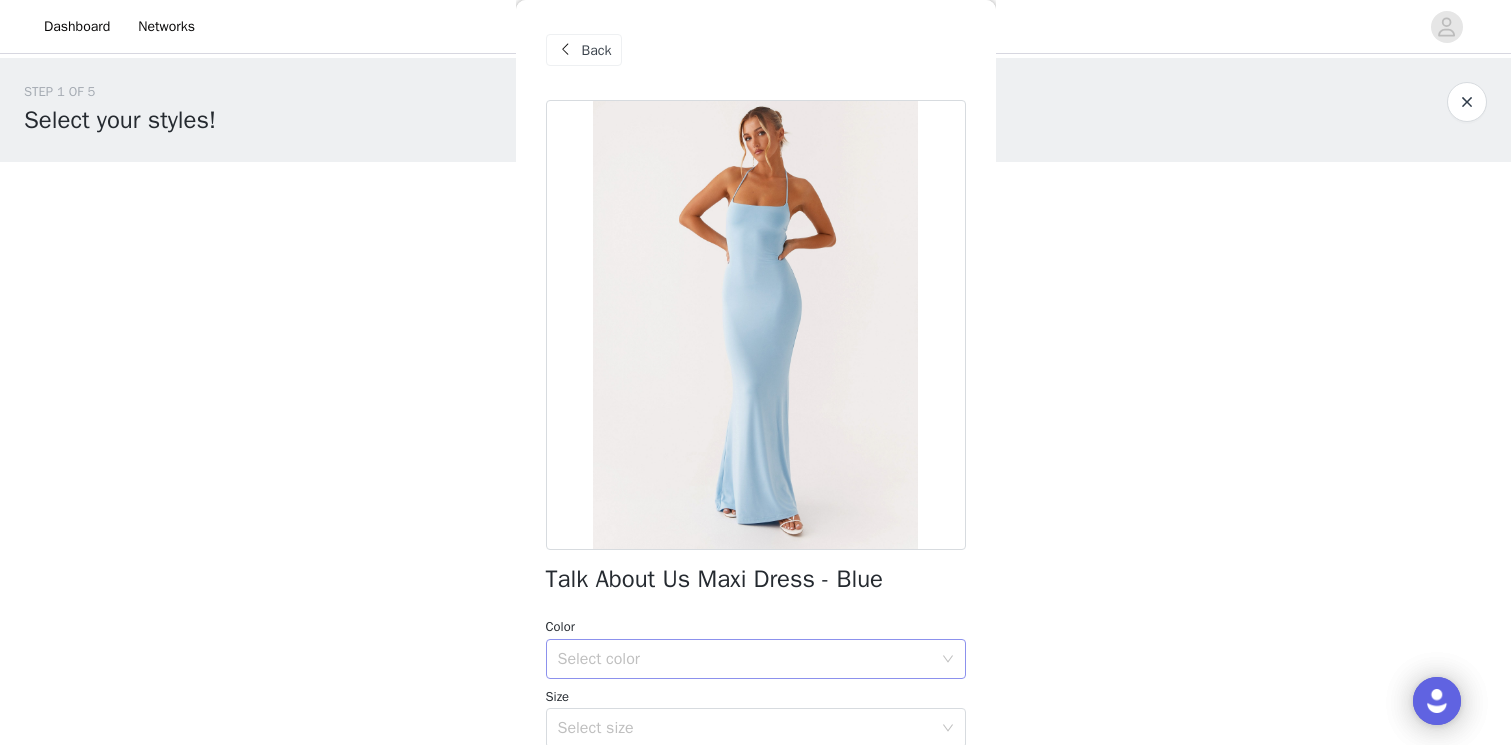 click on "Select color" at bounding box center (745, 659) 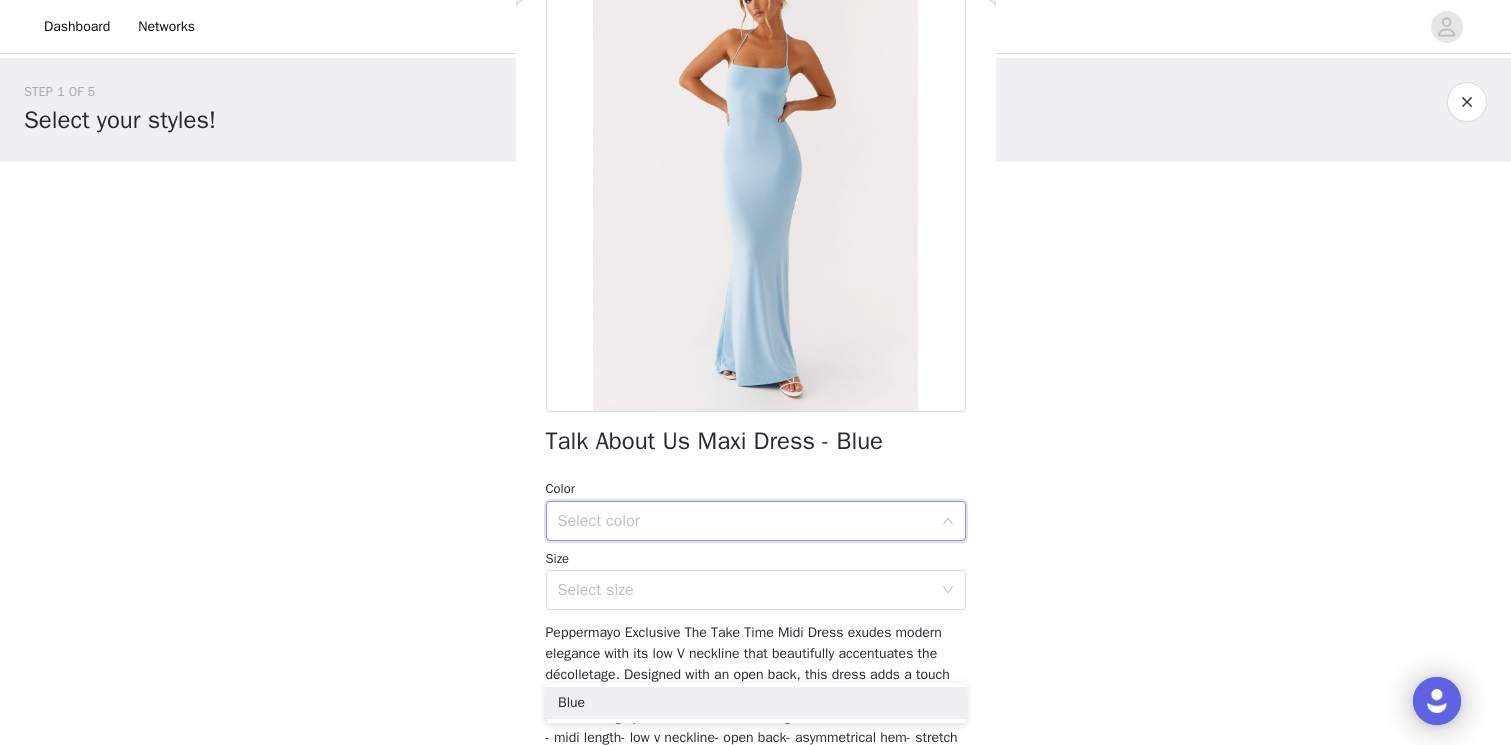 scroll, scrollTop: 151, scrollLeft: 0, axis: vertical 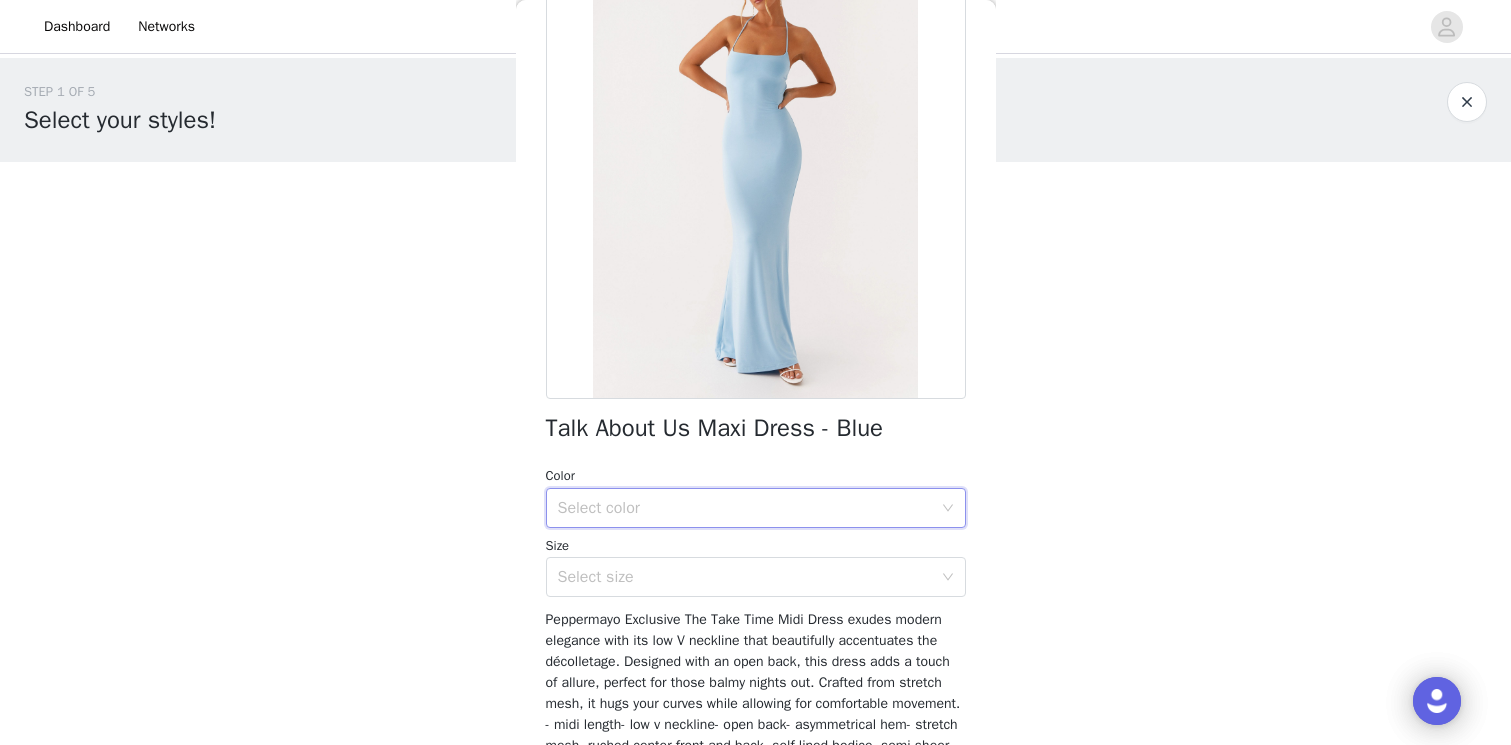 click on "Select color" at bounding box center [745, 508] 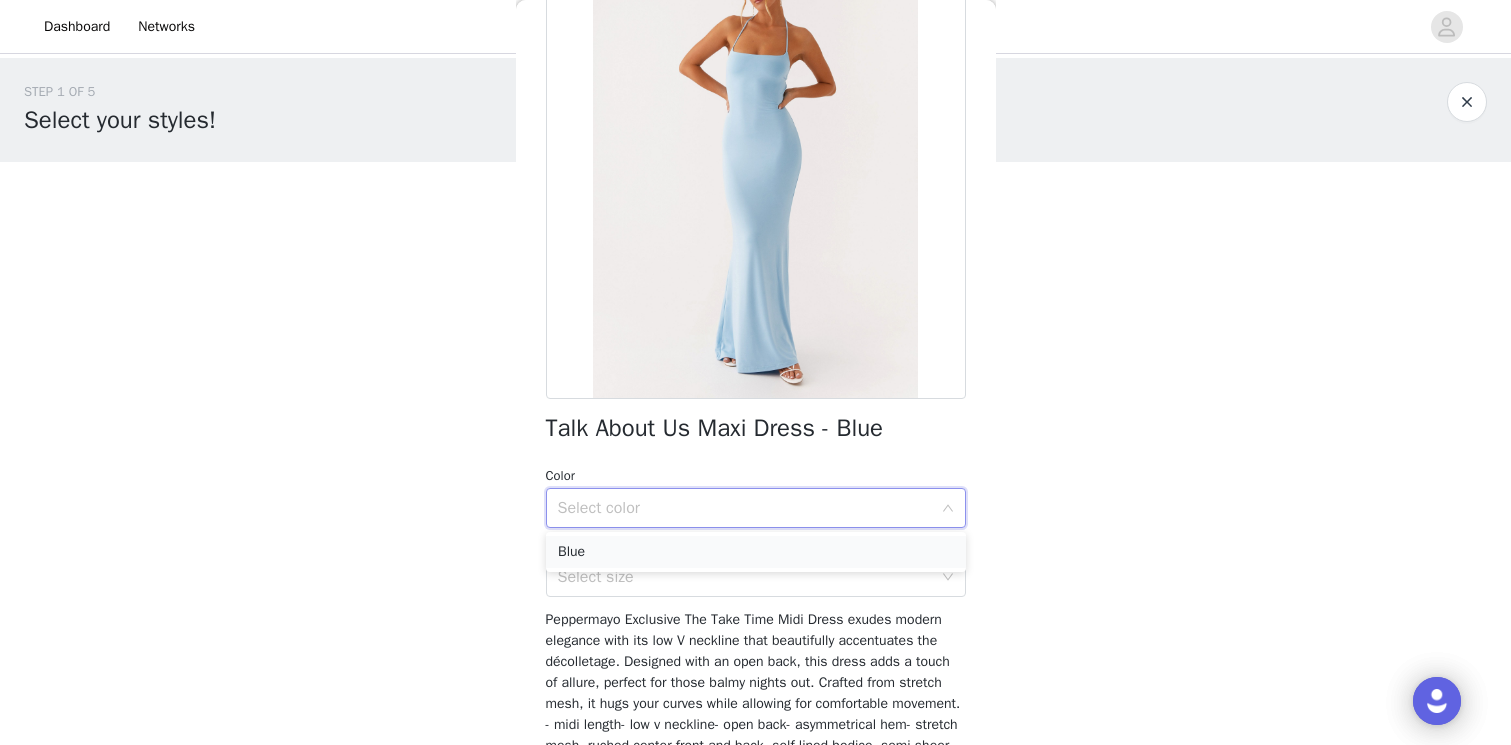 click on "Blue" at bounding box center [756, 552] 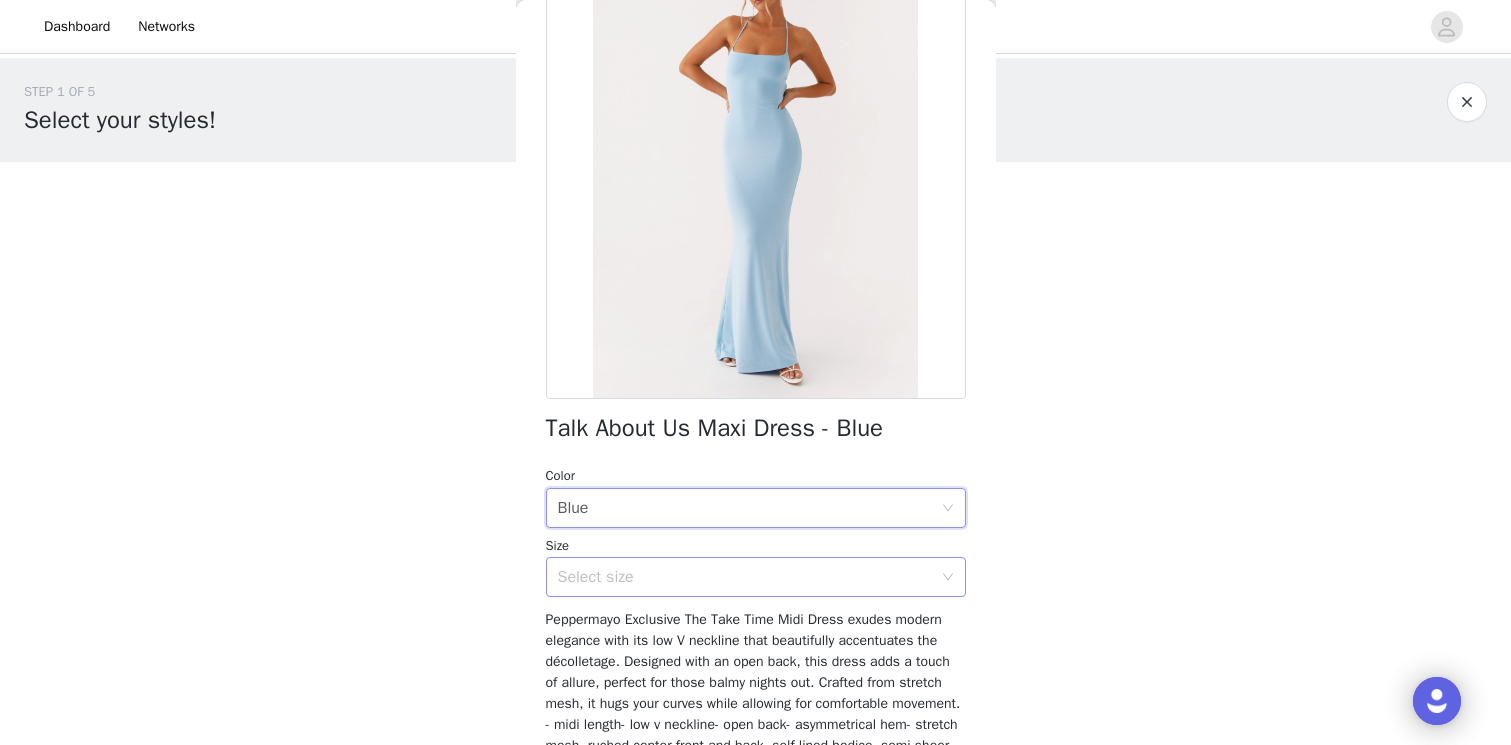 click on "Select size" at bounding box center (745, 577) 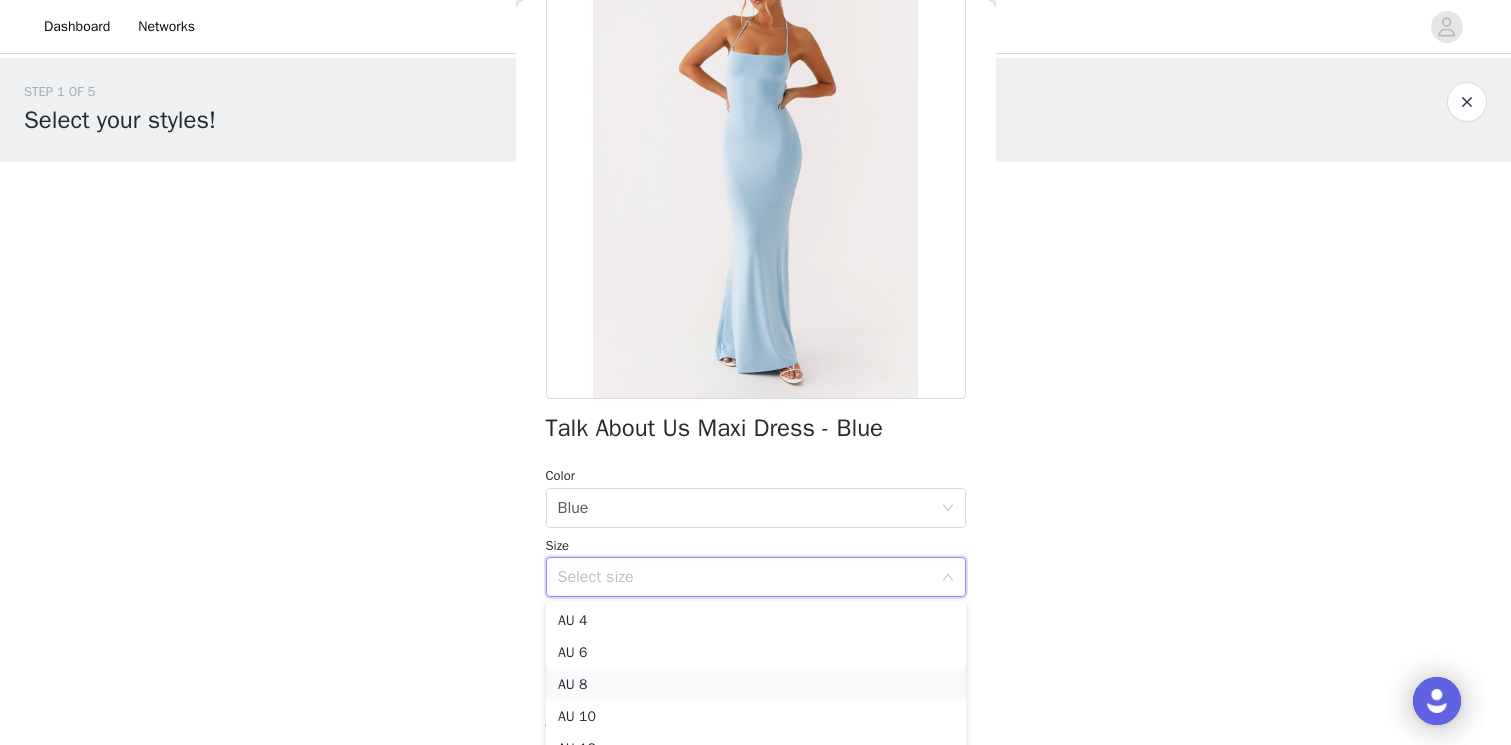 click on "AU 8" at bounding box center [756, 685] 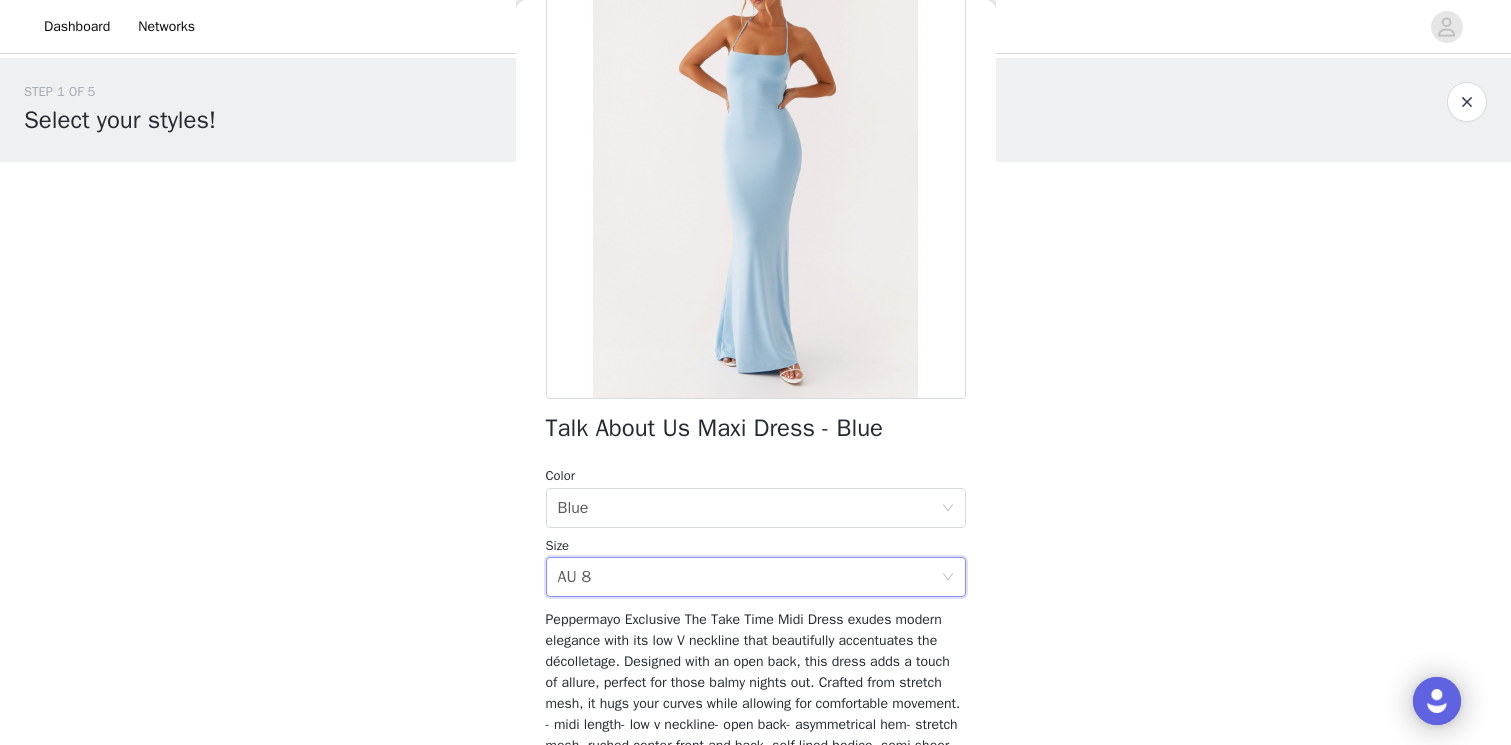 scroll, scrollTop: 351, scrollLeft: 0, axis: vertical 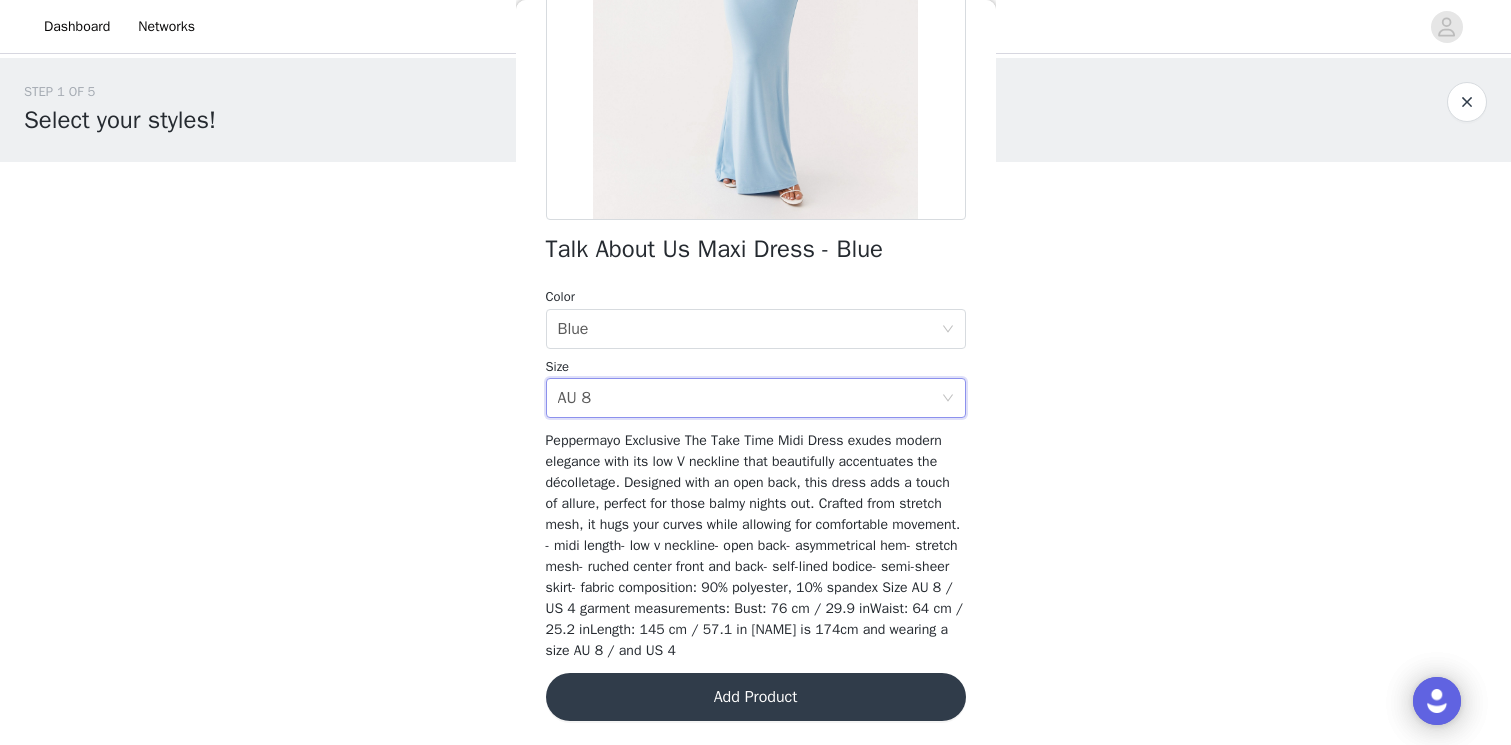 click on "Talk About Us Maxi Dress - Blue Color Select color Blue Size Select size AU 8 Peppermayo Exclusive The Take Time Midi Dress exudes modern elegance with its low V neckline that beautifully accentuates the décolletage. Designed with an open back, this dress adds a touch of allure, perfect for those balmy nights out. Crafted from stretch mesh, it hugs your curves while allowing for comfortable movement. - midi length- low v neckline- open back- asymmetrical hem- stretch mesh- ruched center front and back- self-lined bodice- semi-sheer skirt- fabric composition: 90% polyester, 10% spandex Size AU 8 / US 4 garment measurements: Bust: 76 cm / 29.9 inWaist: 64 cm / 25.2 inLength: 145 cm / 57.1 in [NAME] is 174cm and wearing a size AU 8 / and US 4 Add Product" at bounding box center (756, 257) 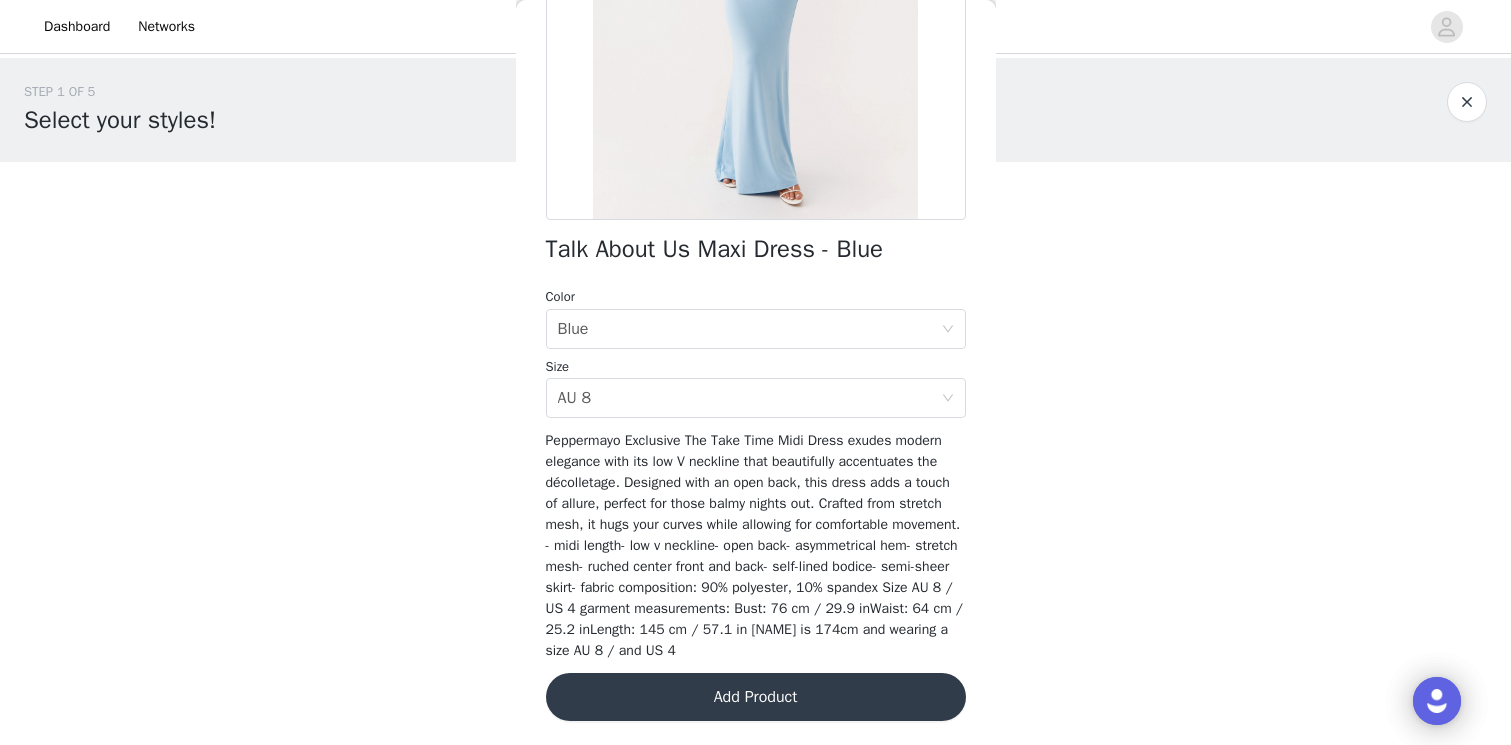 click on "Add Product" at bounding box center (756, 697) 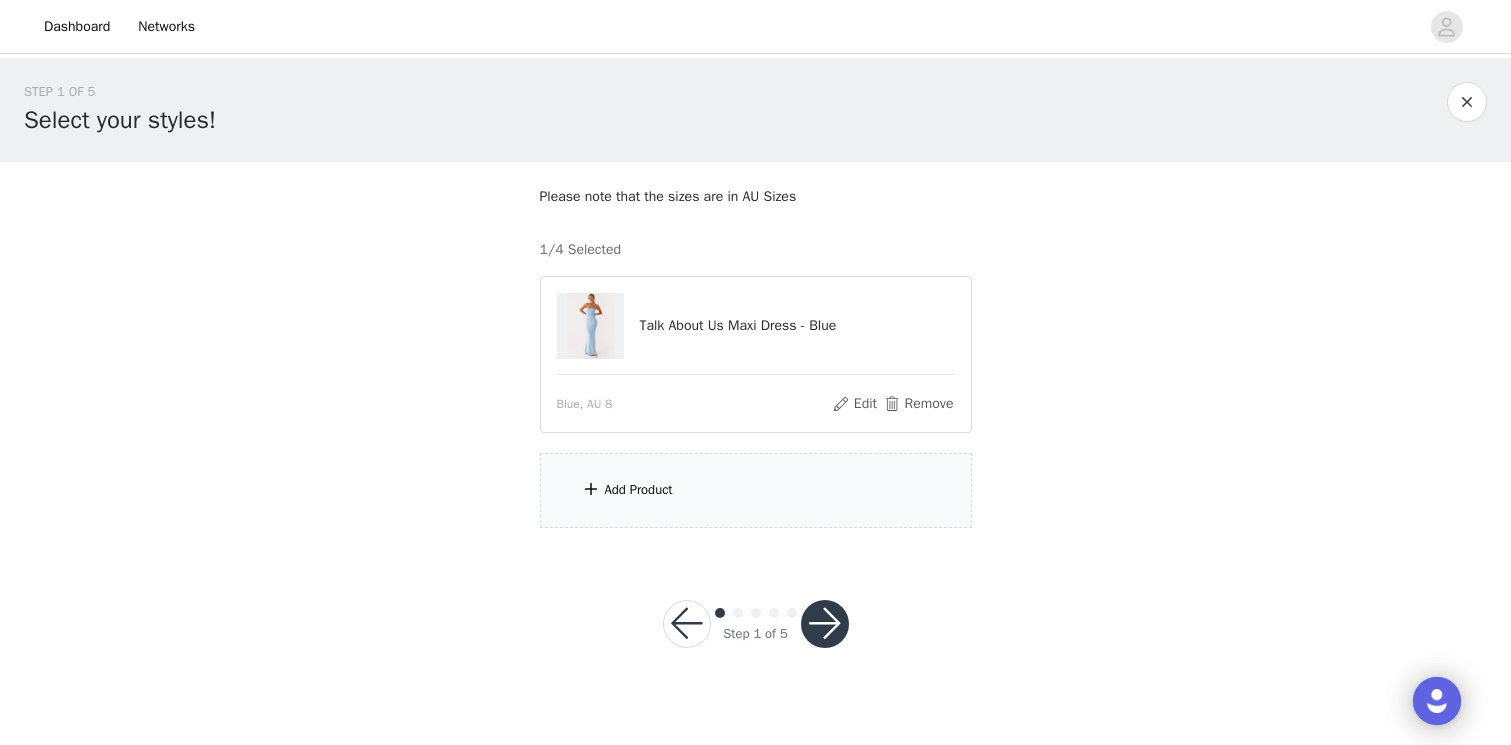 click on "Add Product" at bounding box center [756, 490] 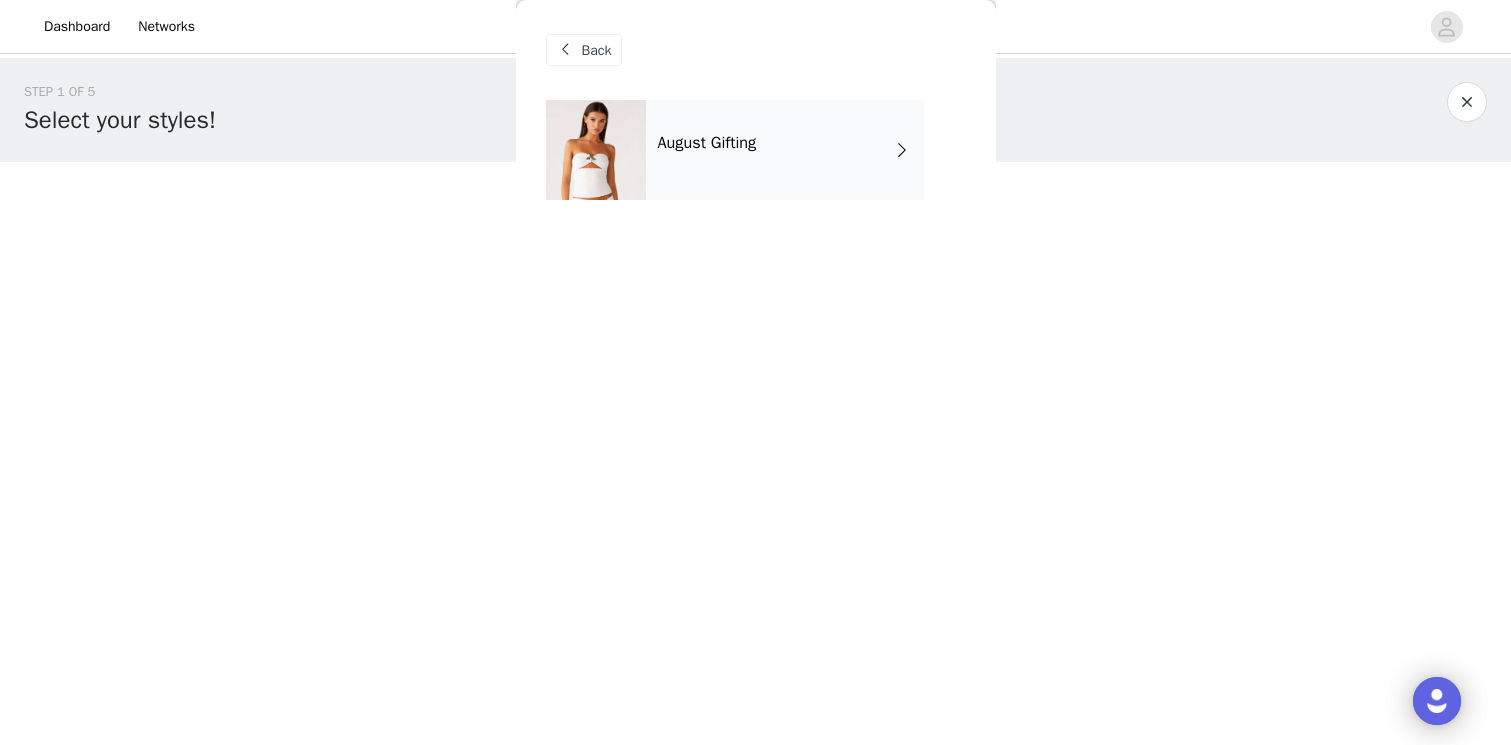click on "August Gifting" at bounding box center (707, 143) 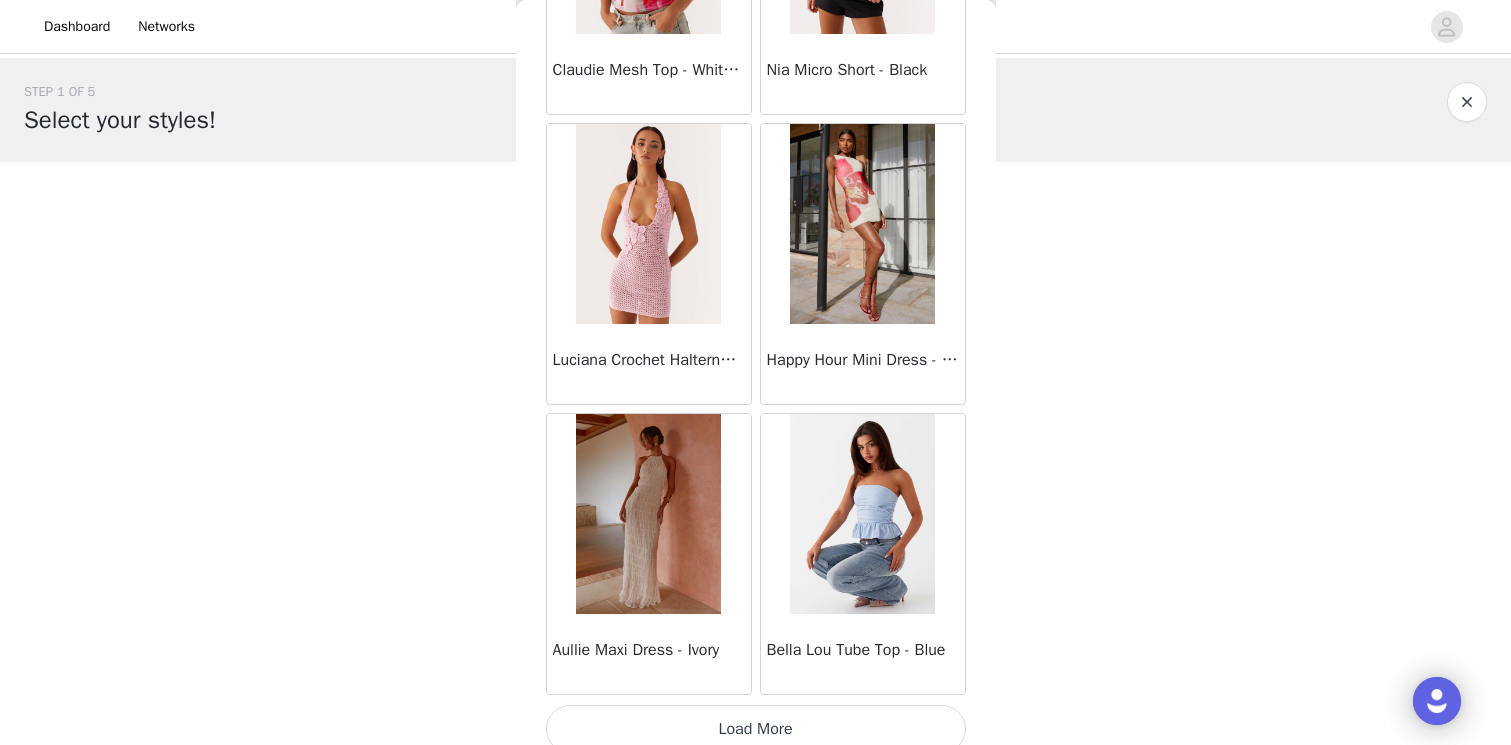 scroll, scrollTop: 2315, scrollLeft: 0, axis: vertical 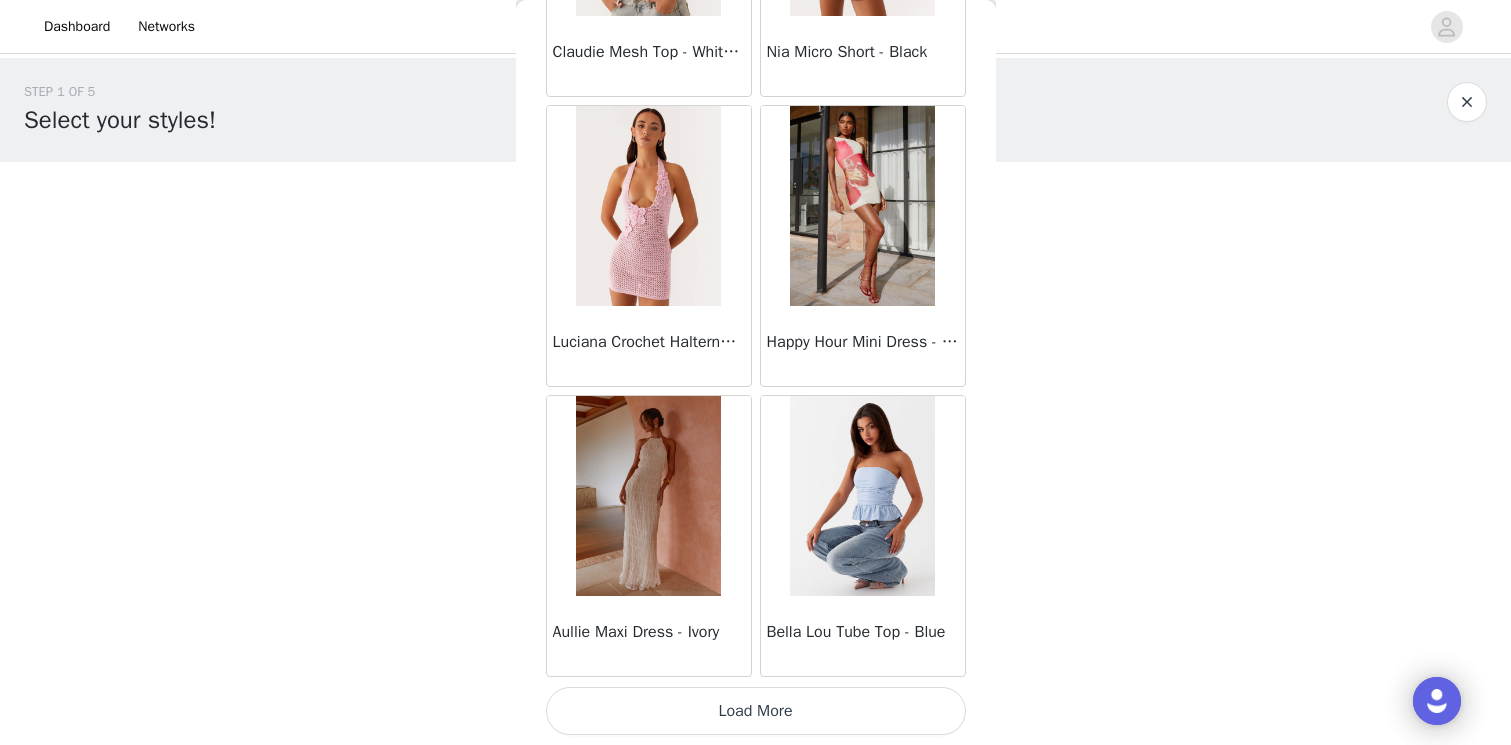 click on "Load More" at bounding box center [756, 711] 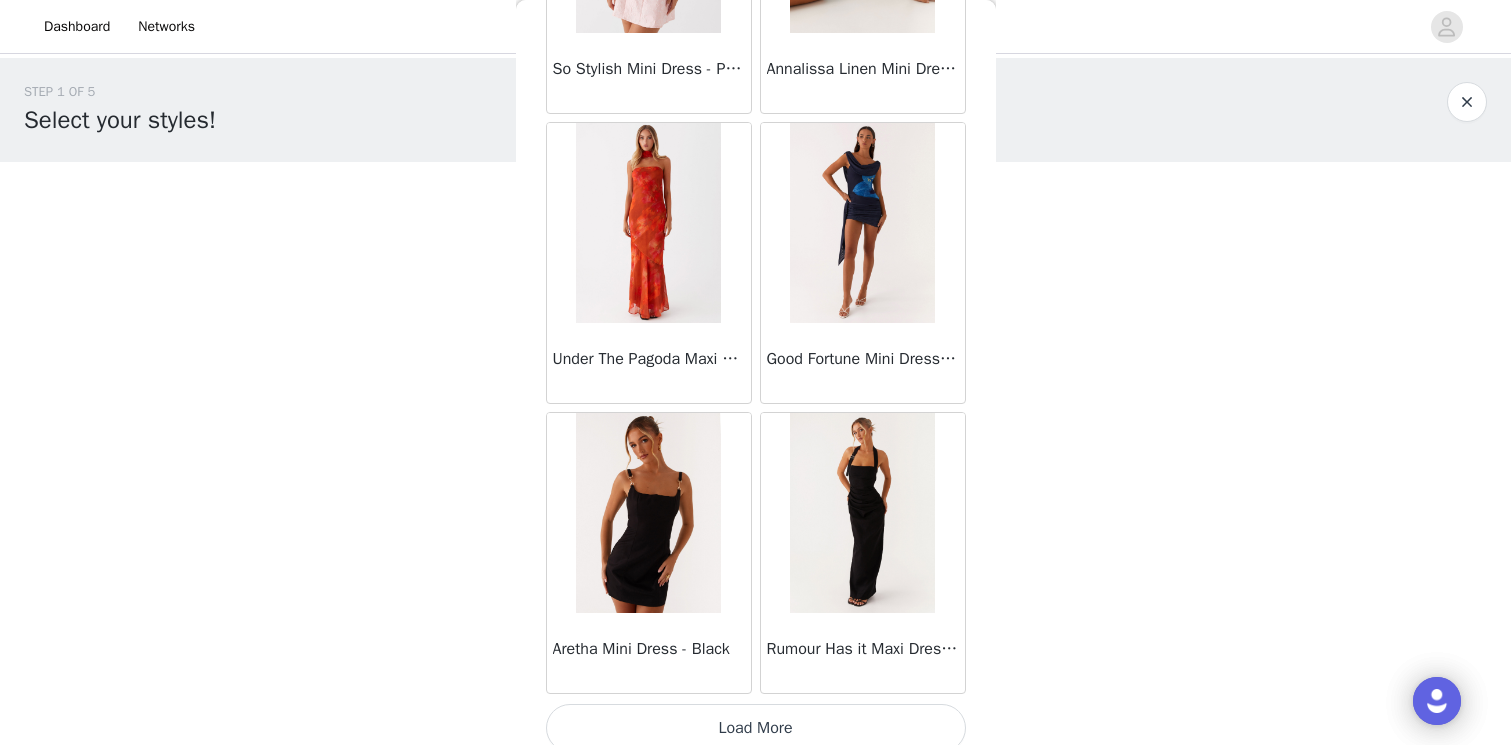 scroll, scrollTop: 5215, scrollLeft: 0, axis: vertical 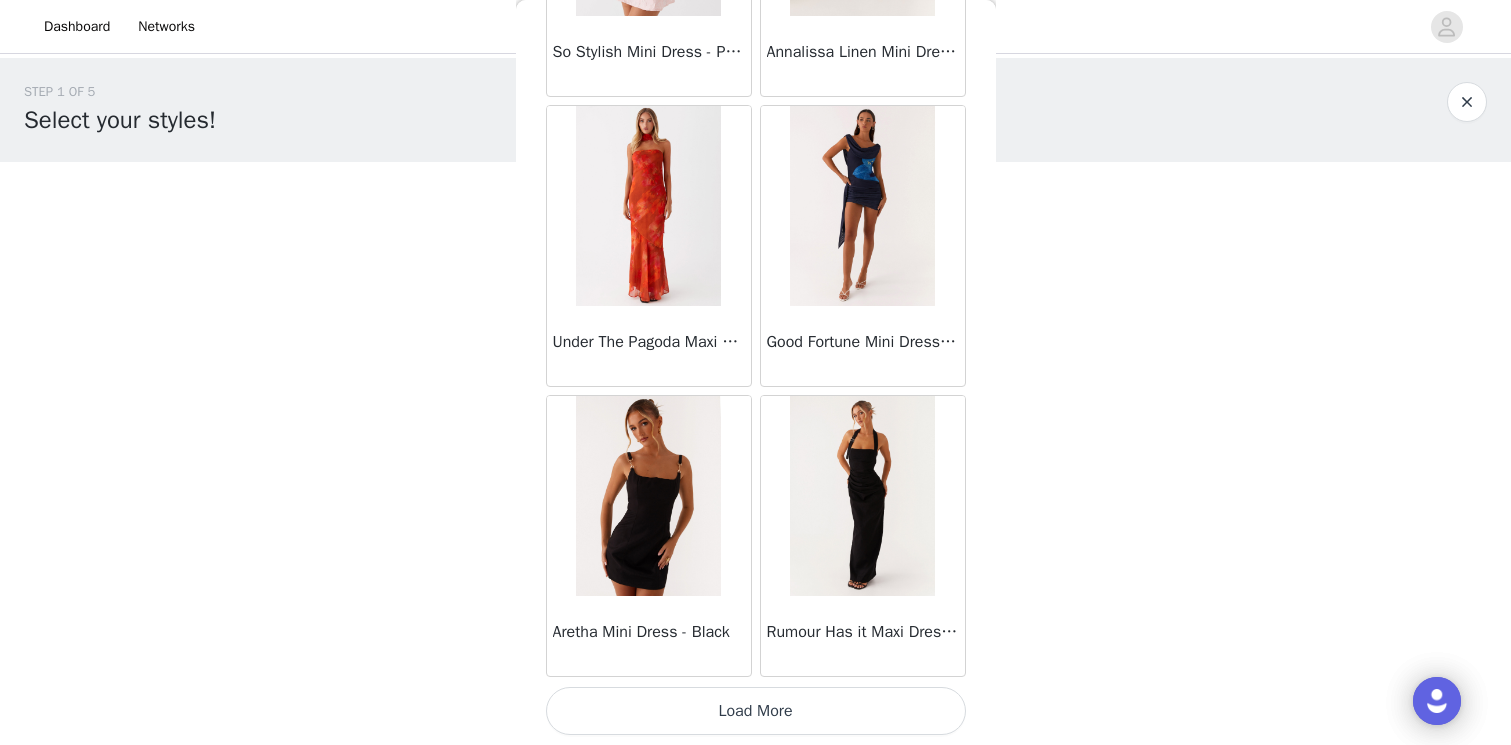 click on "Load More" at bounding box center [756, 711] 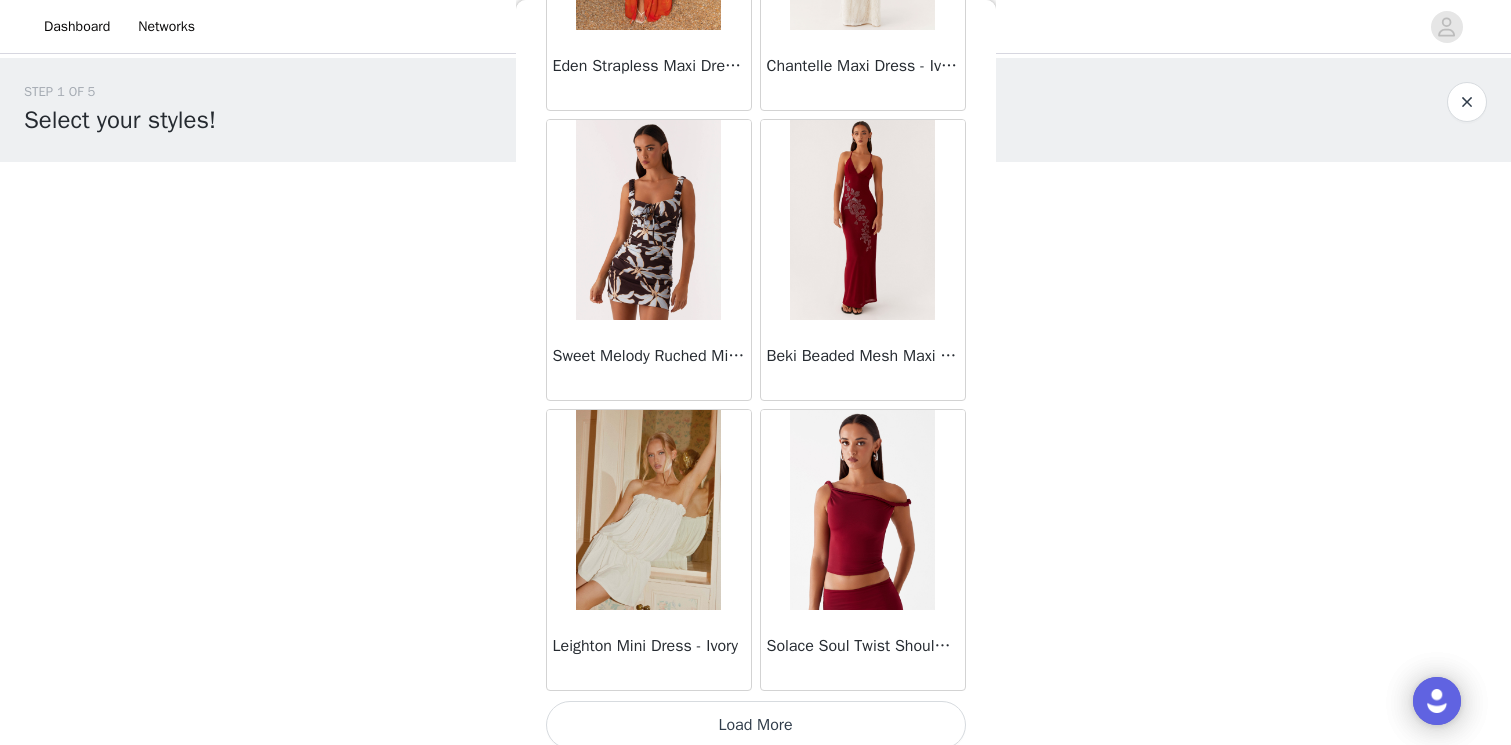 scroll, scrollTop: 8115, scrollLeft: 0, axis: vertical 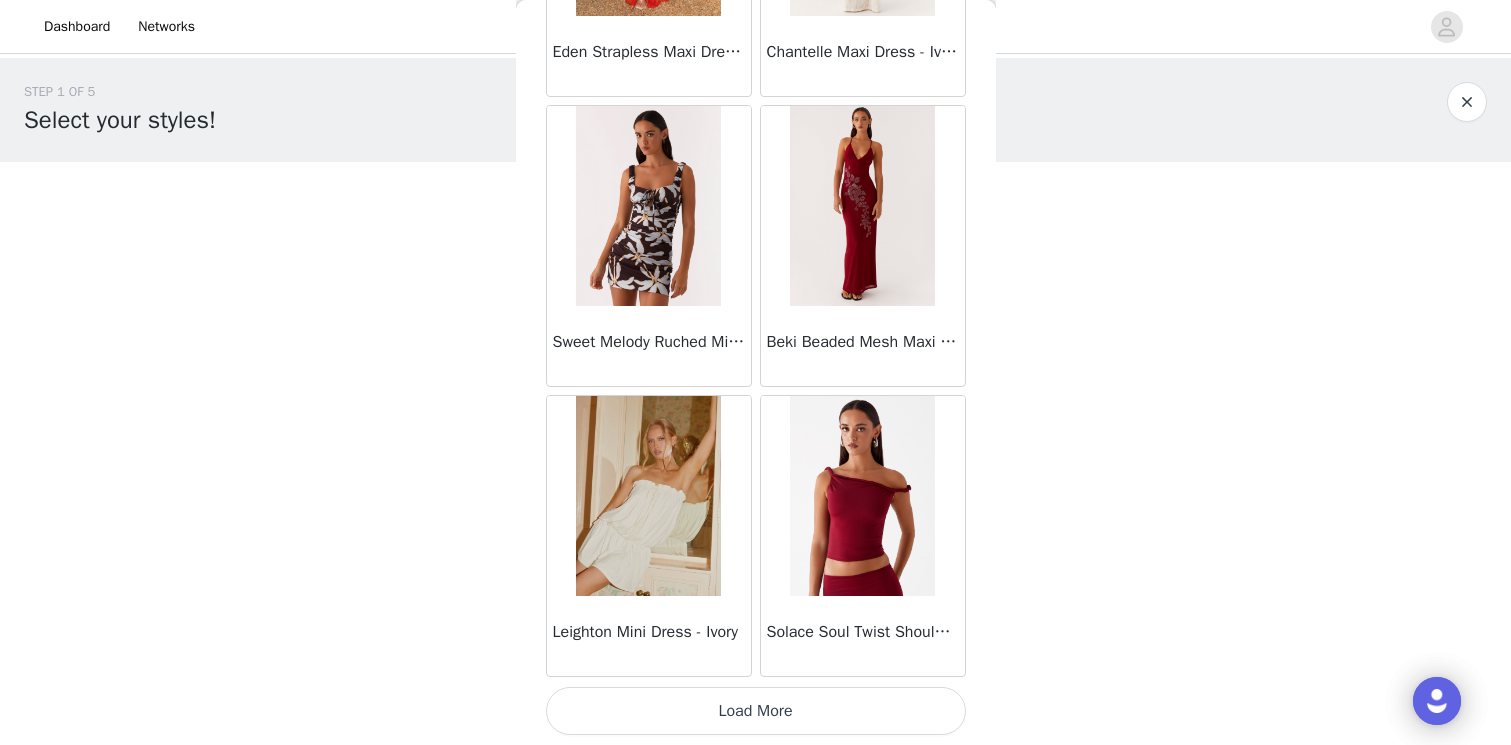 click on "Load More" at bounding box center [756, 711] 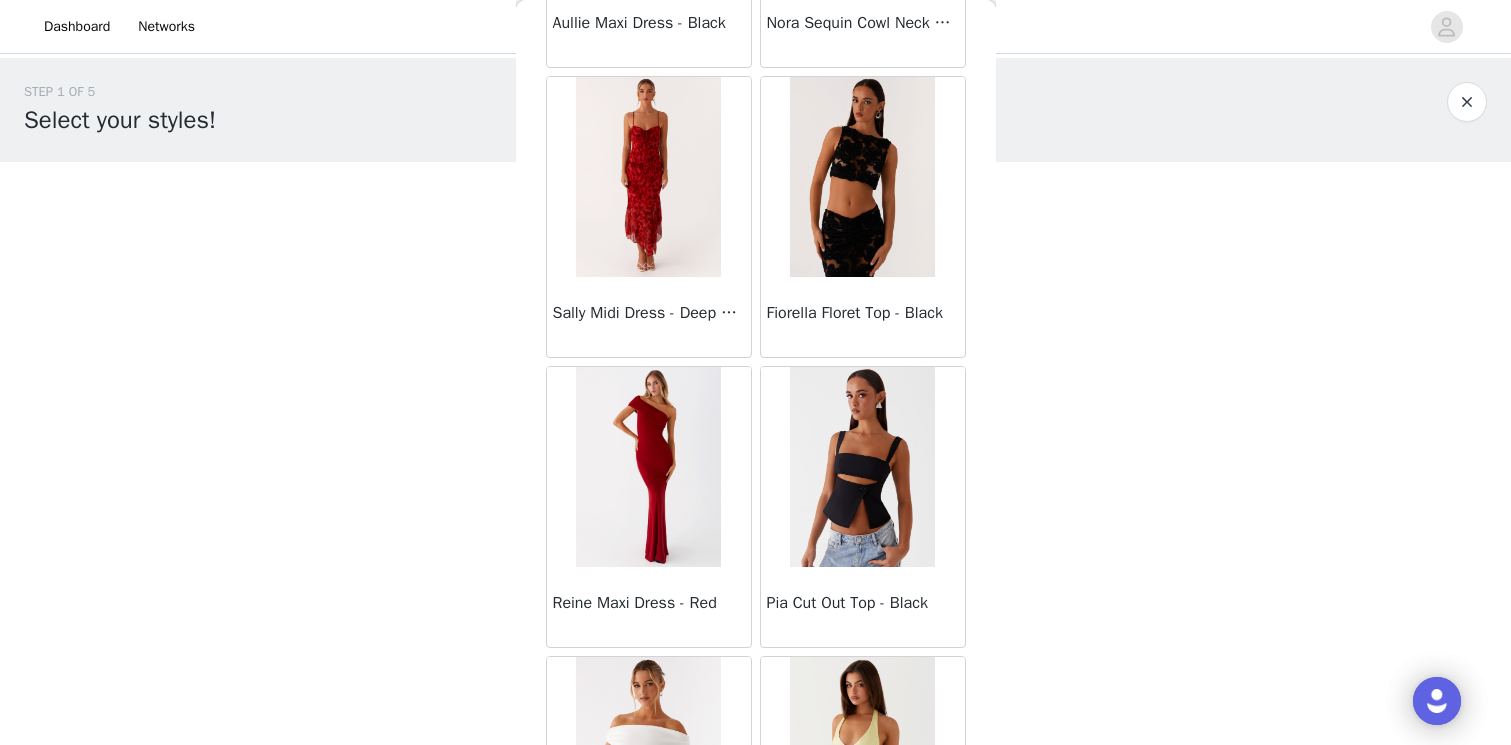 scroll, scrollTop: 10778, scrollLeft: 0, axis: vertical 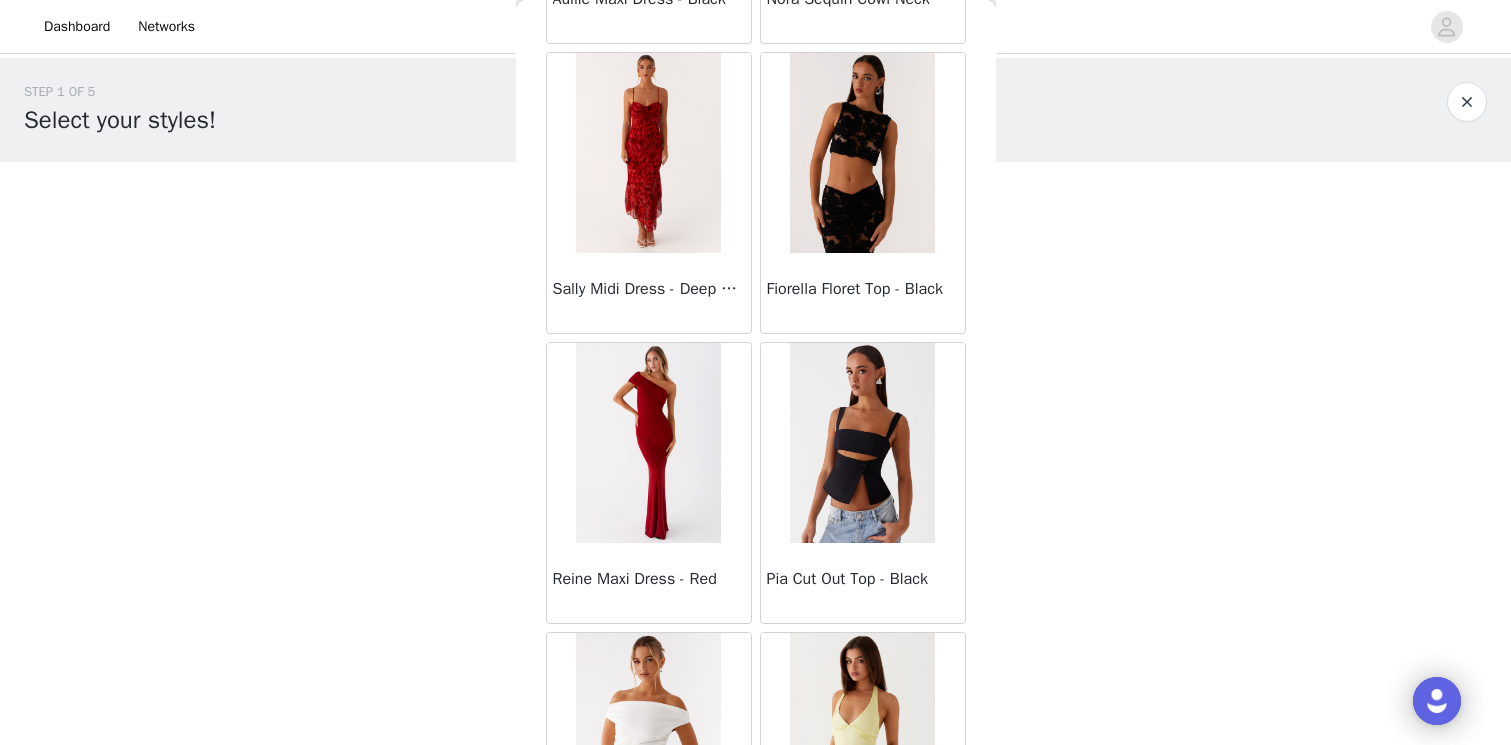 click on "Fiorella Floret Top - Black" at bounding box center (863, 289) 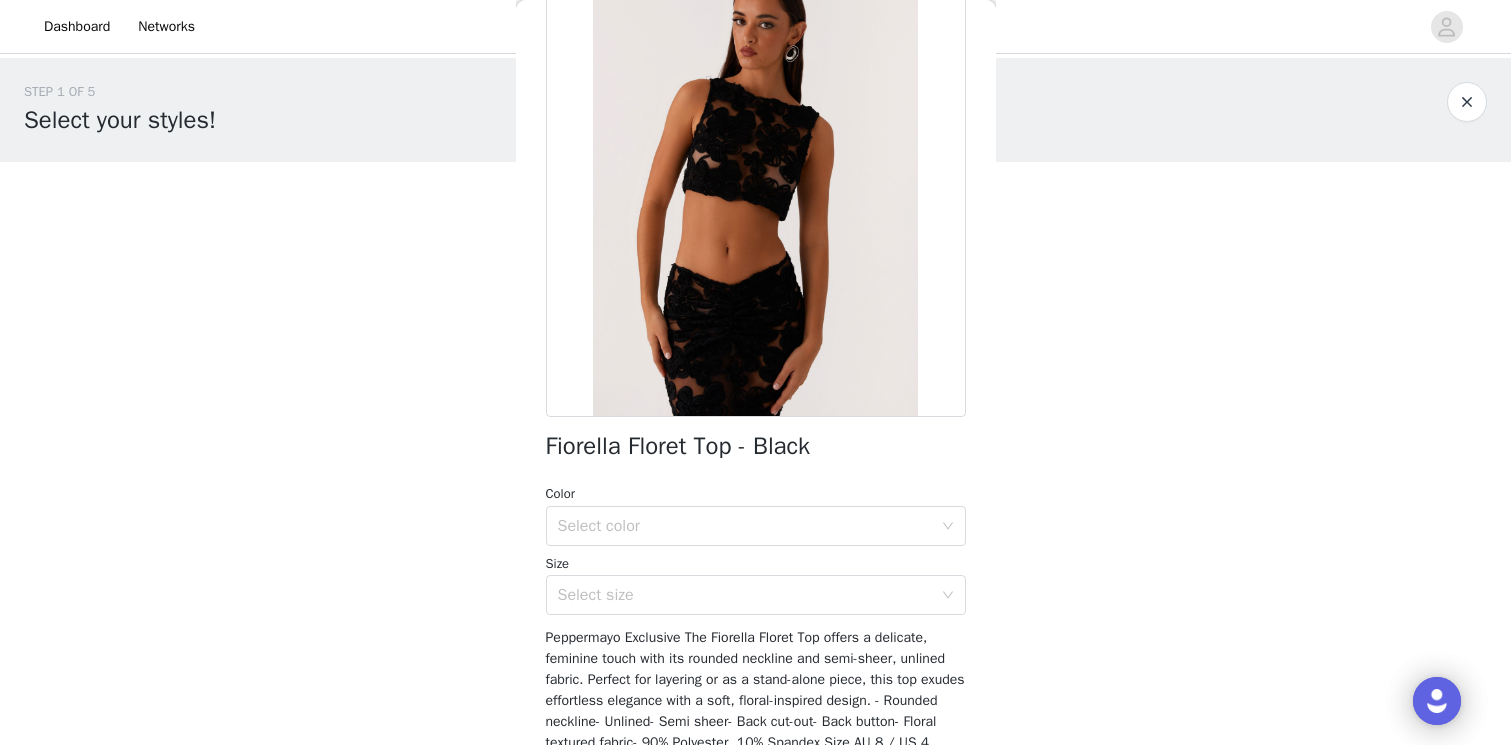 scroll, scrollTop: 138, scrollLeft: 0, axis: vertical 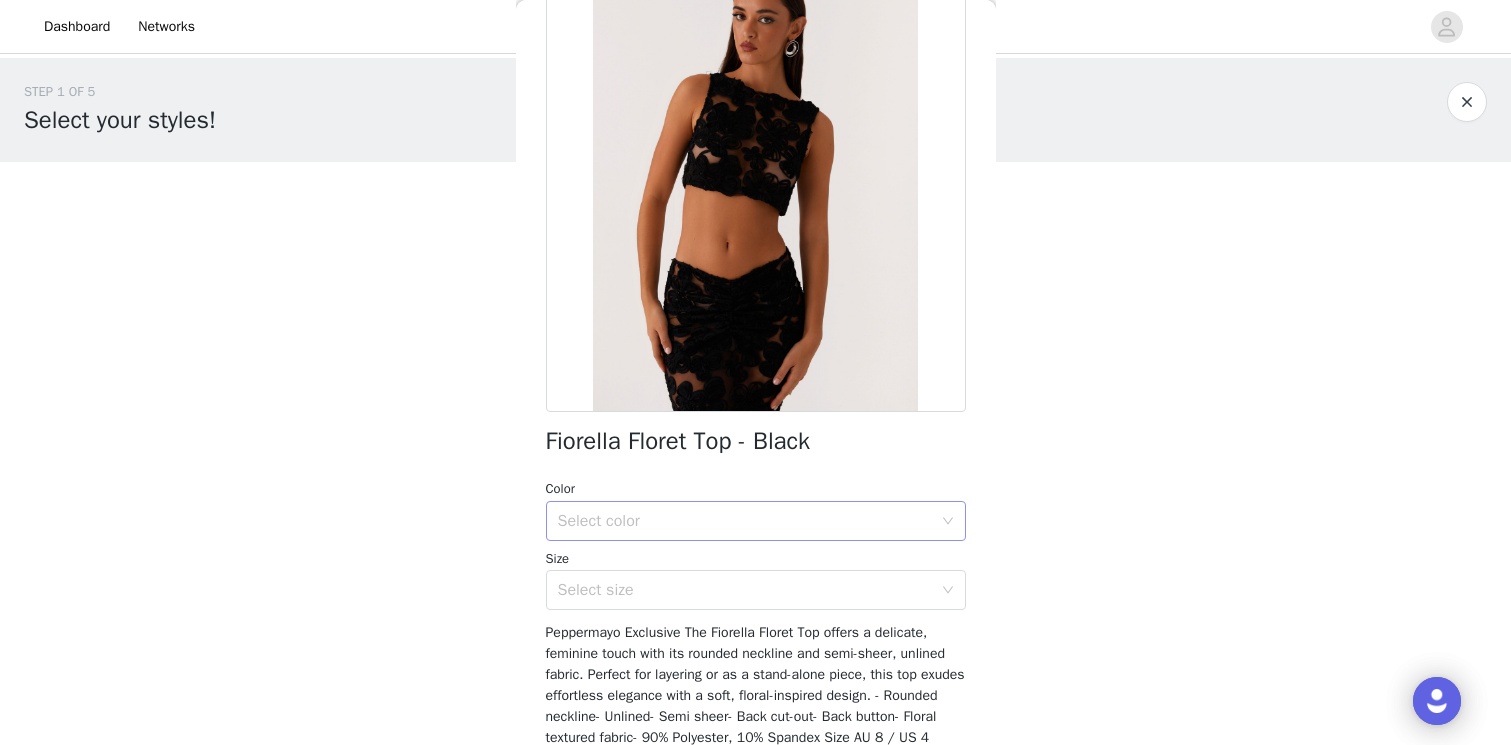 click on "Select color" at bounding box center (745, 521) 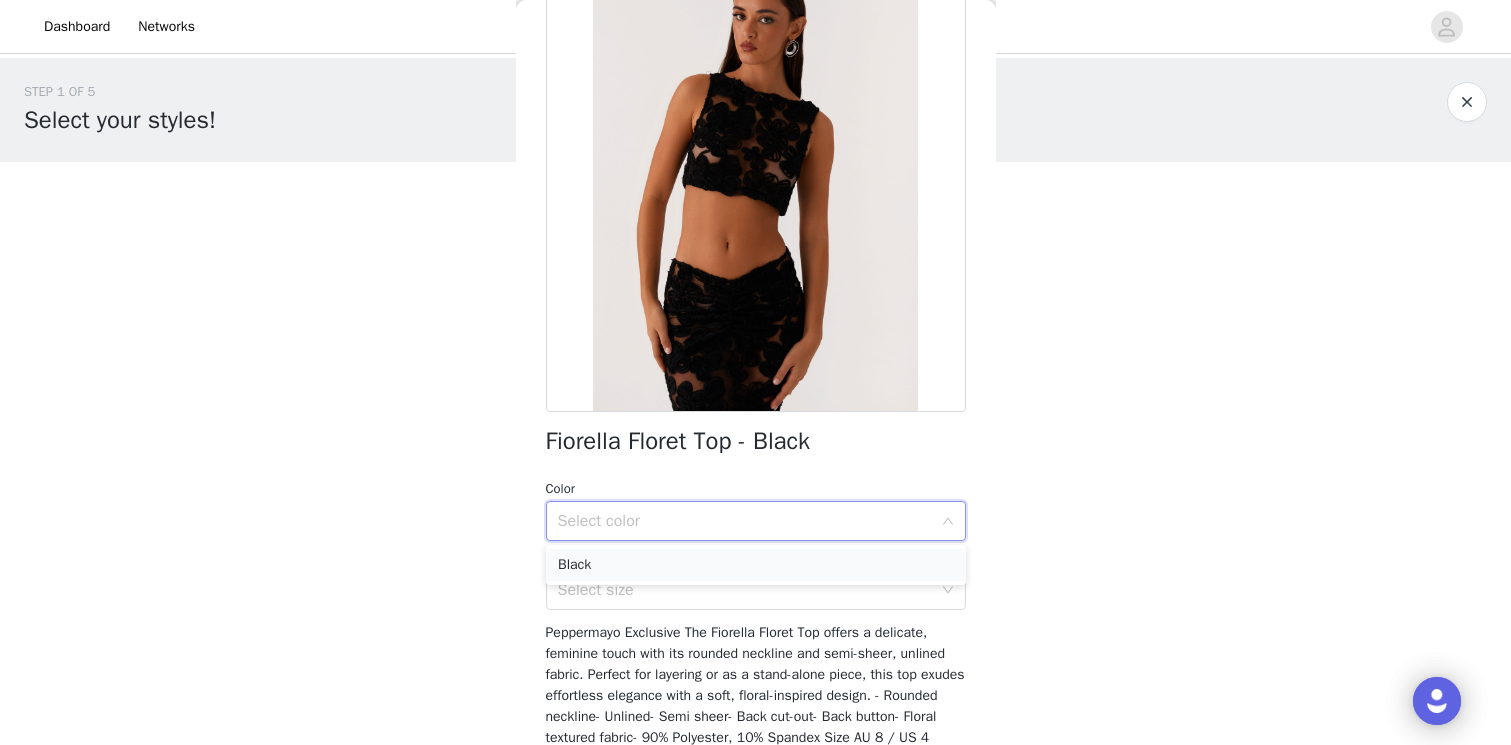 click on "Black" at bounding box center (756, 565) 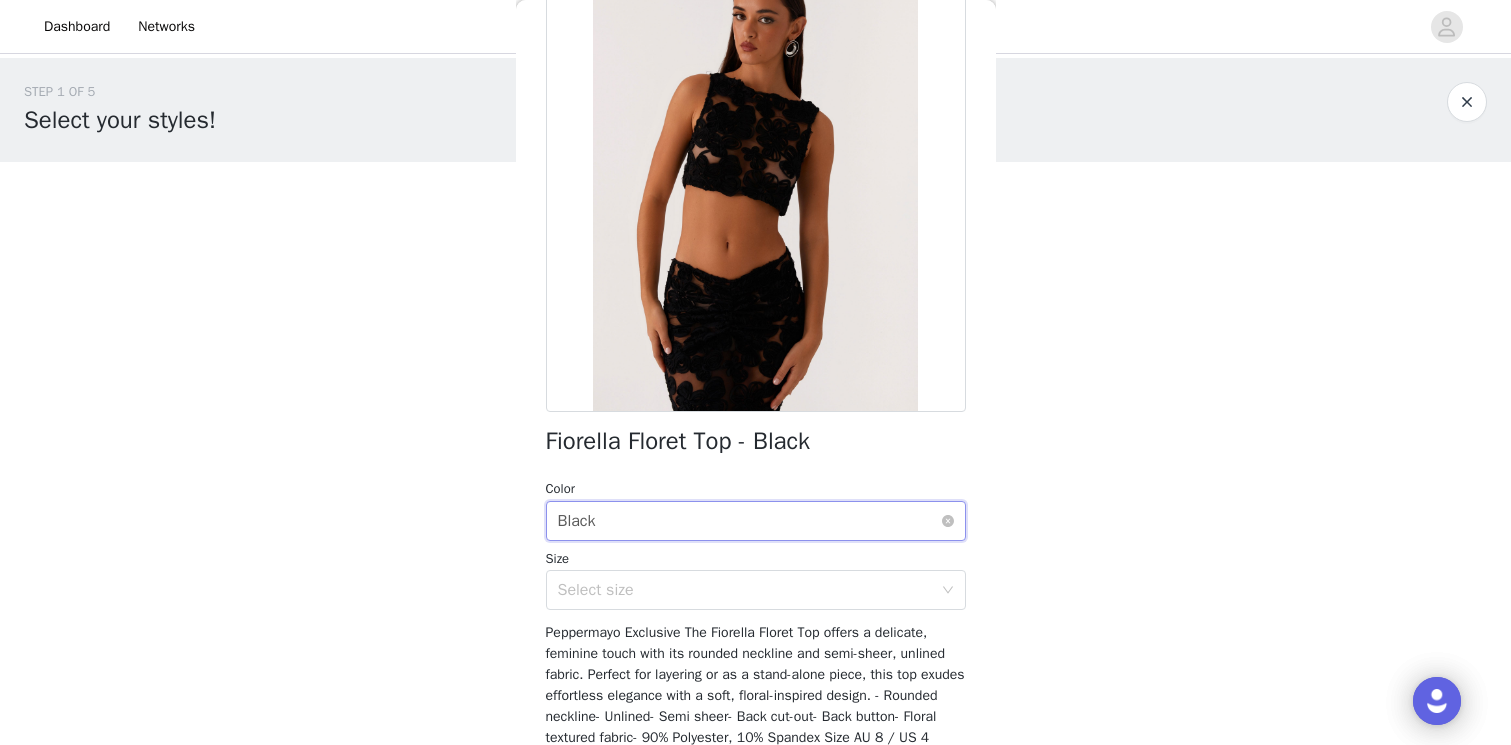 scroll, scrollTop: 0, scrollLeft: 0, axis: both 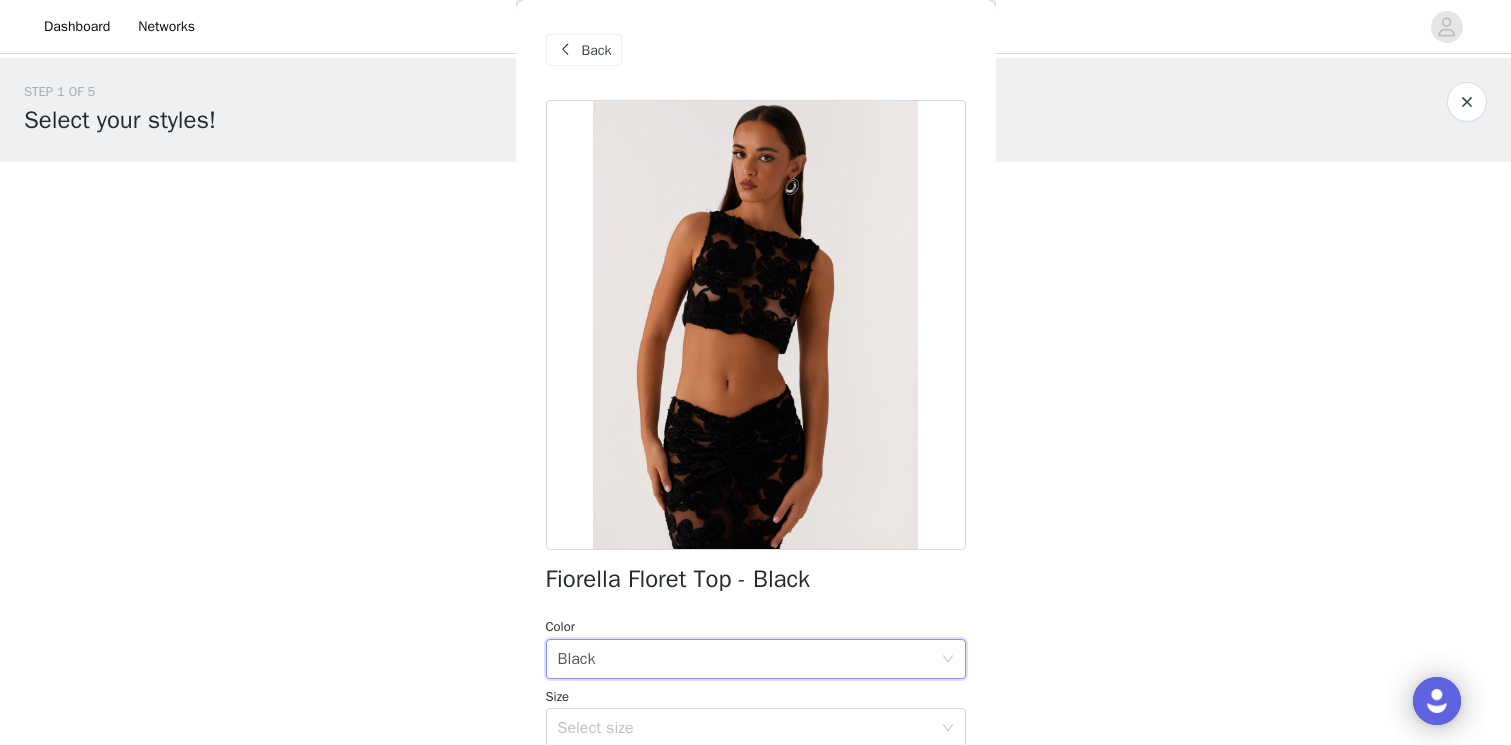 click on "Back" at bounding box center [597, 50] 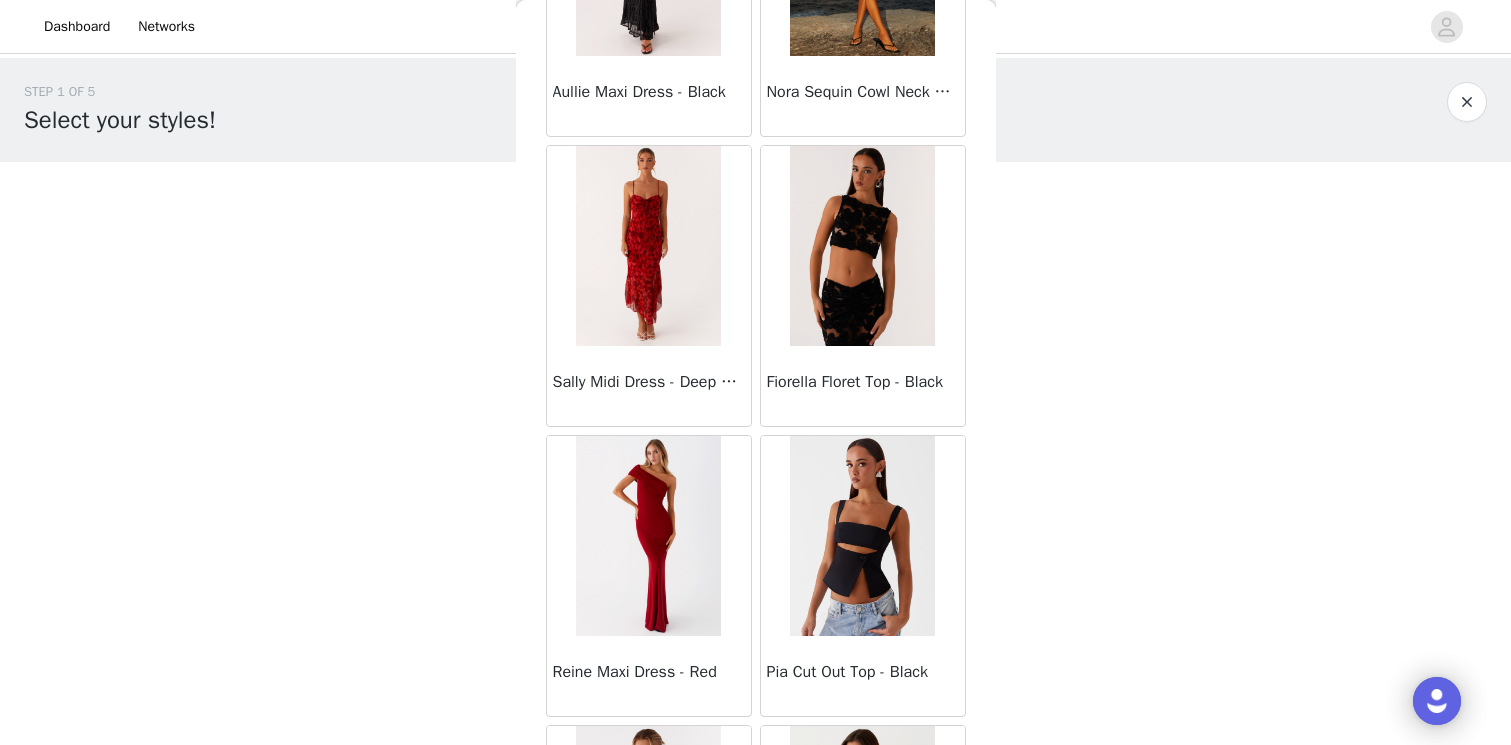 scroll, scrollTop: 11015, scrollLeft: 0, axis: vertical 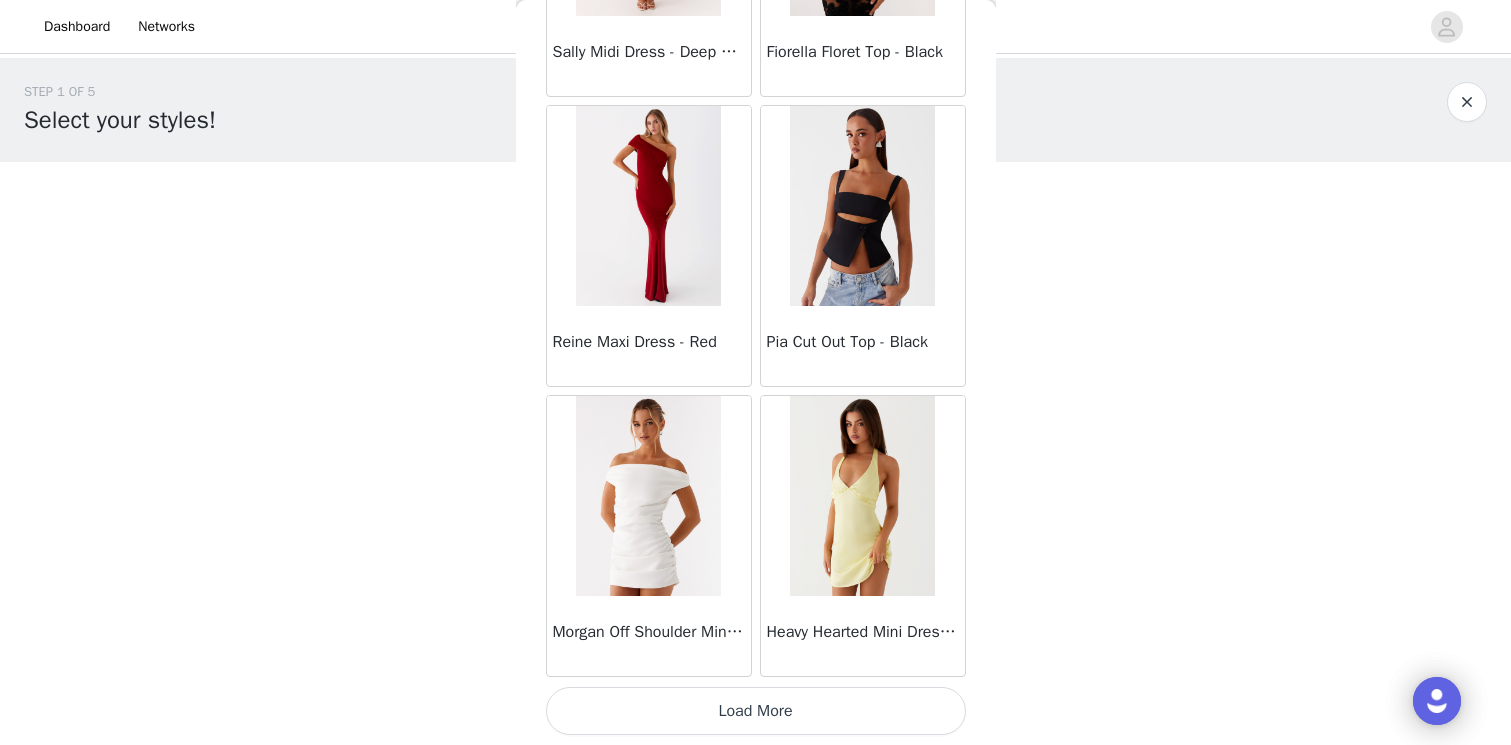 click on "Load More" at bounding box center [756, 711] 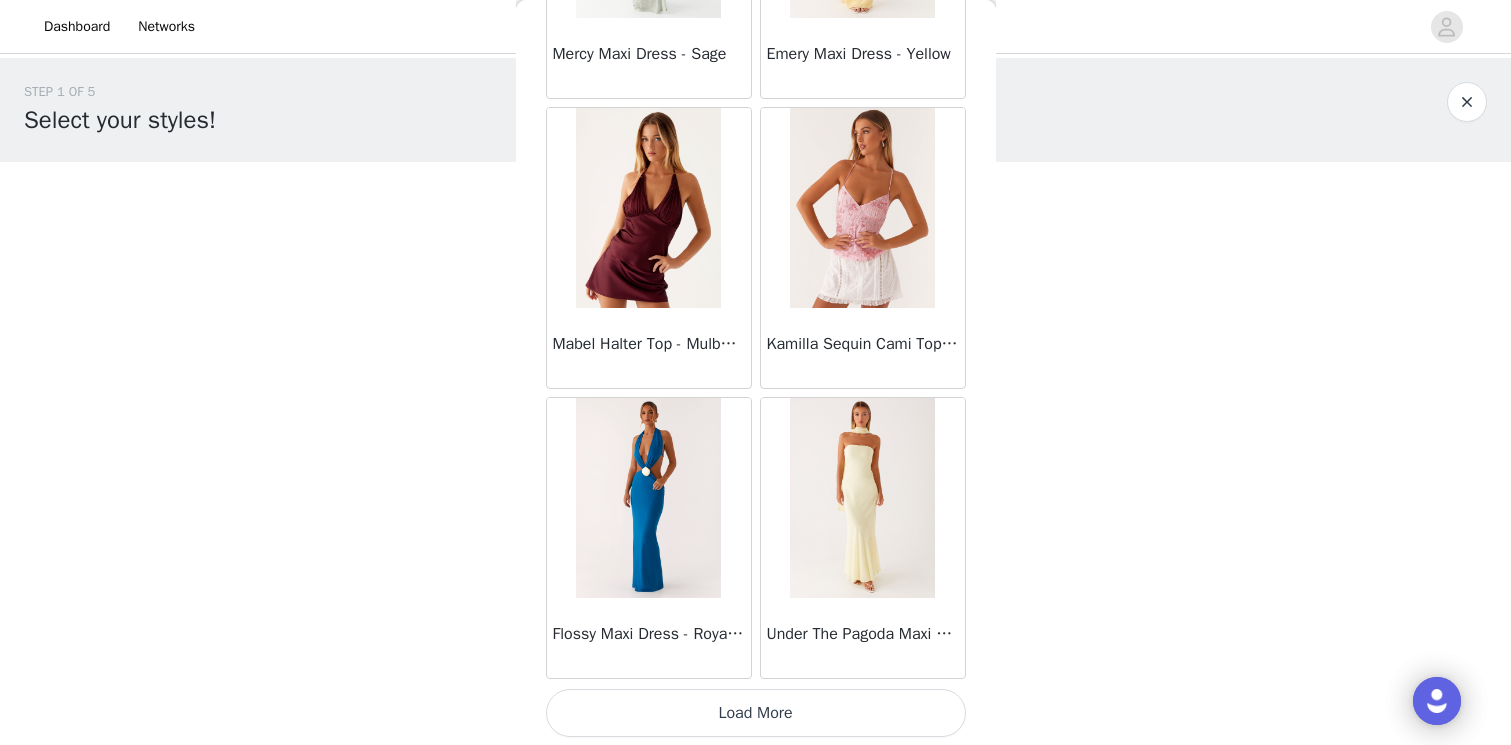 scroll, scrollTop: 13915, scrollLeft: 0, axis: vertical 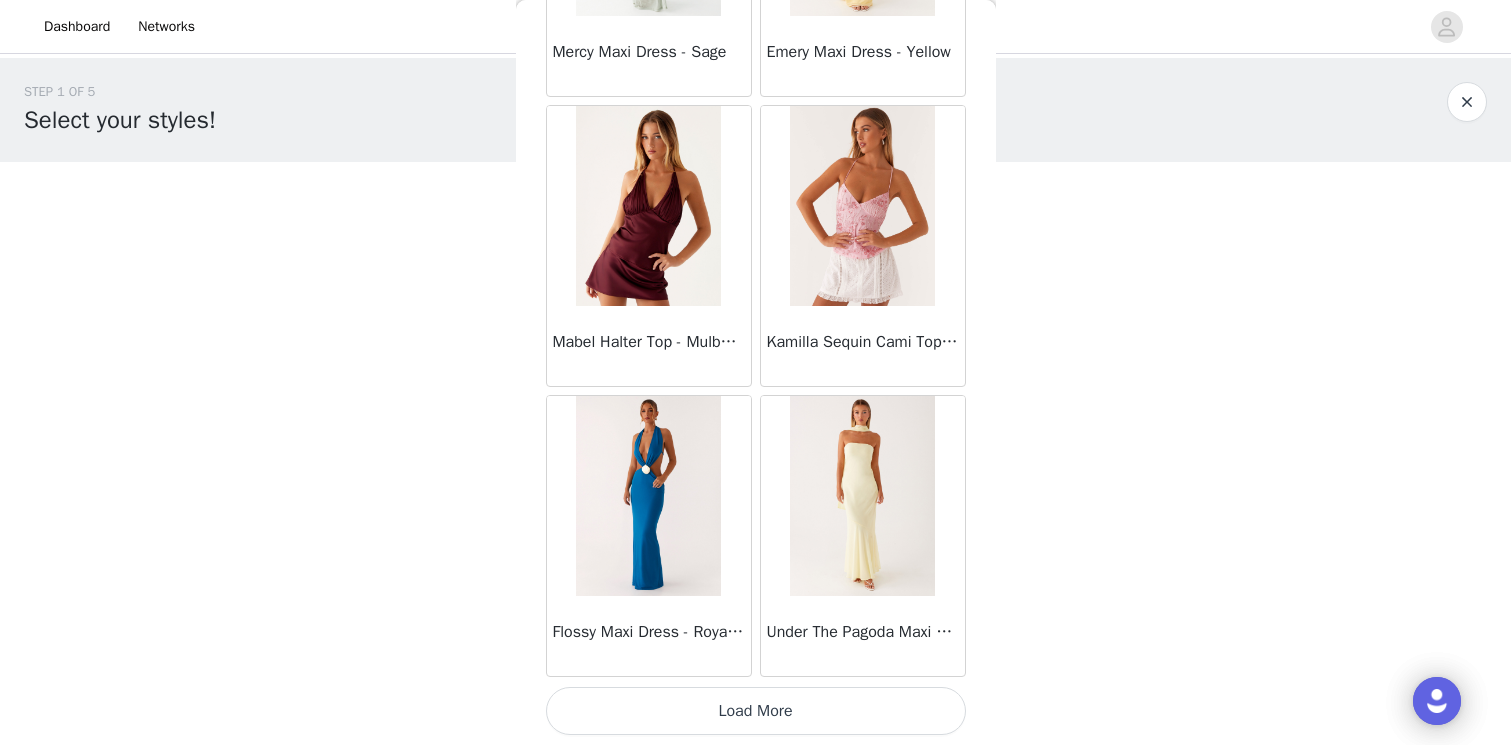 click on "Load More" at bounding box center [756, 711] 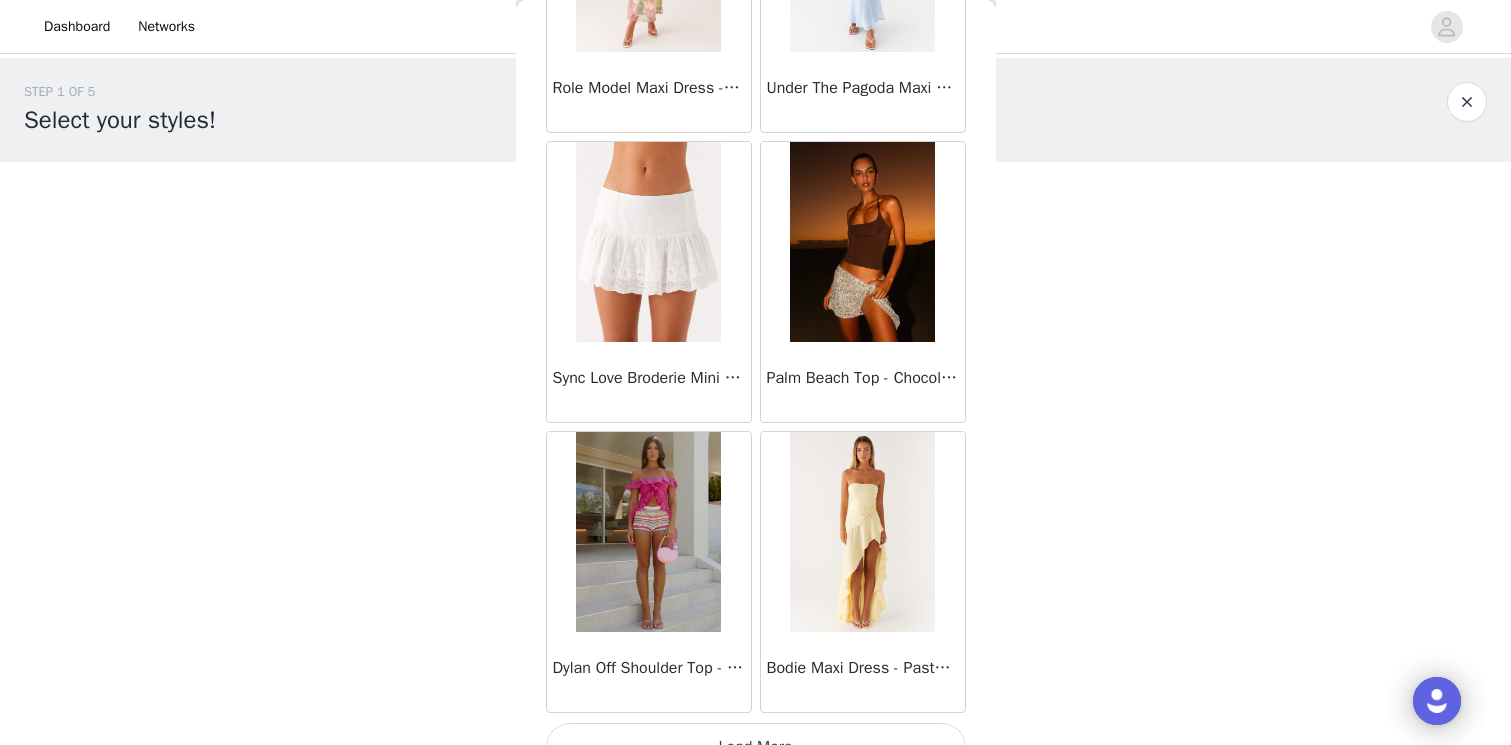 scroll, scrollTop: 16815, scrollLeft: 0, axis: vertical 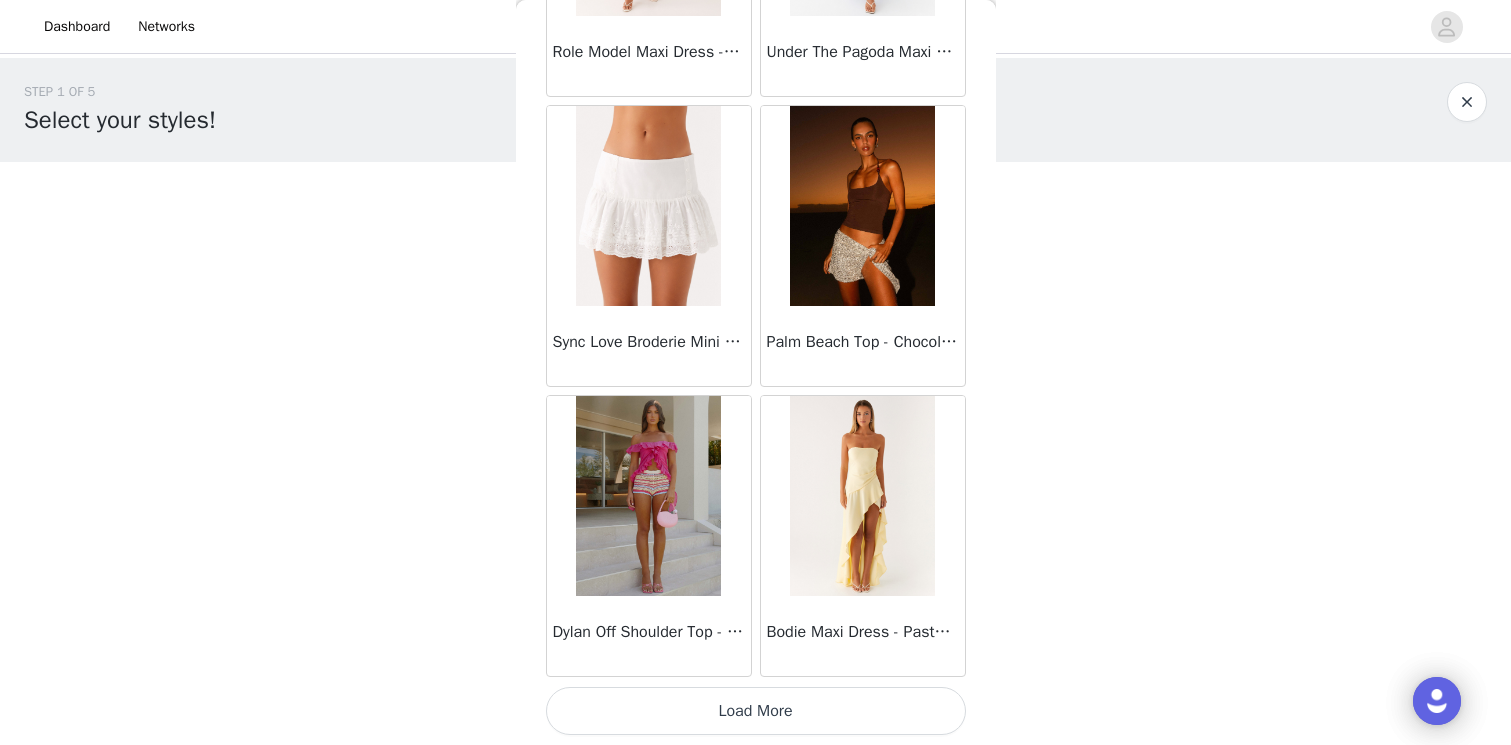 click on "Load More" at bounding box center [756, 711] 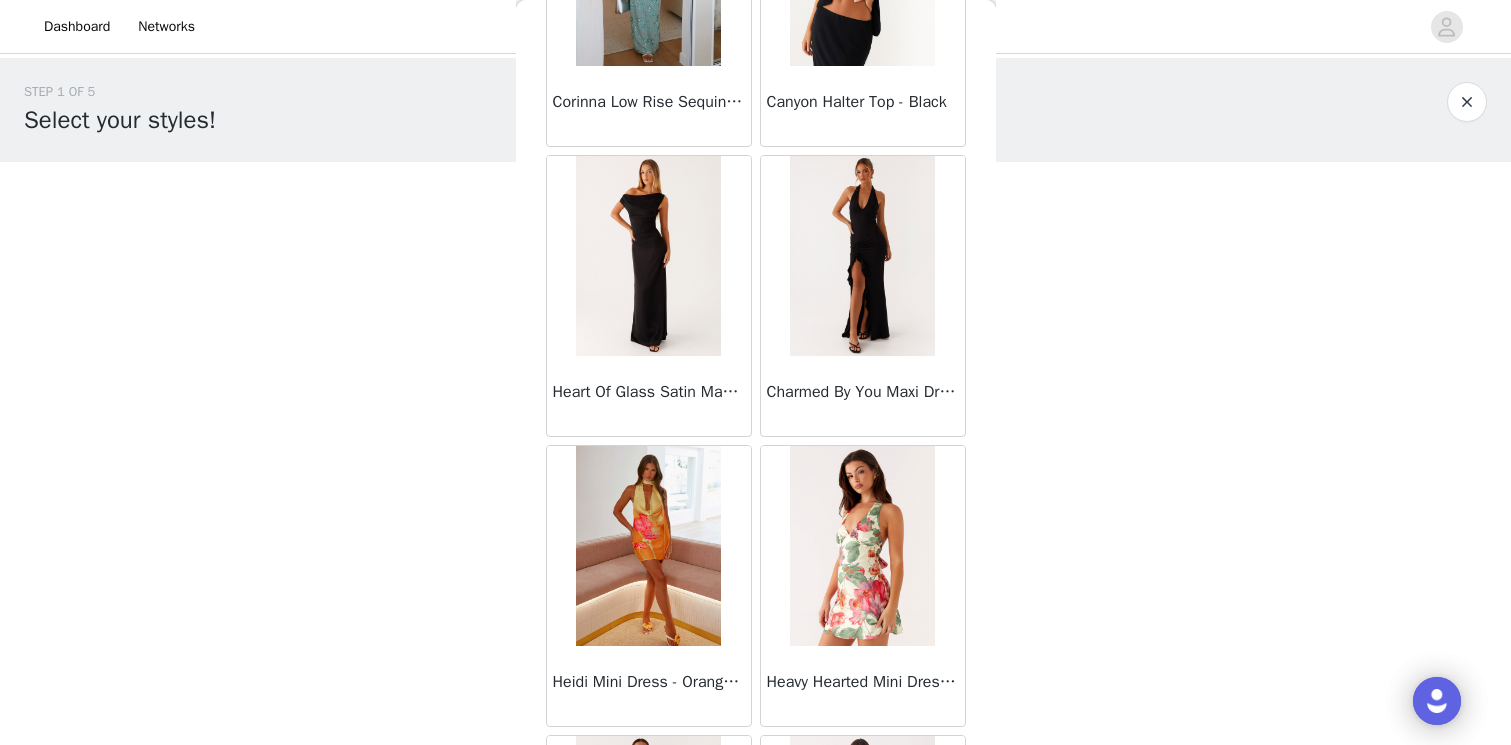 scroll, scrollTop: 17916, scrollLeft: 0, axis: vertical 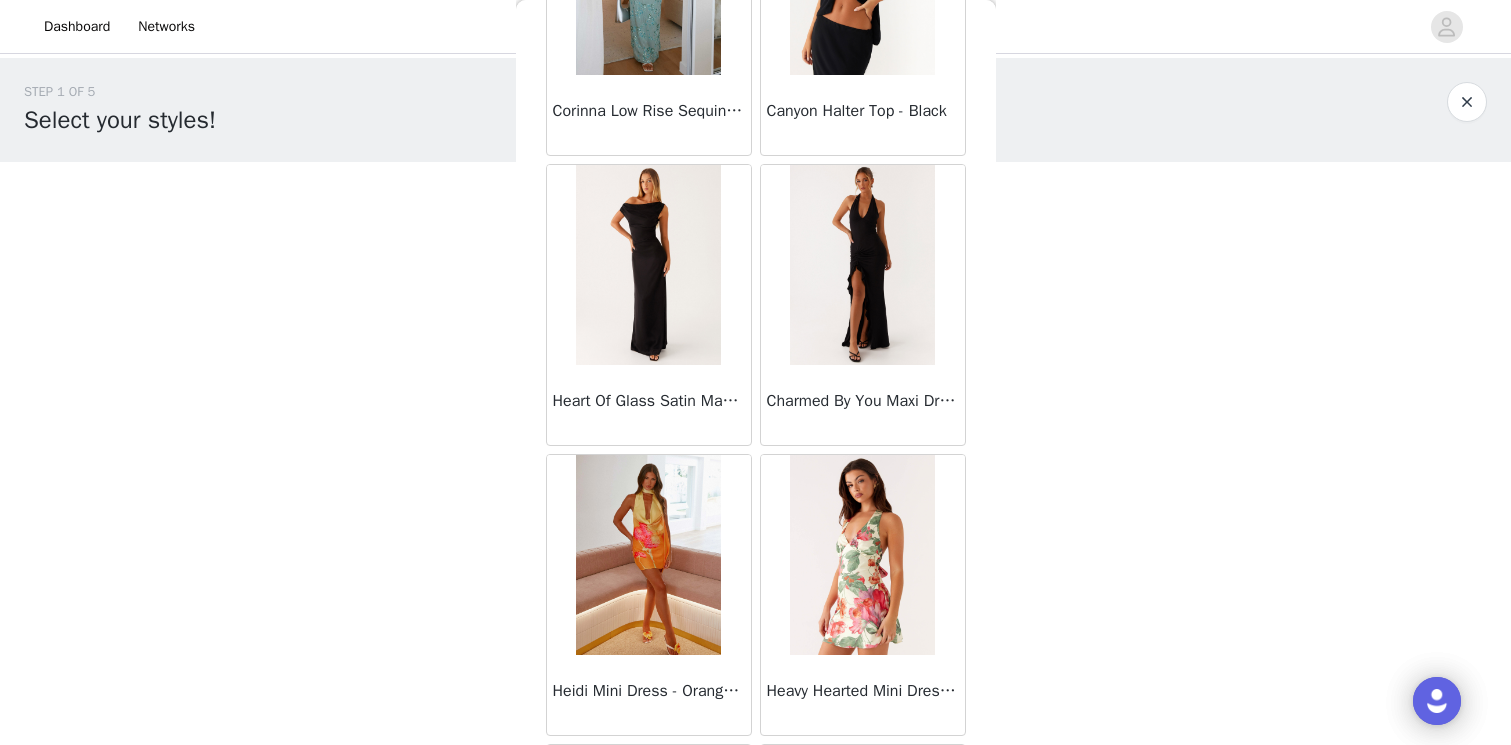 click on "Heart Of Glass Satin Maxi Dress - Black" at bounding box center [649, 405] 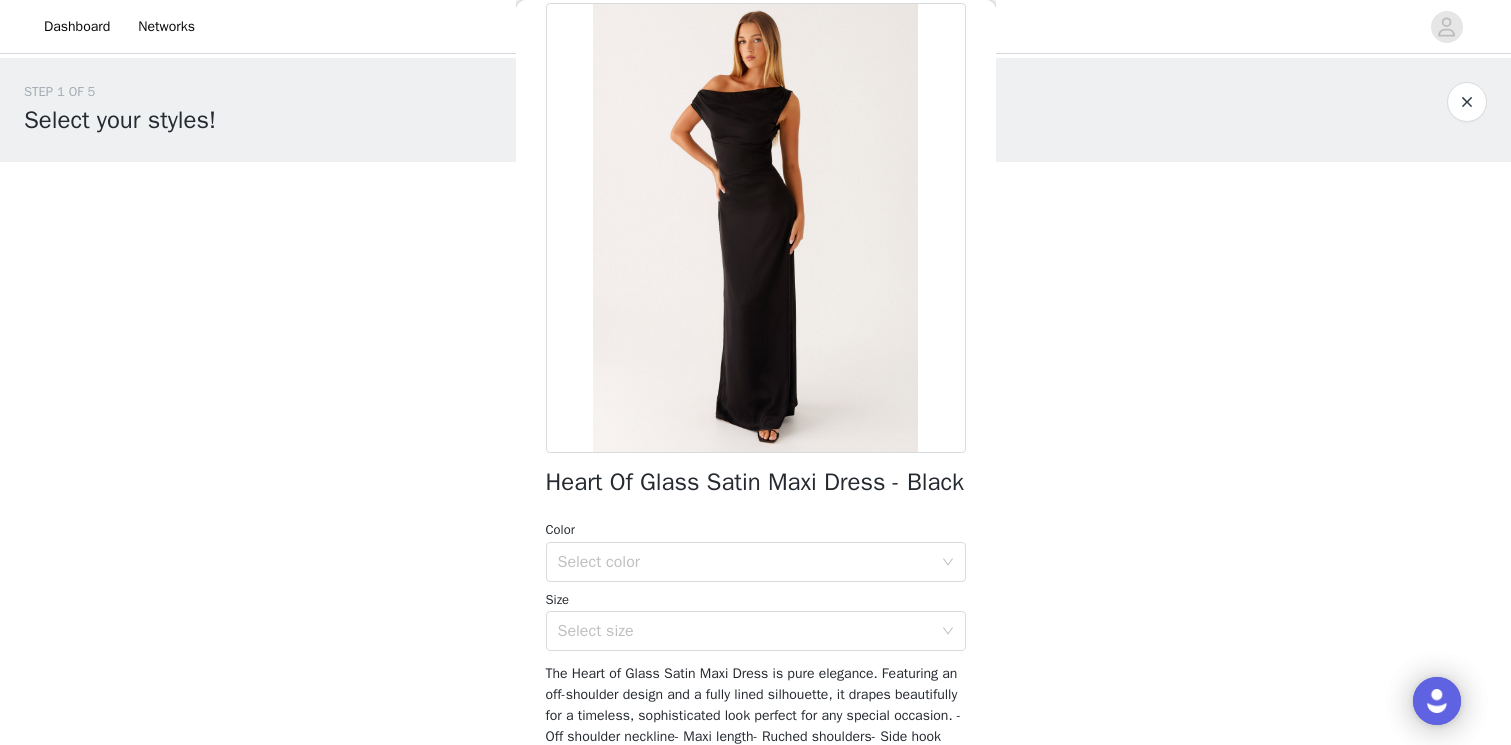 scroll, scrollTop: 101, scrollLeft: 0, axis: vertical 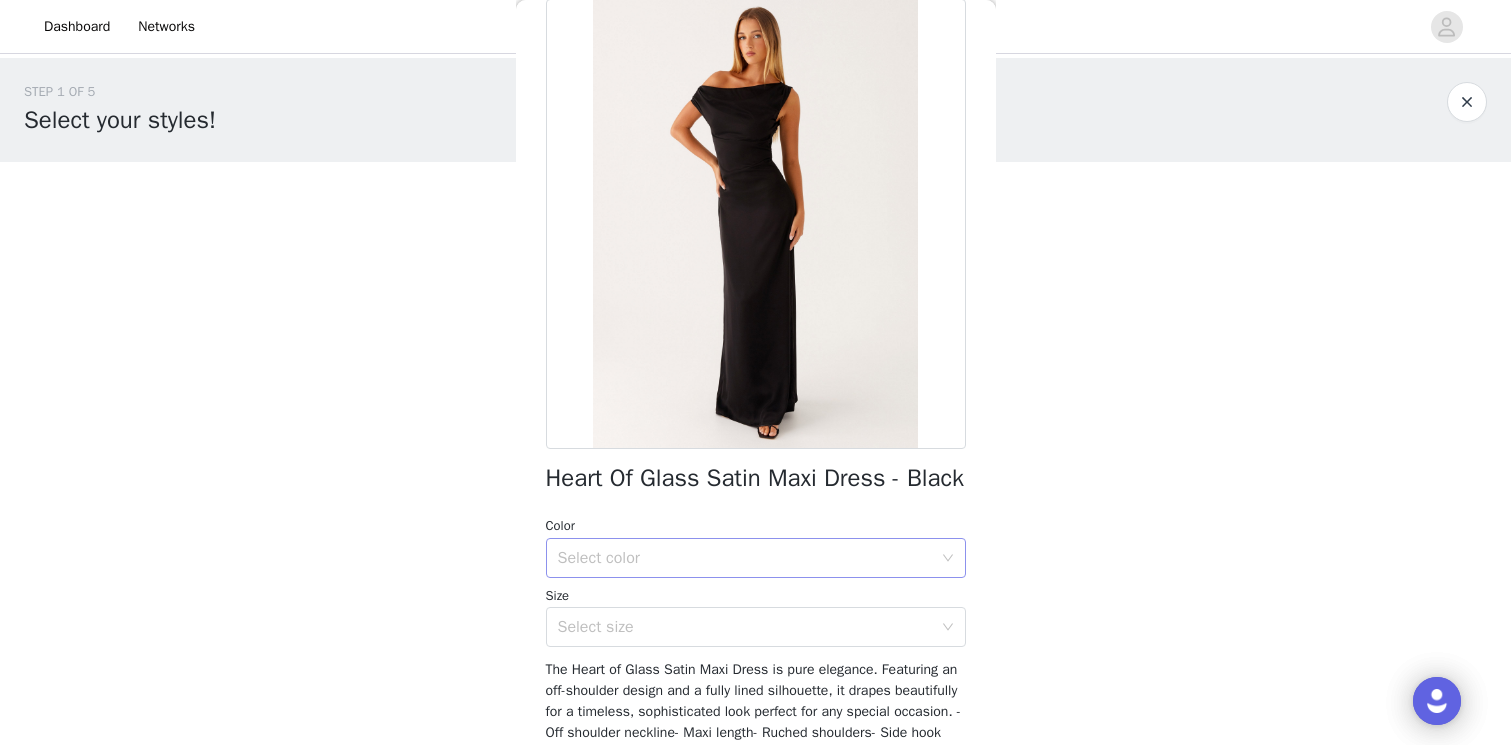click on "Select color" at bounding box center [745, 558] 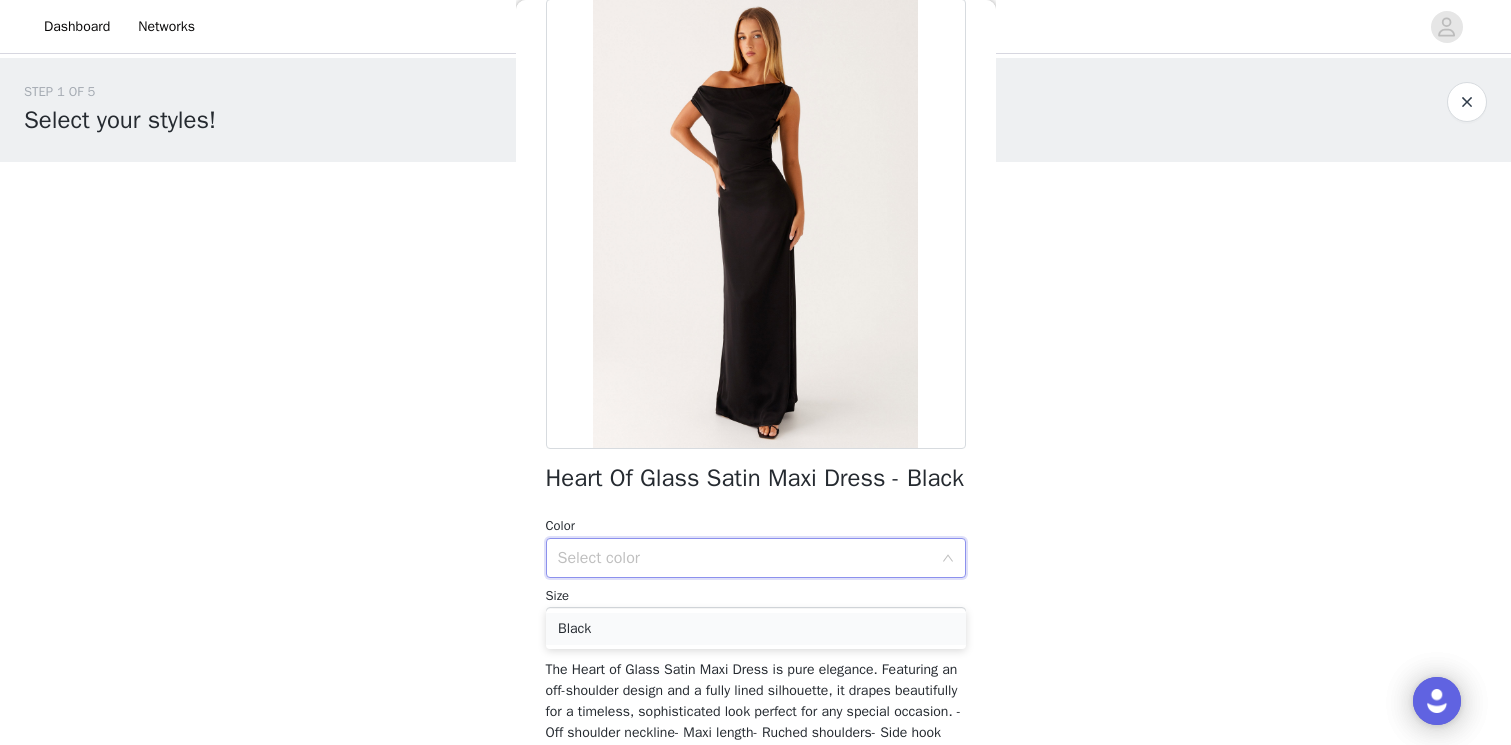 click on "Black" at bounding box center [756, 629] 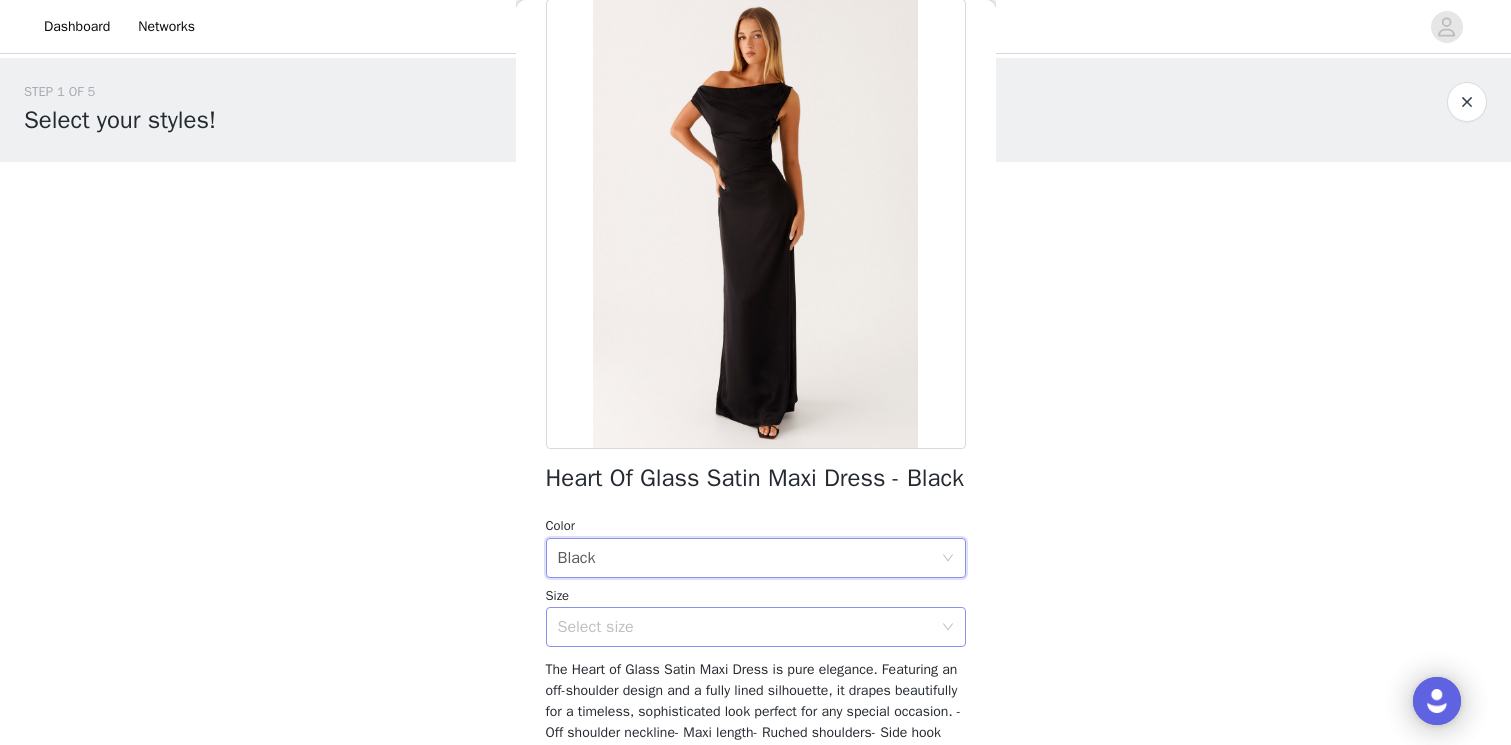 click on "Select size" at bounding box center [745, 627] 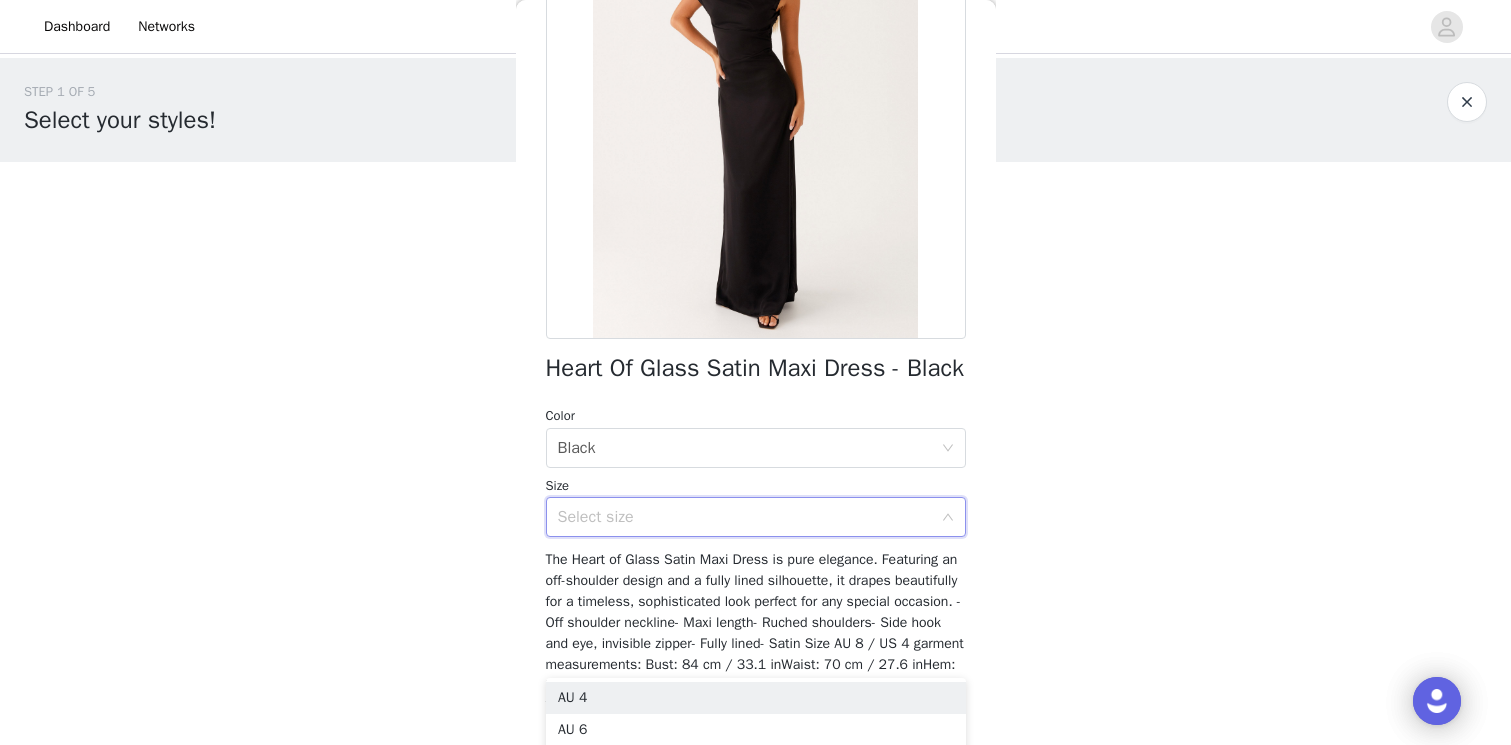 scroll, scrollTop: 213, scrollLeft: 0, axis: vertical 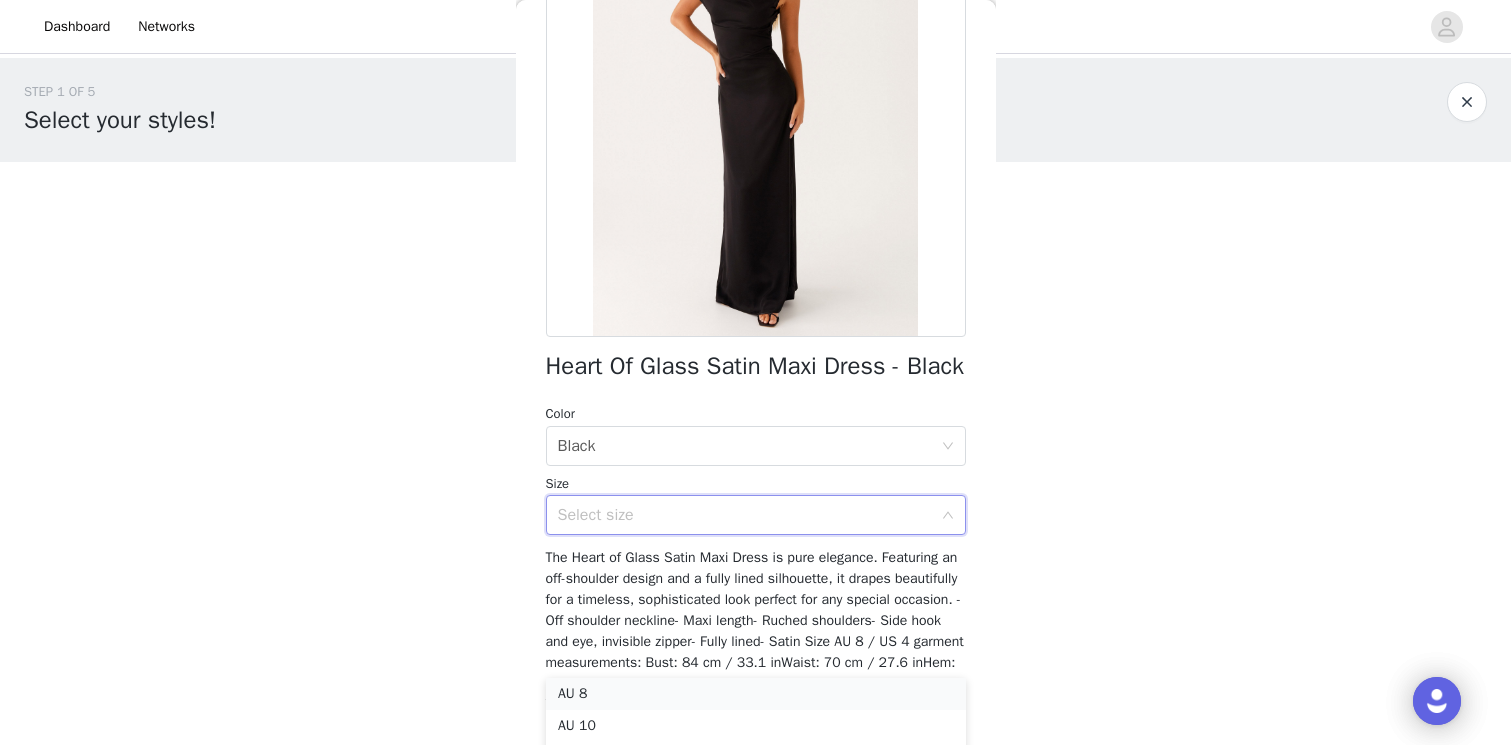 click on "AU 8" at bounding box center (756, 694) 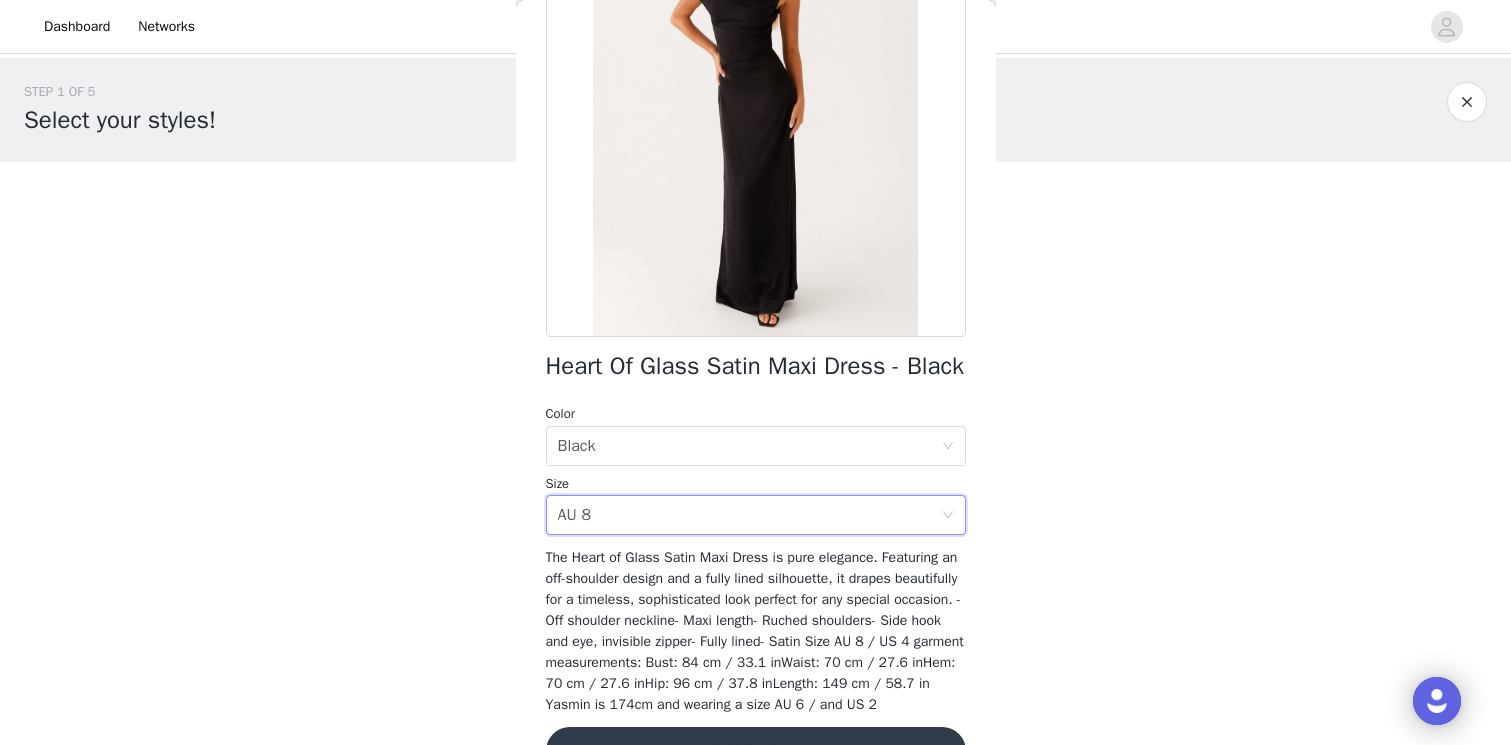 scroll, scrollTop: 315, scrollLeft: 0, axis: vertical 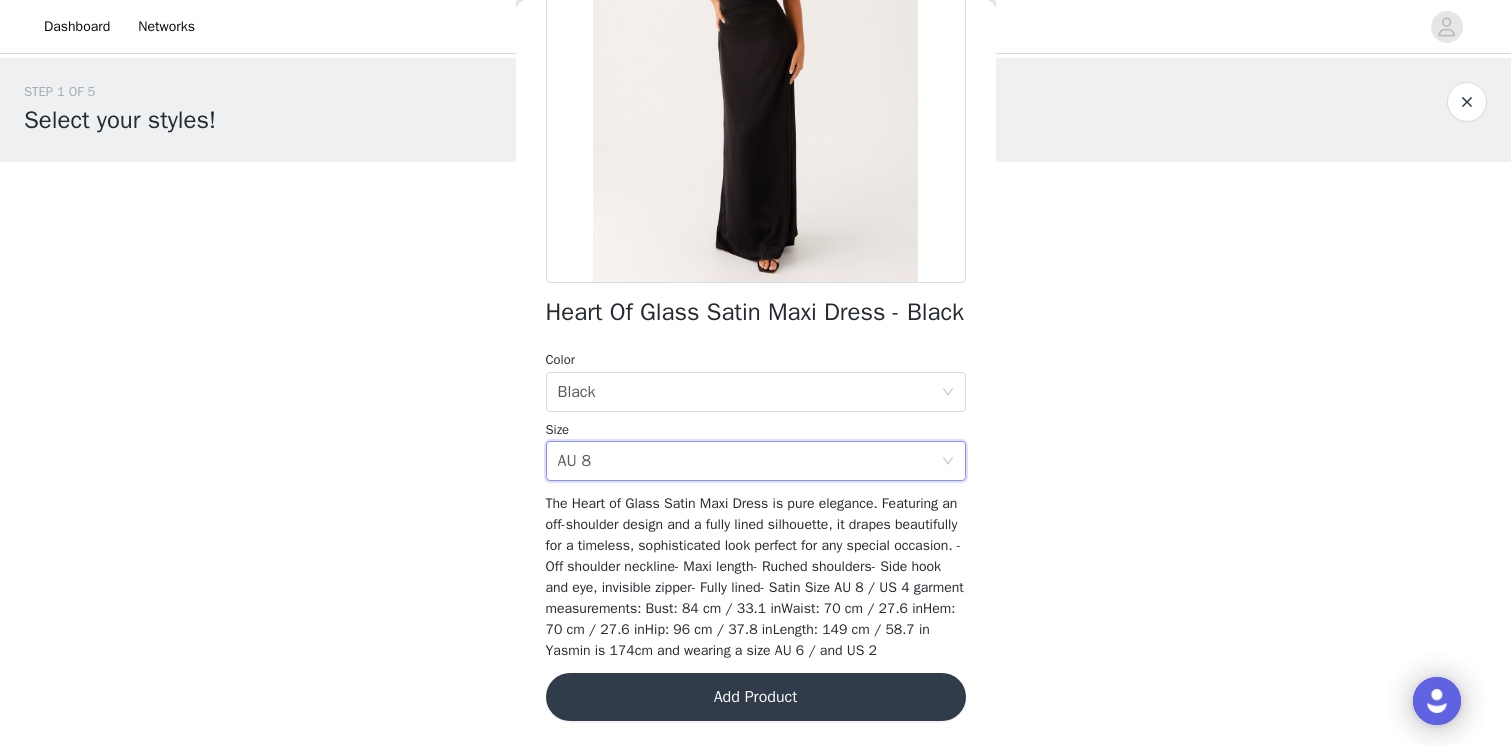 click on "Add Product" at bounding box center [756, 697] 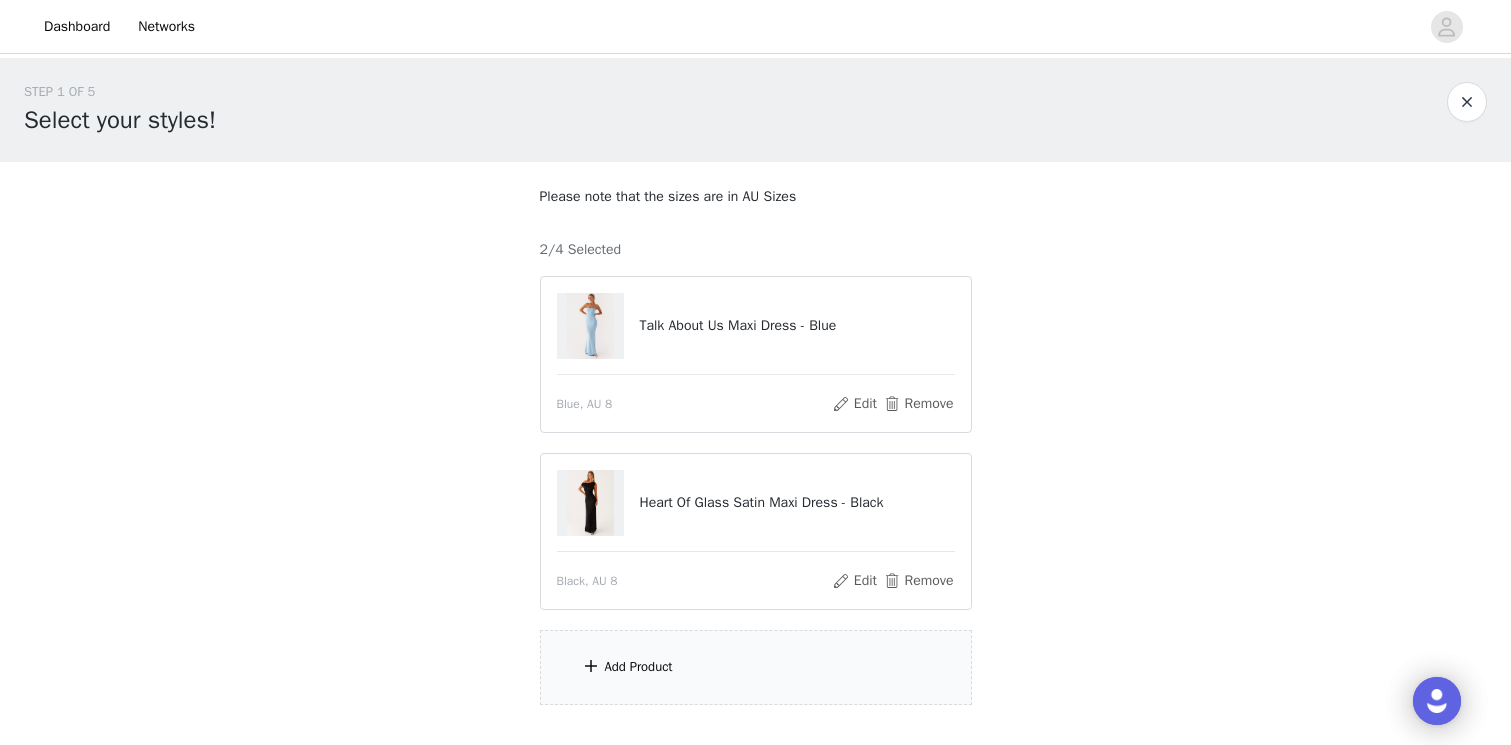 click on "Add Product" at bounding box center (639, 667) 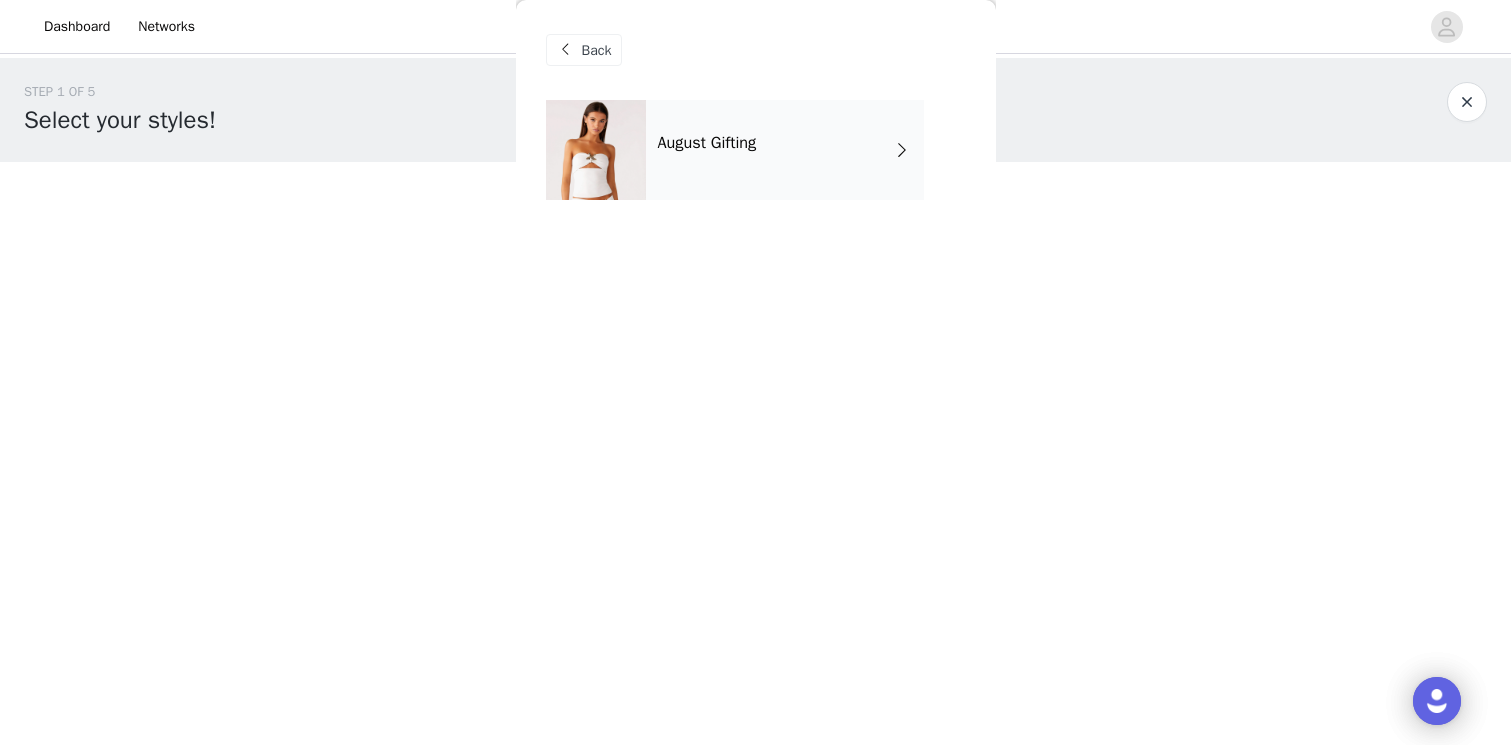 click on "August Gifting" at bounding box center (785, 150) 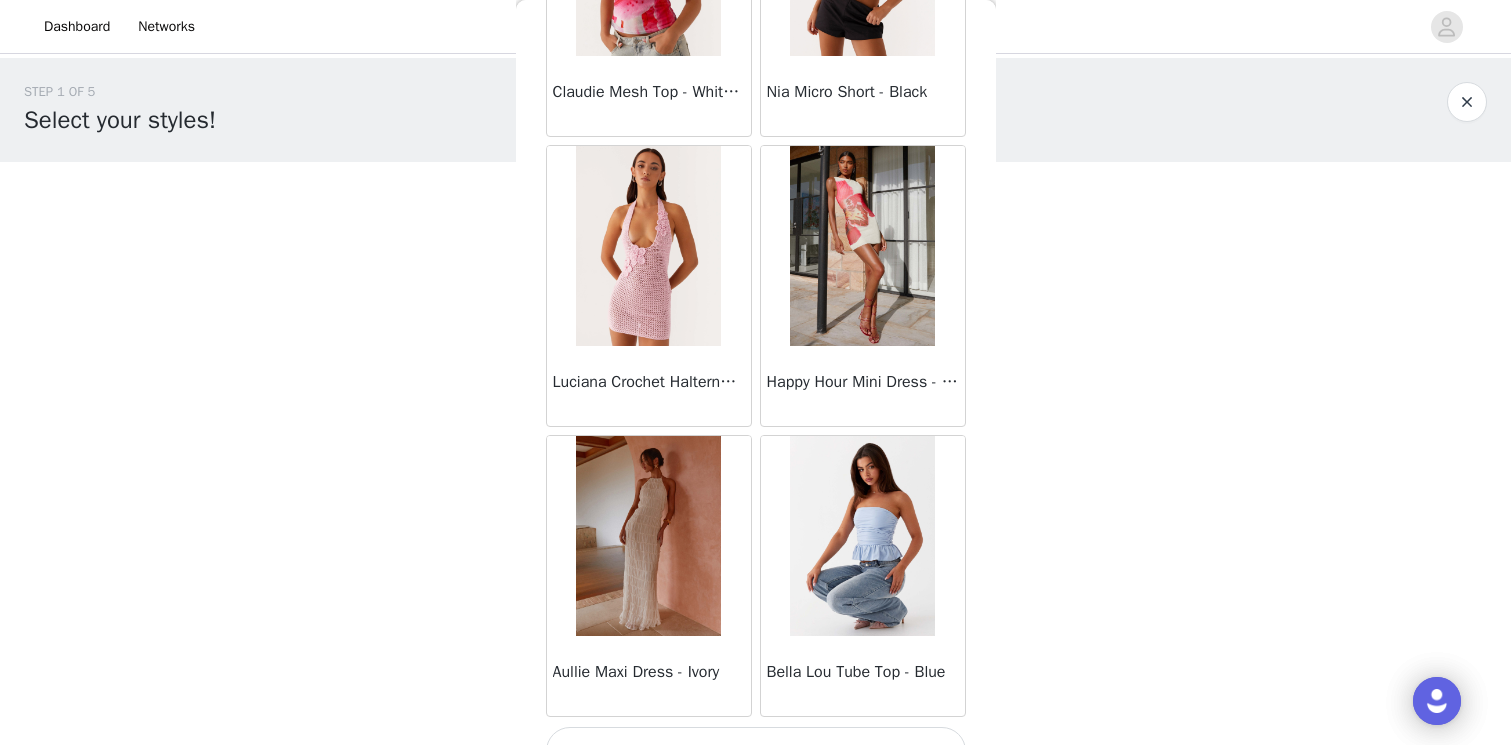 scroll, scrollTop: 2315, scrollLeft: 0, axis: vertical 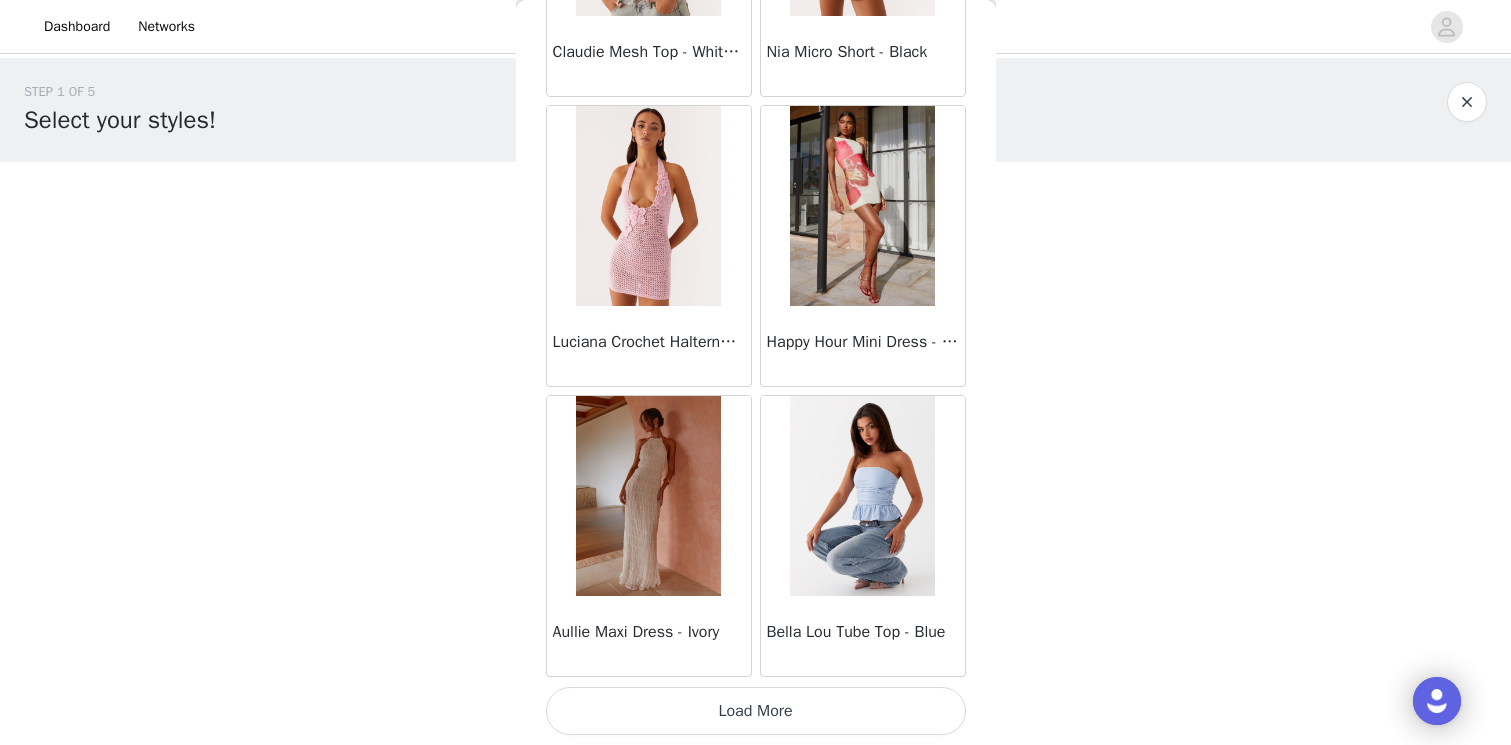 click on "Load More" at bounding box center [756, 711] 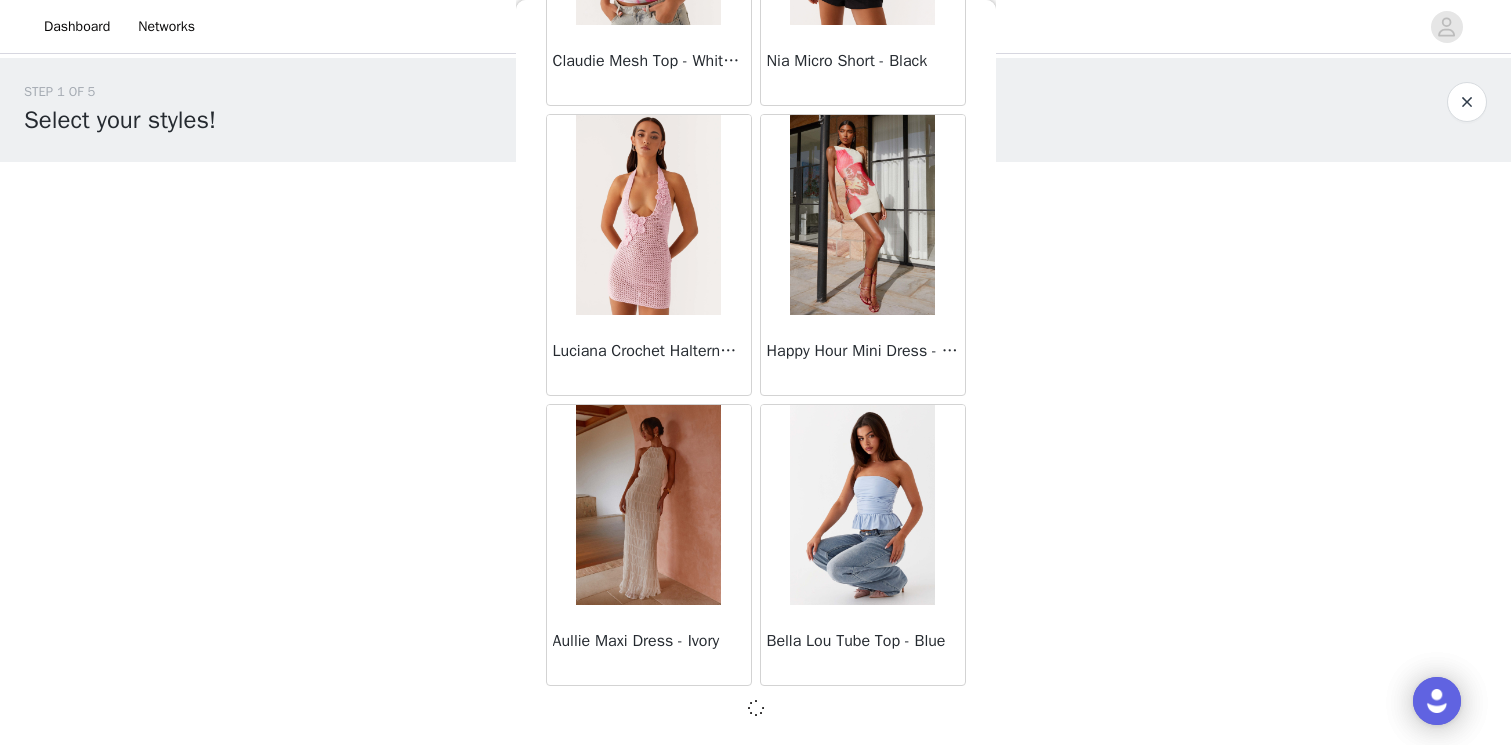 scroll, scrollTop: 2306, scrollLeft: 0, axis: vertical 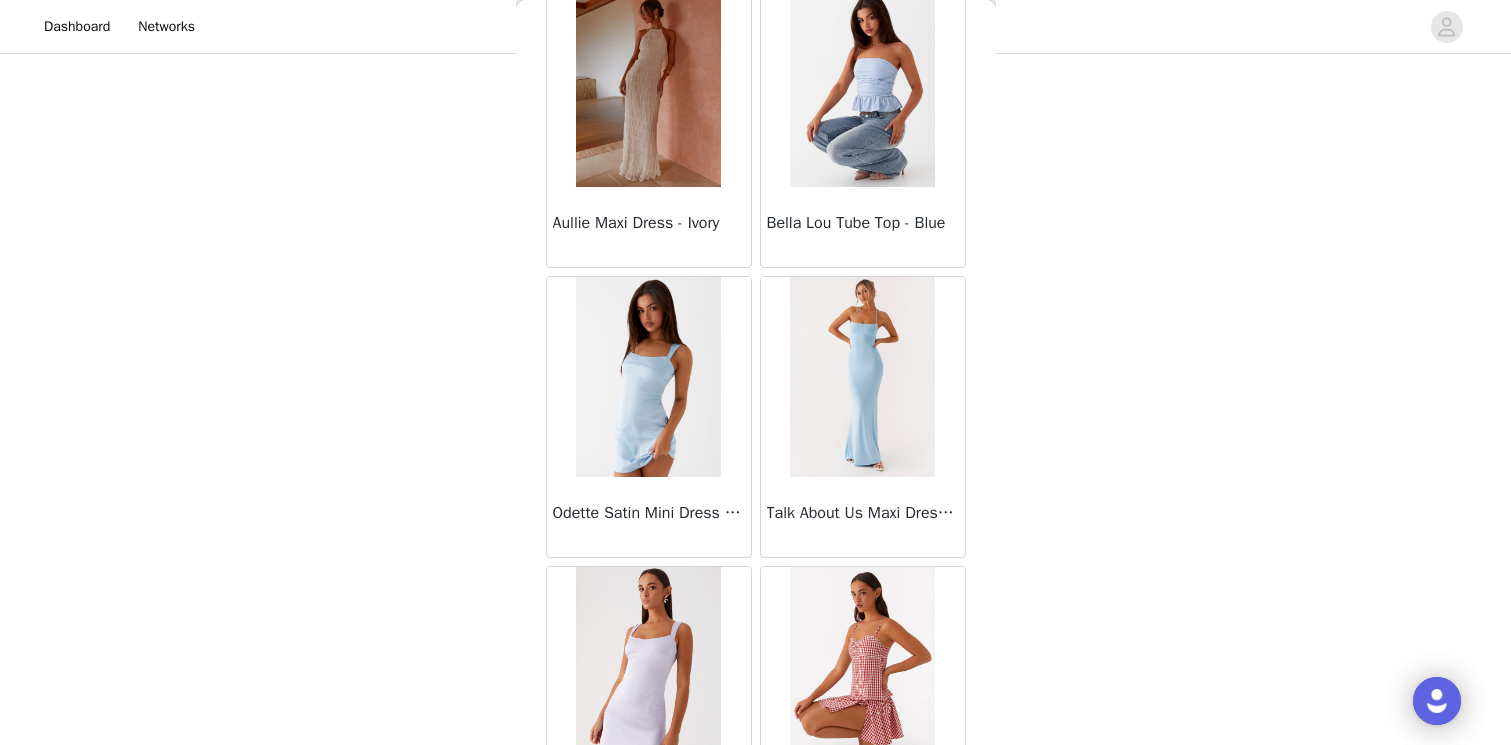 click on "Aullie Maxi Dress - Ivory" at bounding box center [649, 227] 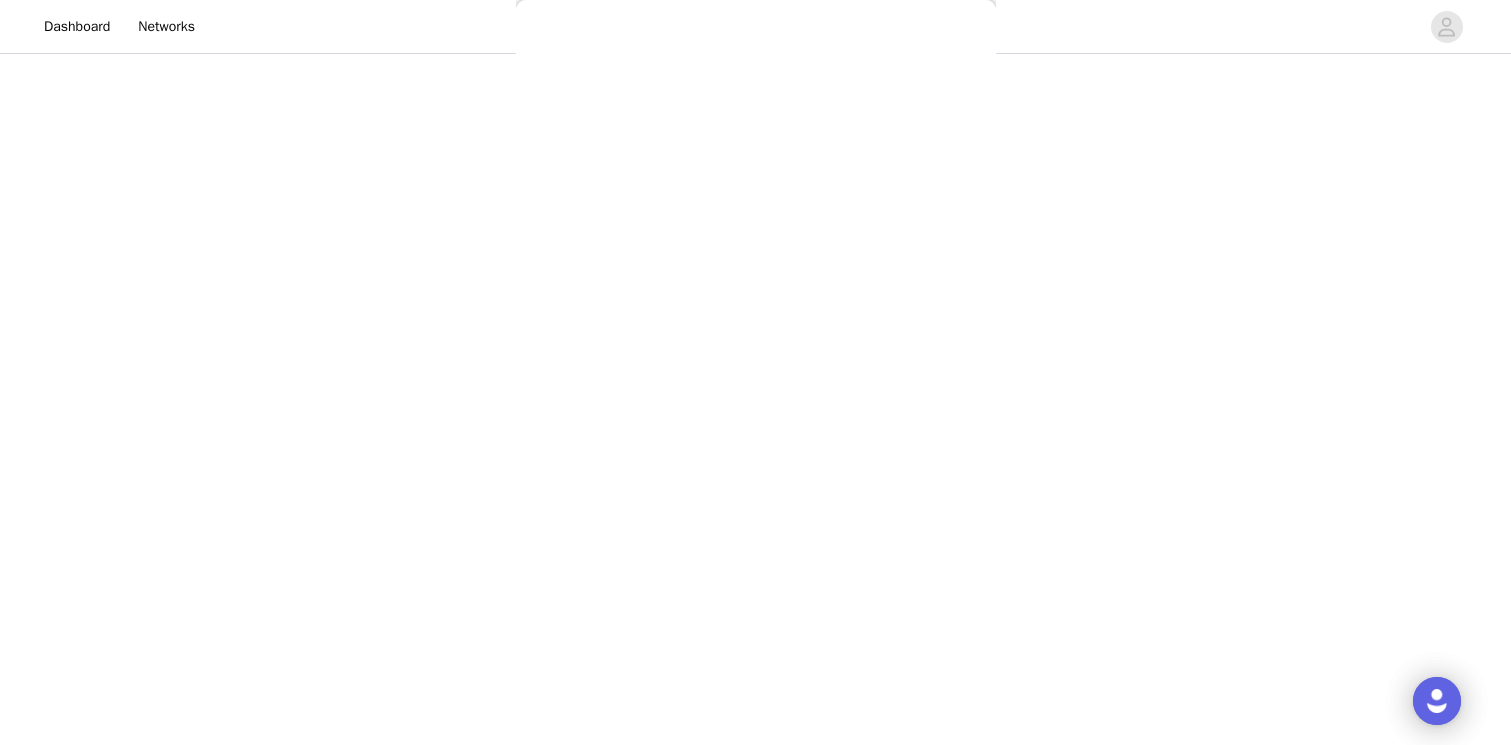 scroll, scrollTop: 0, scrollLeft: 0, axis: both 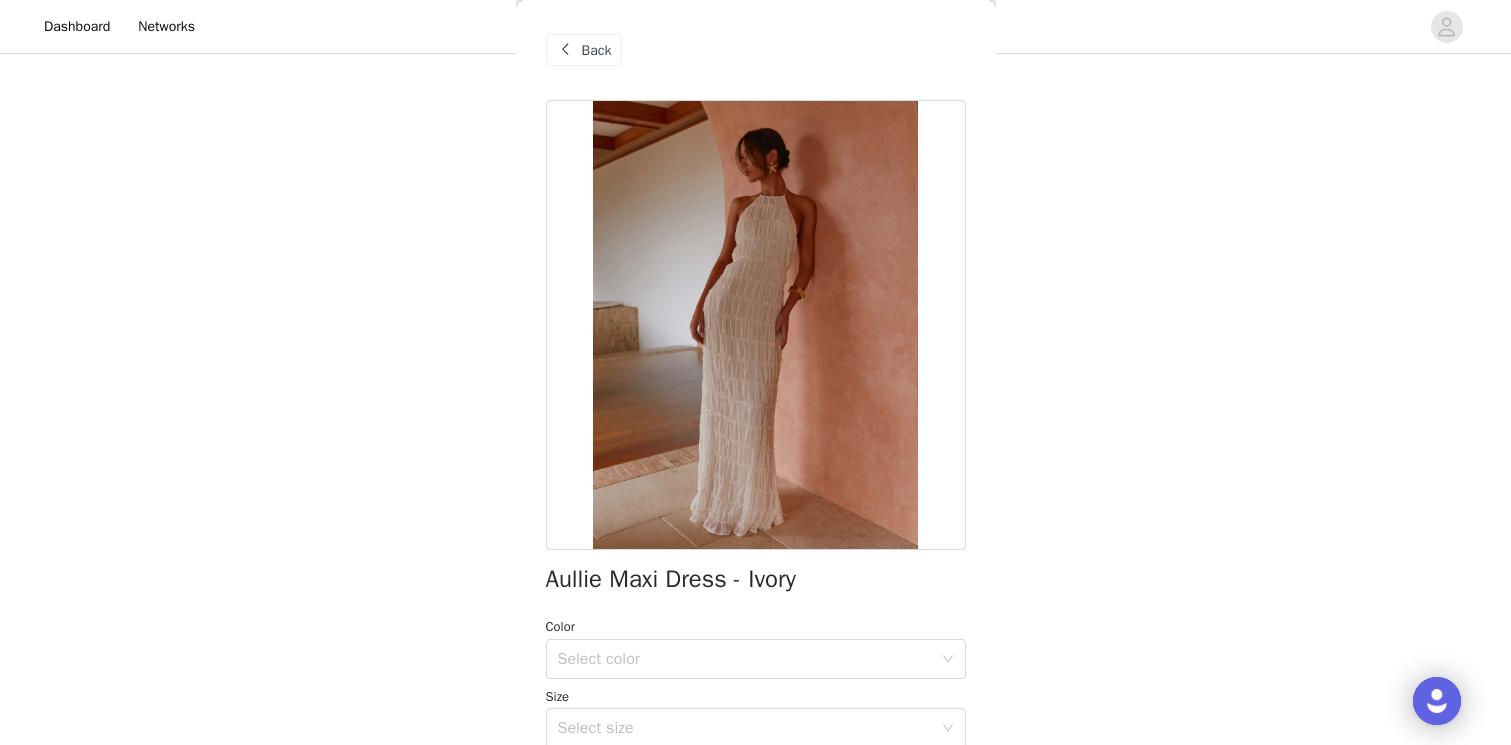 click on "Back" at bounding box center (597, 50) 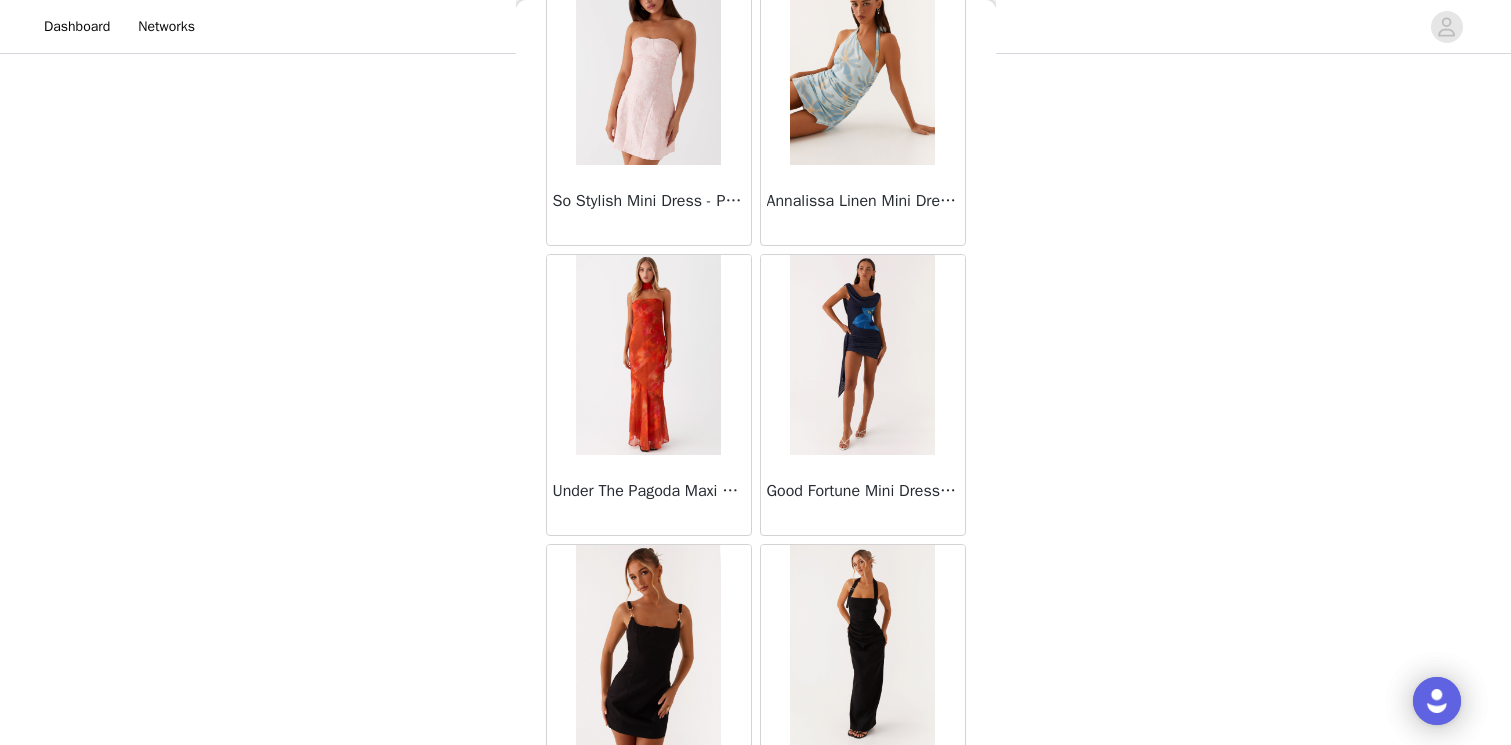 scroll, scrollTop: 5215, scrollLeft: 0, axis: vertical 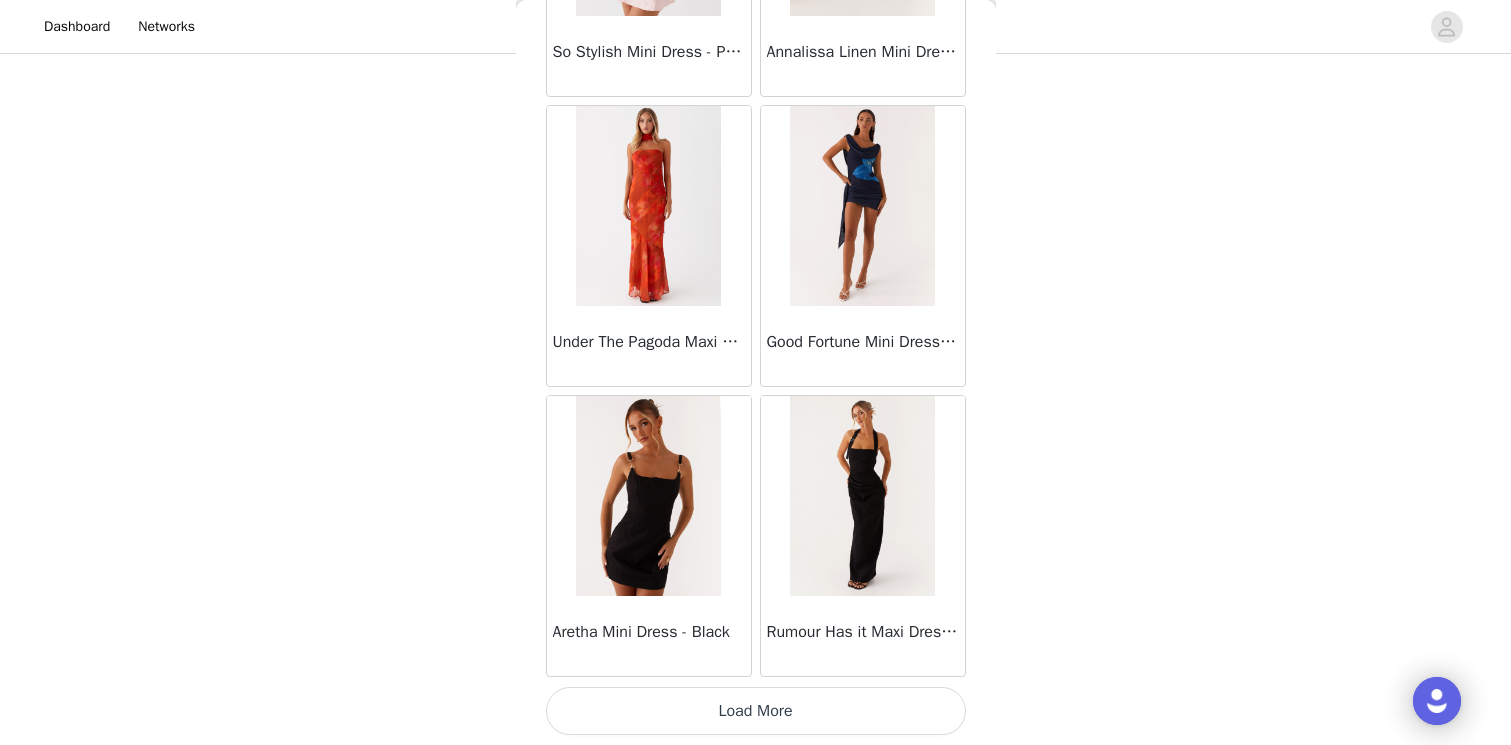 click on "Load More" at bounding box center [756, 711] 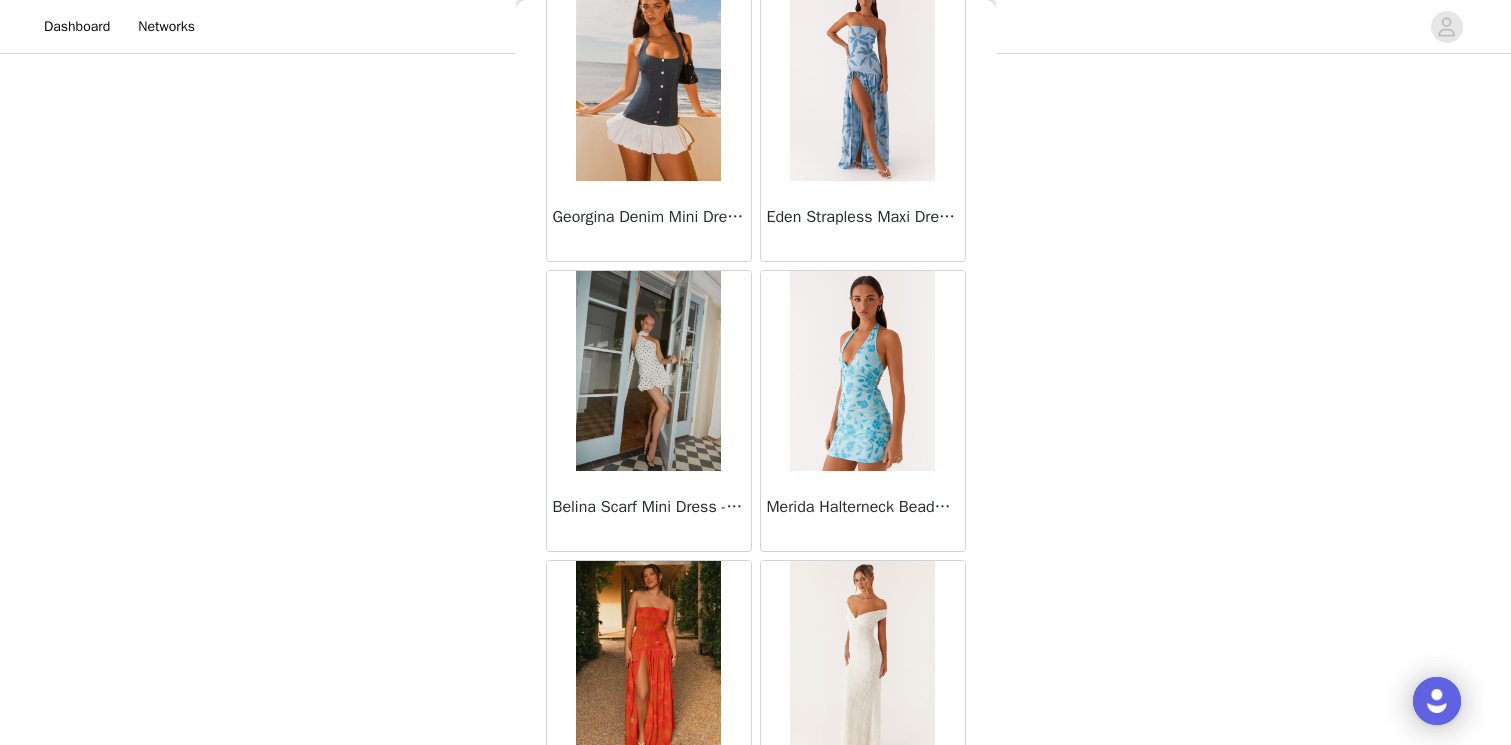 scroll, scrollTop: 7362, scrollLeft: 0, axis: vertical 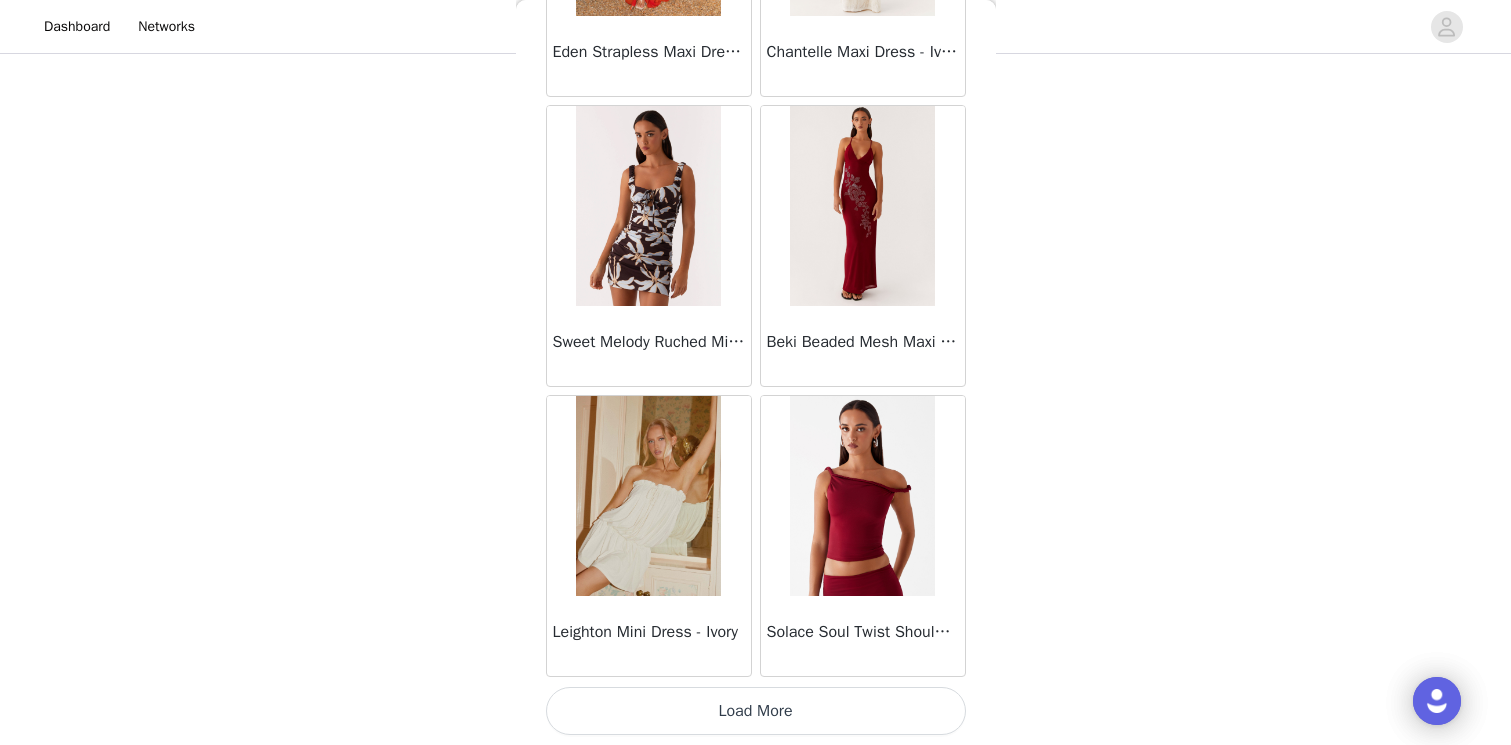 click on "Load More" at bounding box center (756, 711) 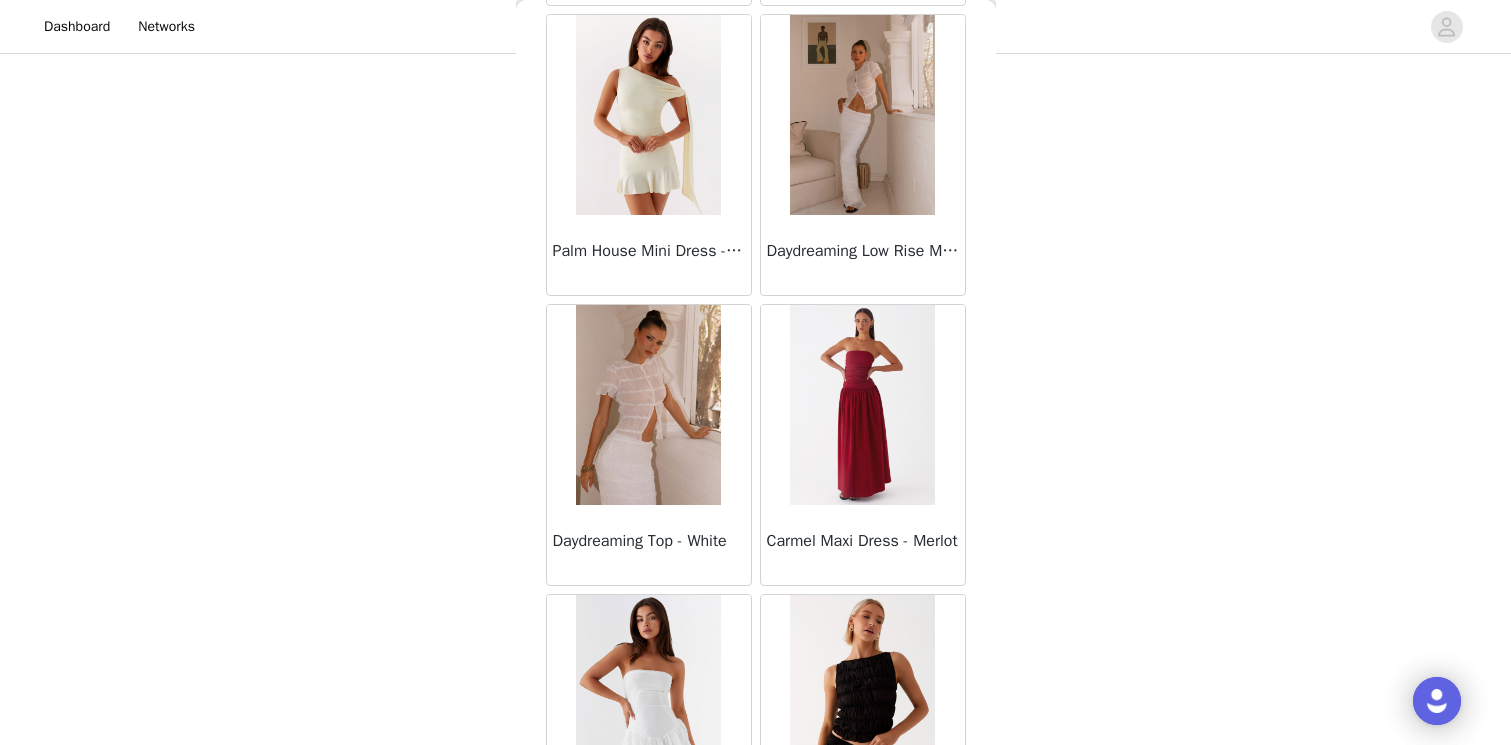 scroll, scrollTop: 9365, scrollLeft: 0, axis: vertical 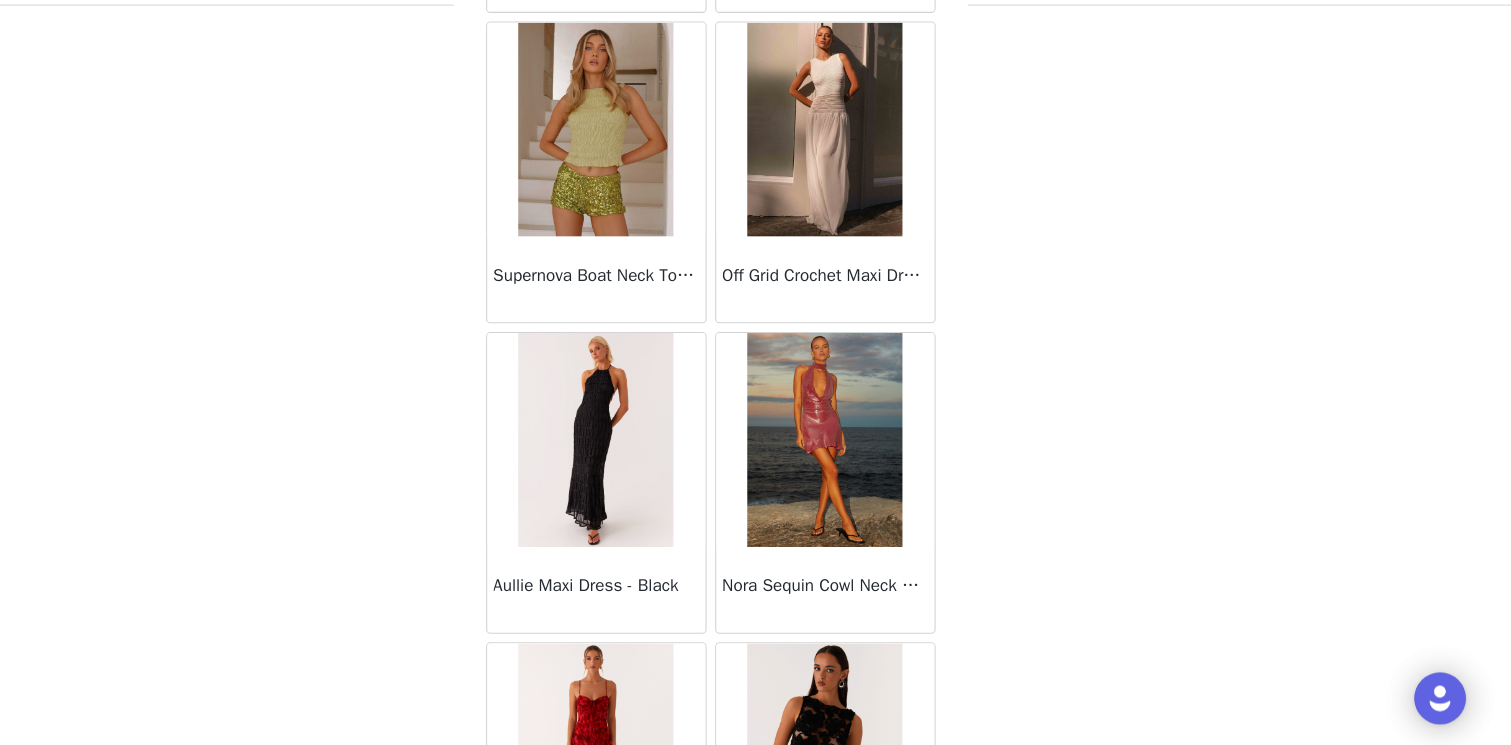 click at bounding box center (862, 170) 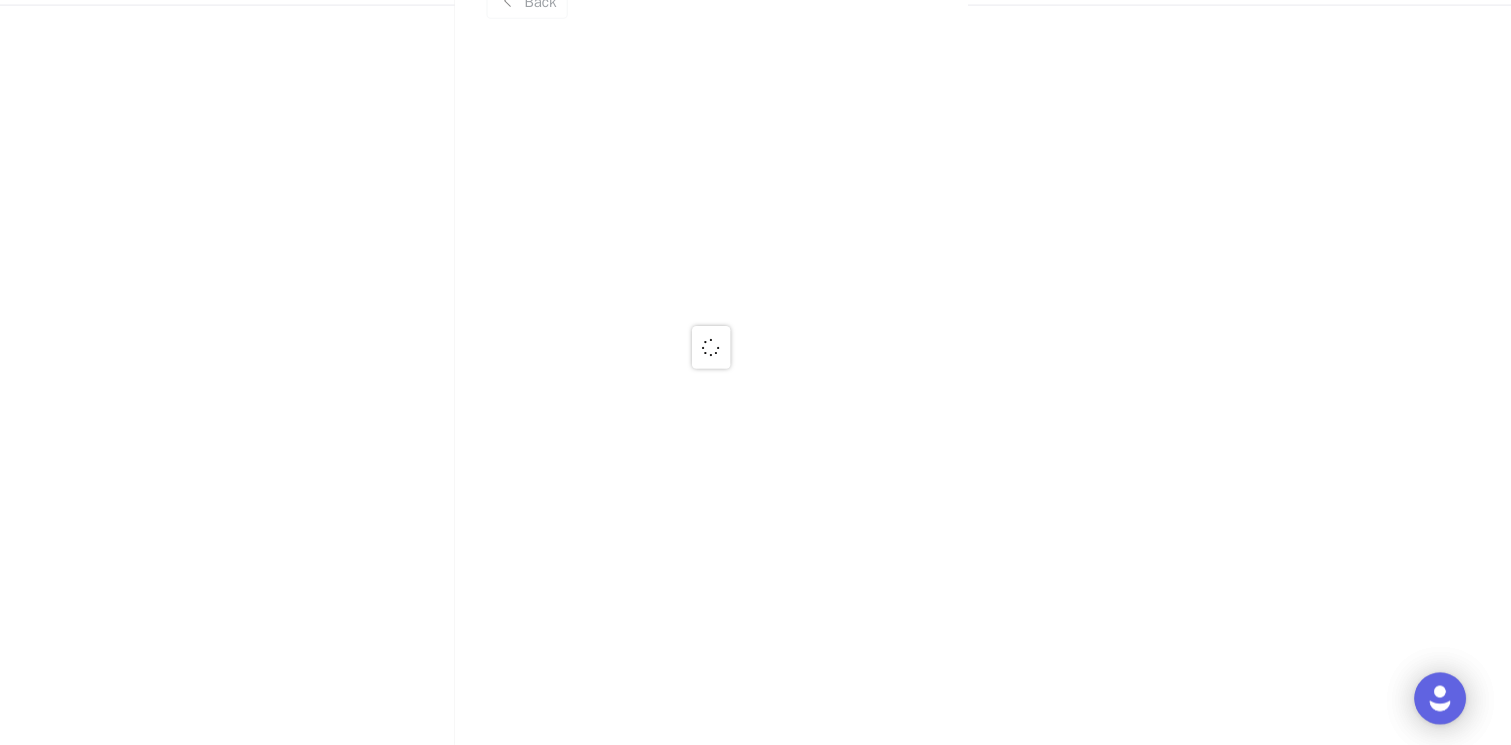 scroll, scrollTop: 0, scrollLeft: 0, axis: both 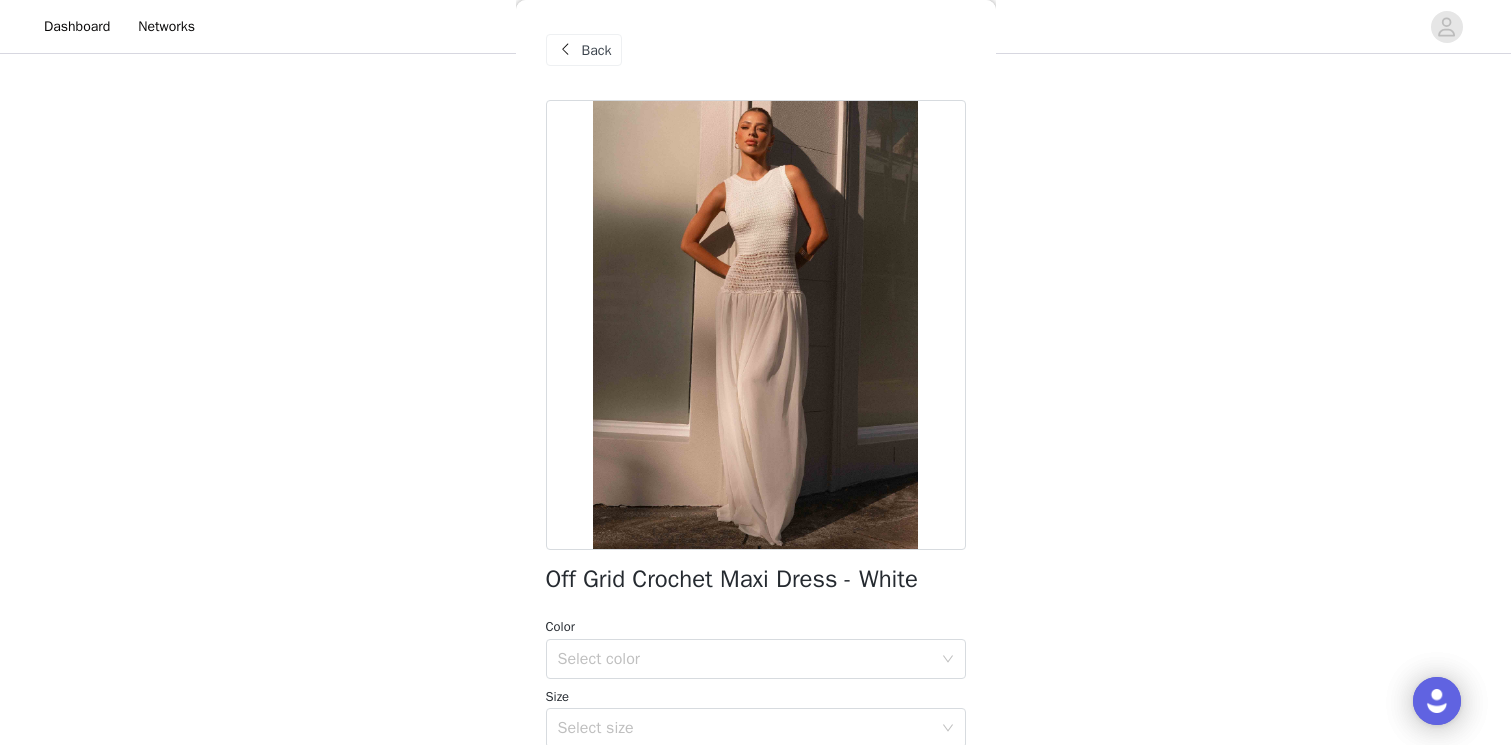 click on "Back" at bounding box center (584, 50) 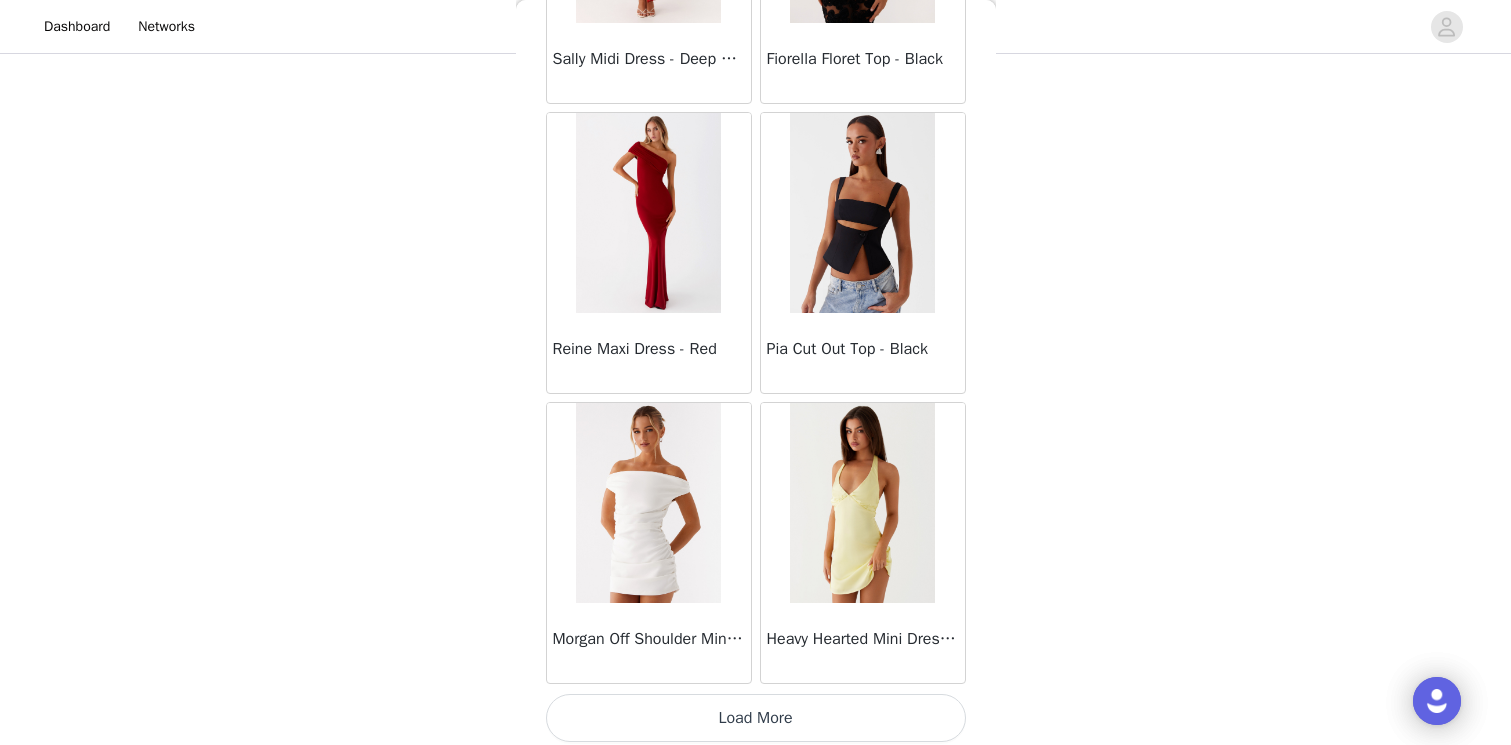 scroll, scrollTop: 11015, scrollLeft: 0, axis: vertical 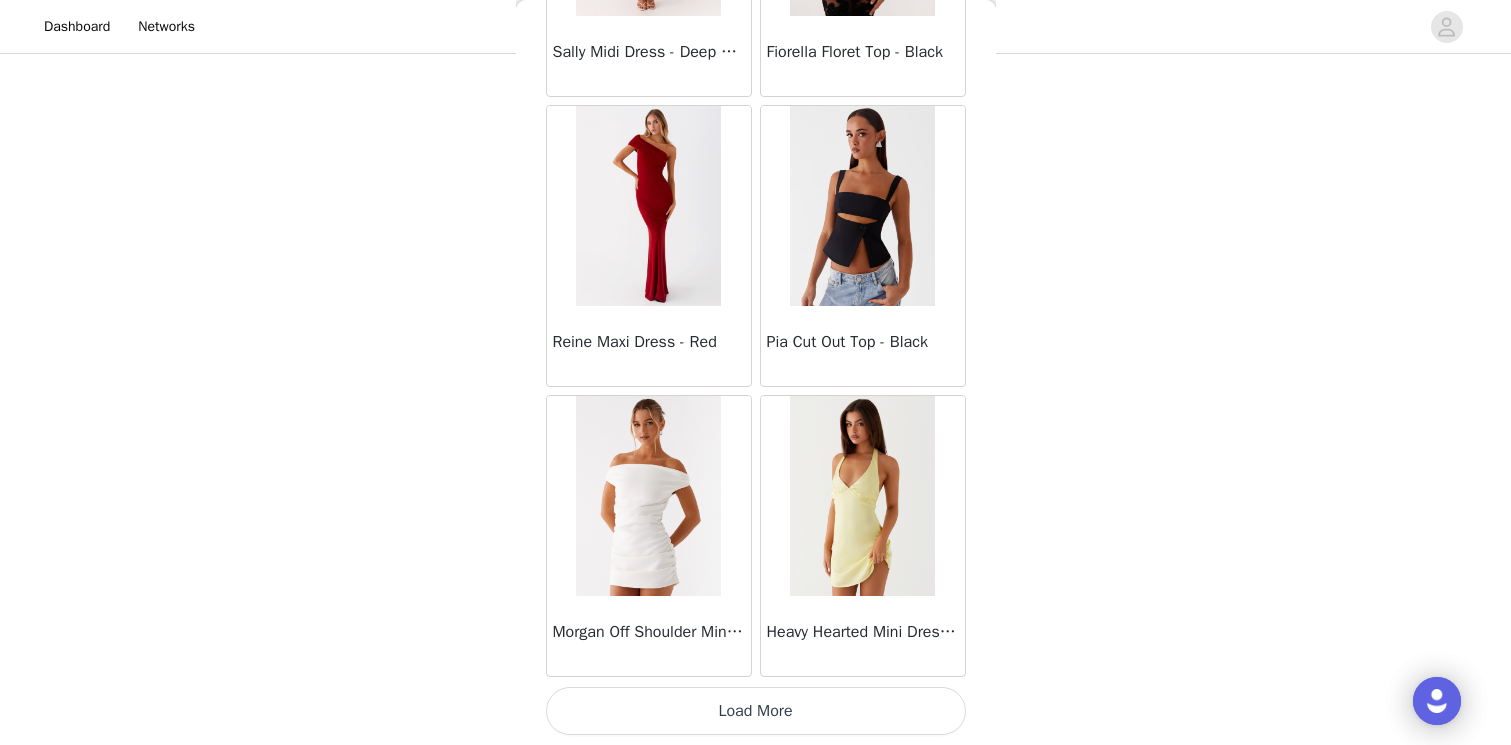 click on "Morgan Off Shoulder Mini Dress - Ivory" at bounding box center (649, 636) 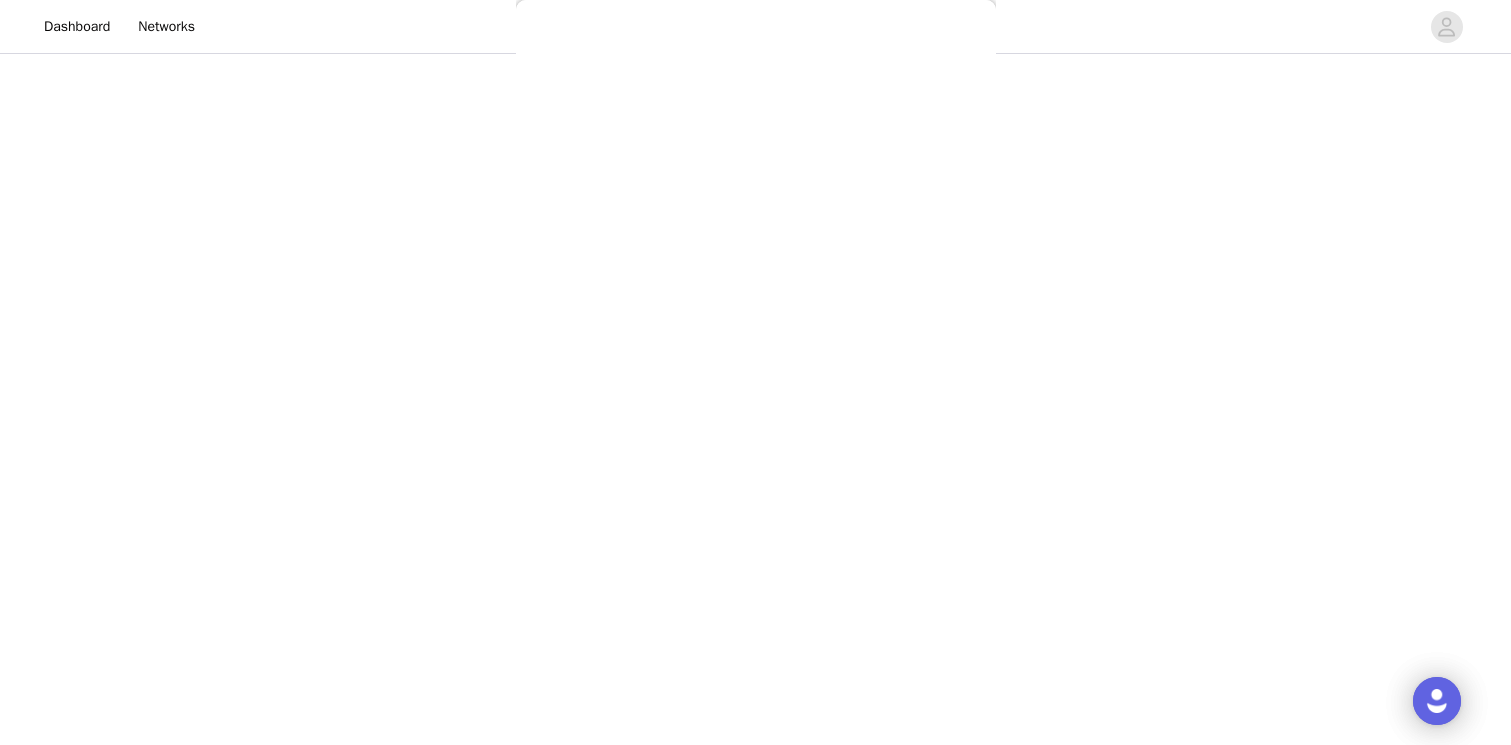 scroll, scrollTop: 0, scrollLeft: 0, axis: both 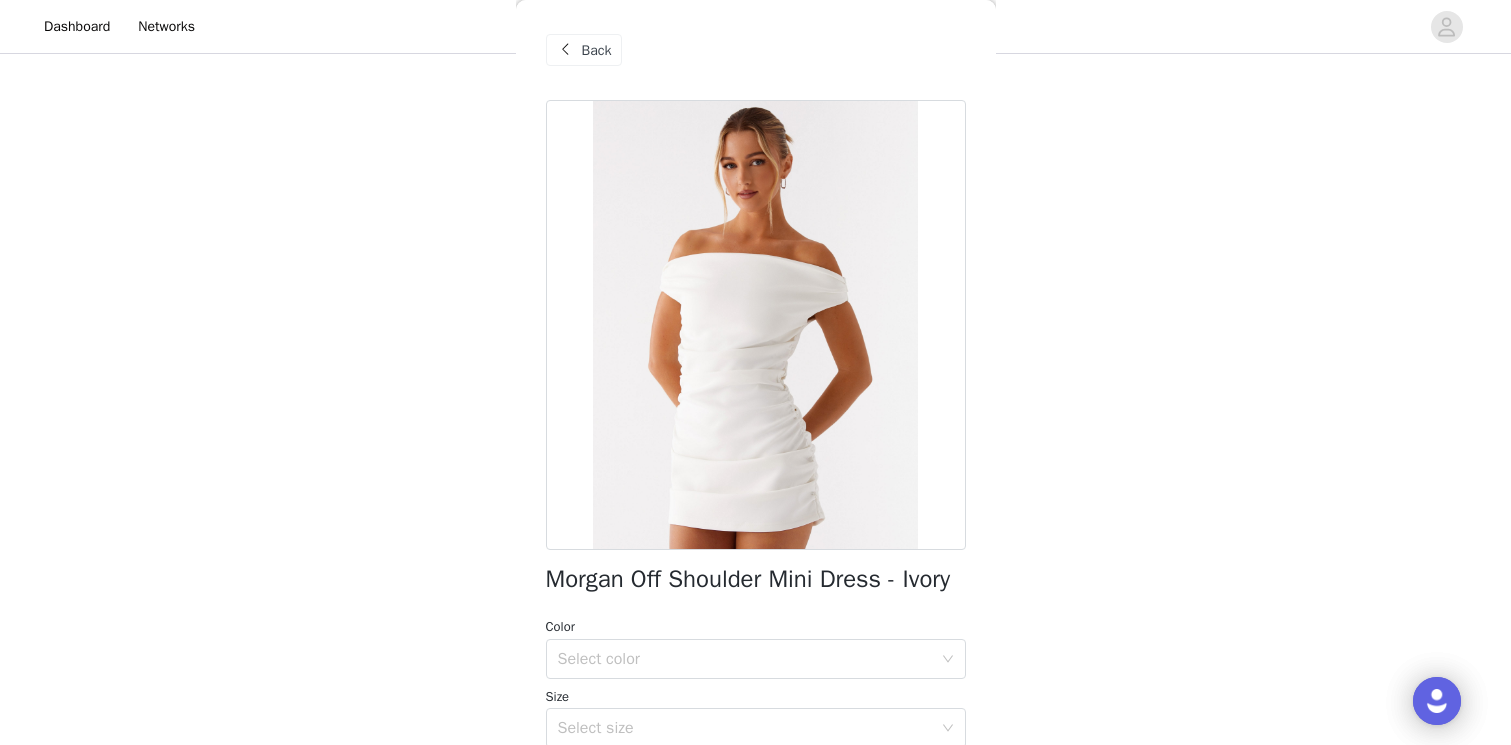 click on "Back" at bounding box center [584, 50] 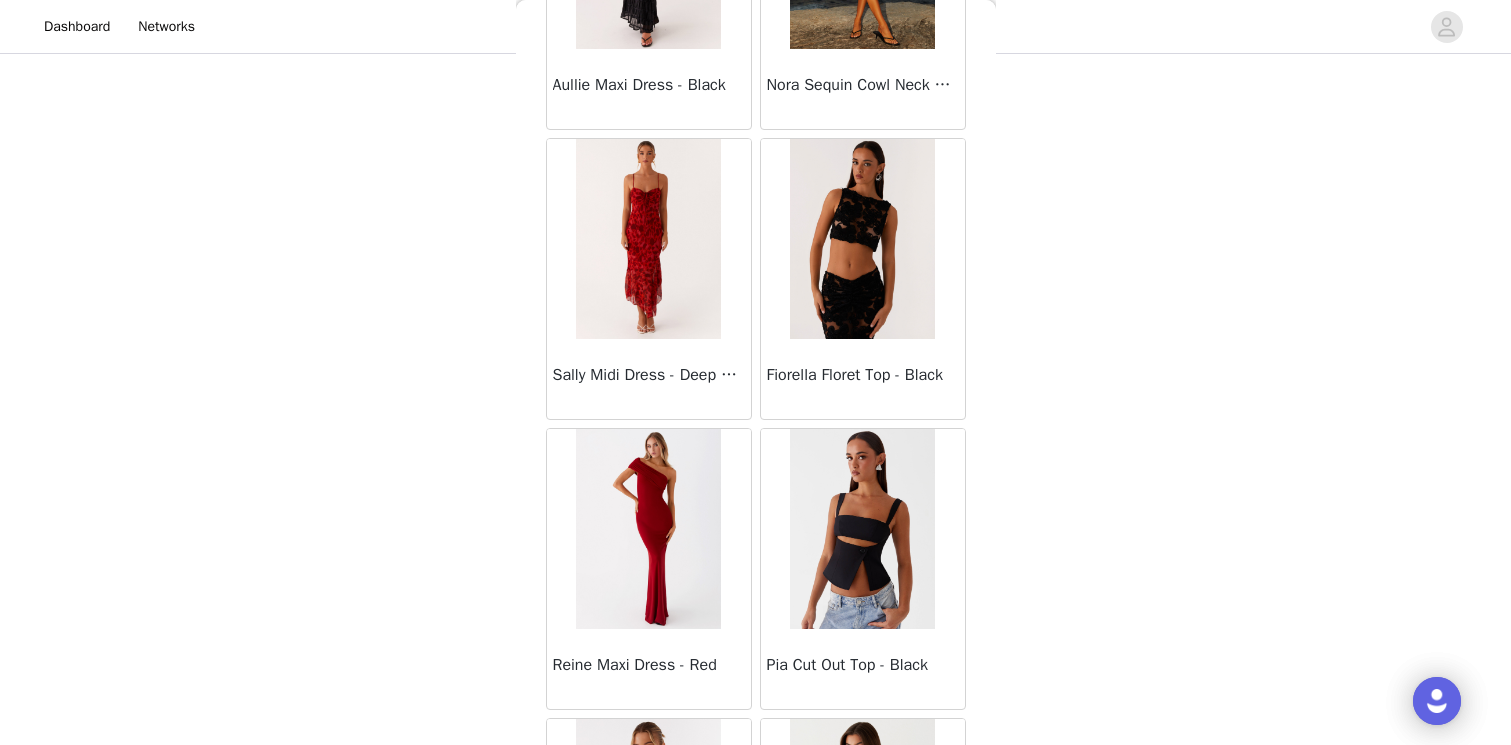scroll, scrollTop: 11015, scrollLeft: 0, axis: vertical 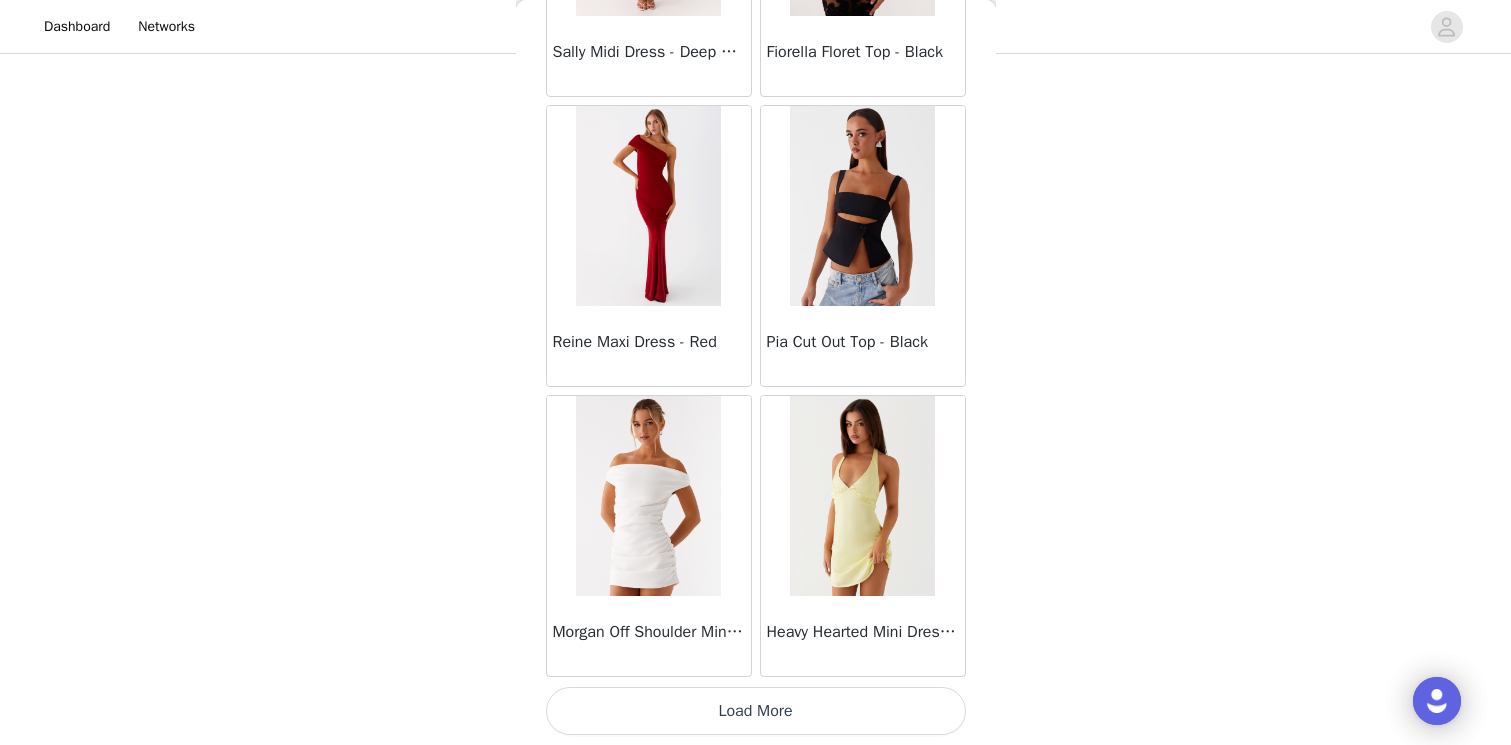 click on "Load More" at bounding box center [756, 711] 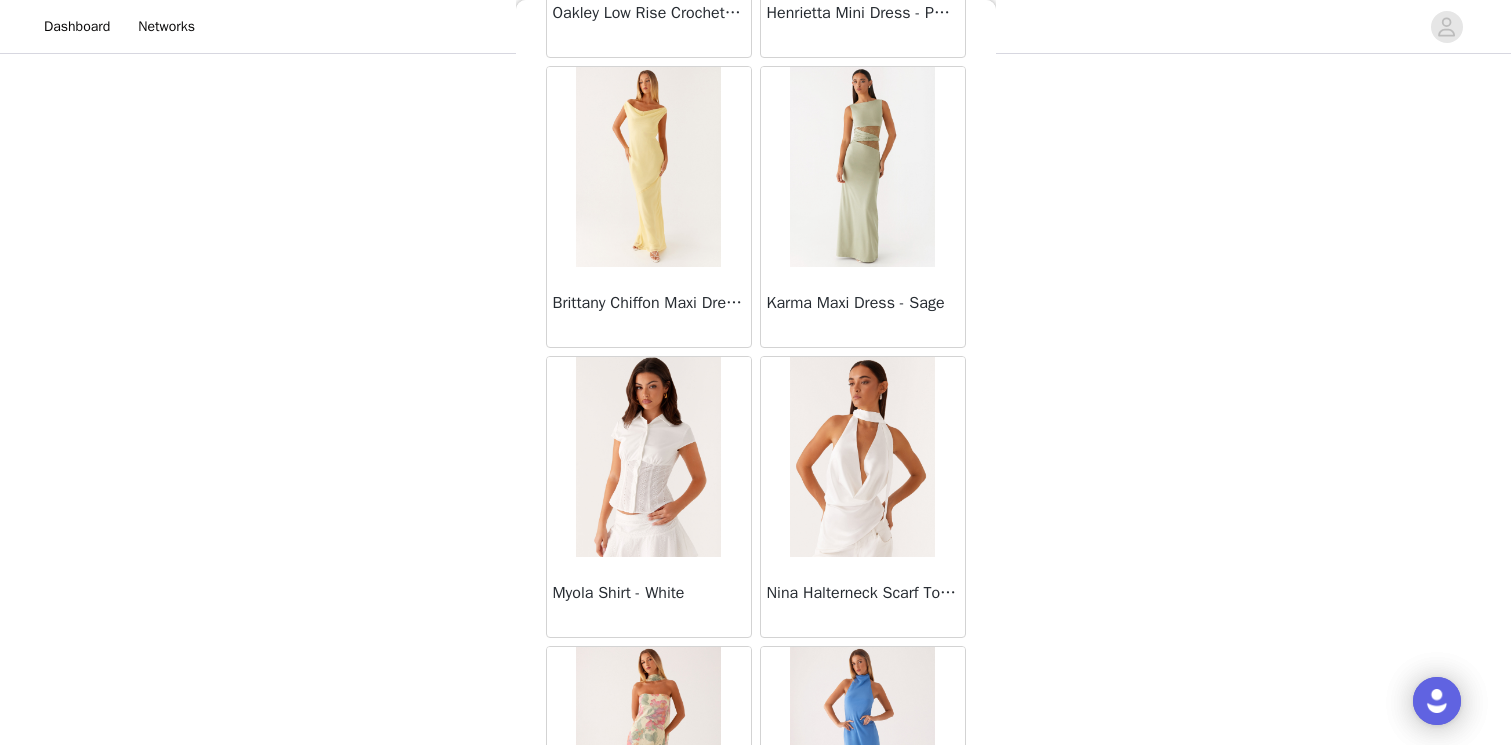 scroll, scrollTop: 12796, scrollLeft: 0, axis: vertical 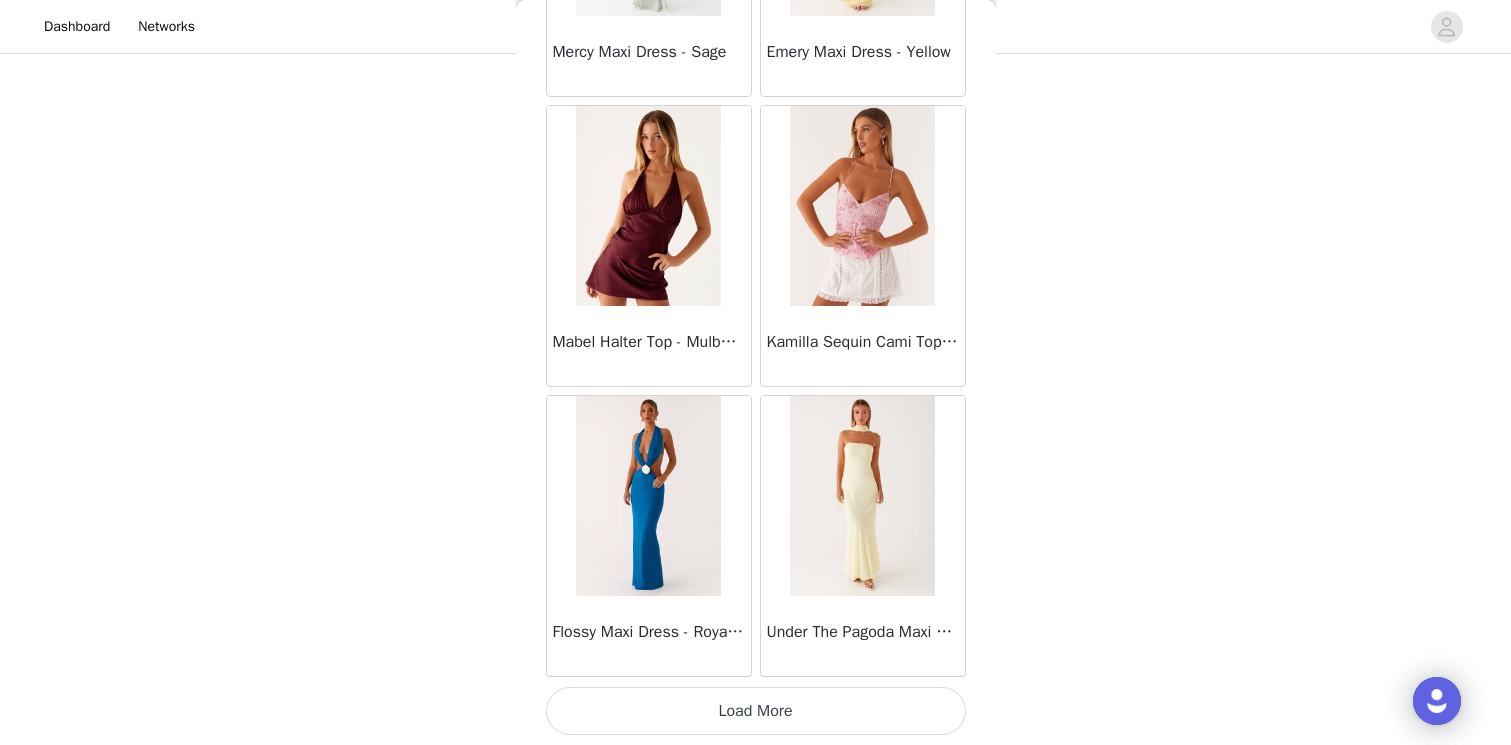 click on "Load More" at bounding box center [756, 711] 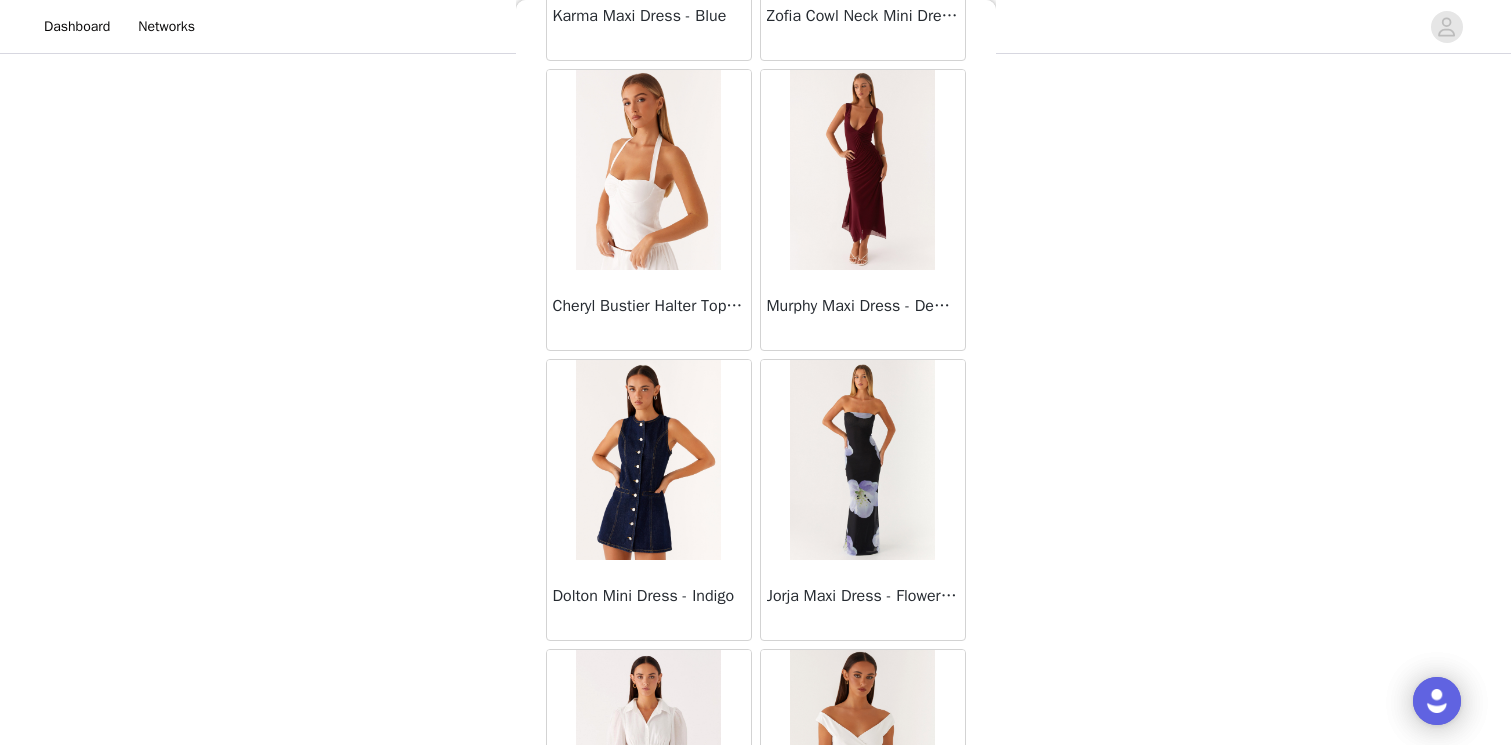 scroll, scrollTop: 15384, scrollLeft: 0, axis: vertical 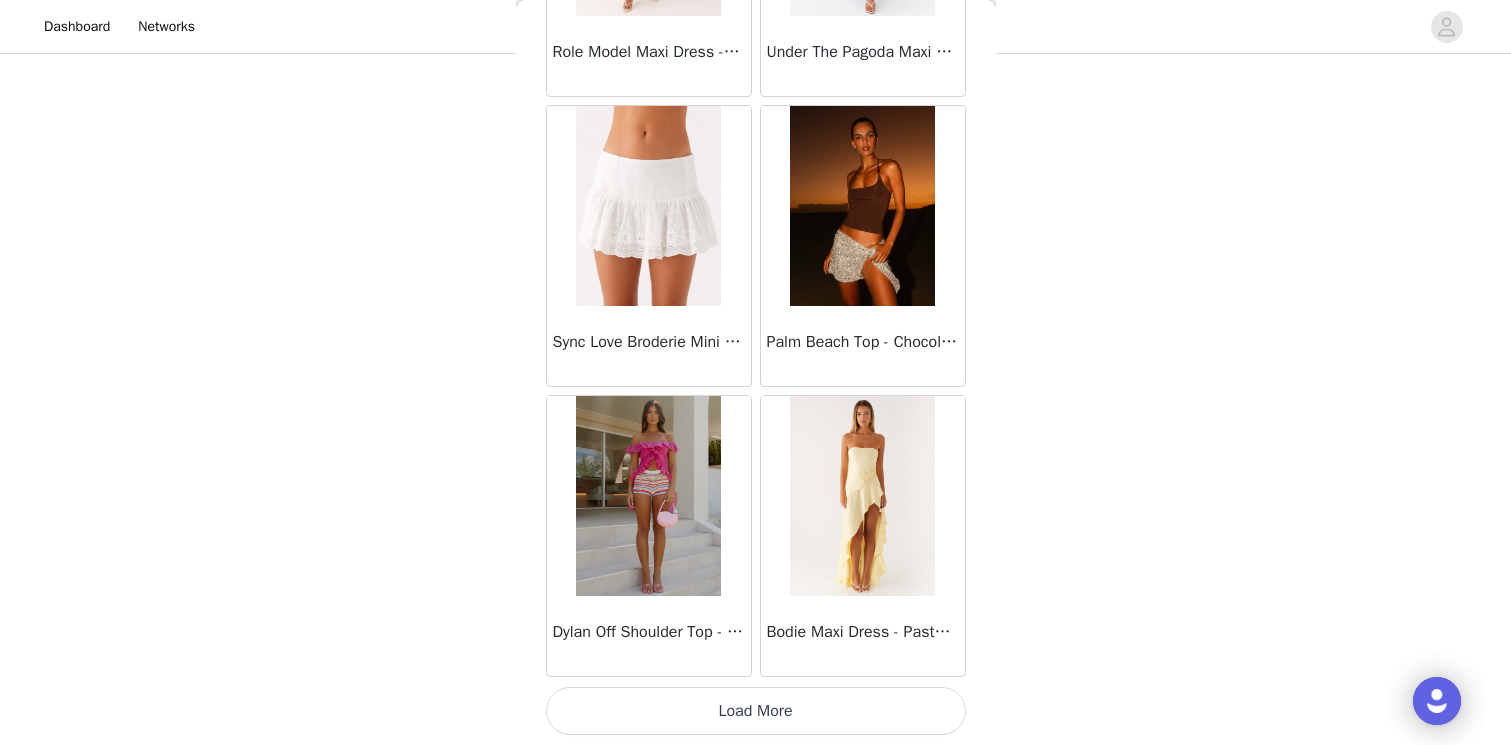 click on "Load More" at bounding box center [756, 711] 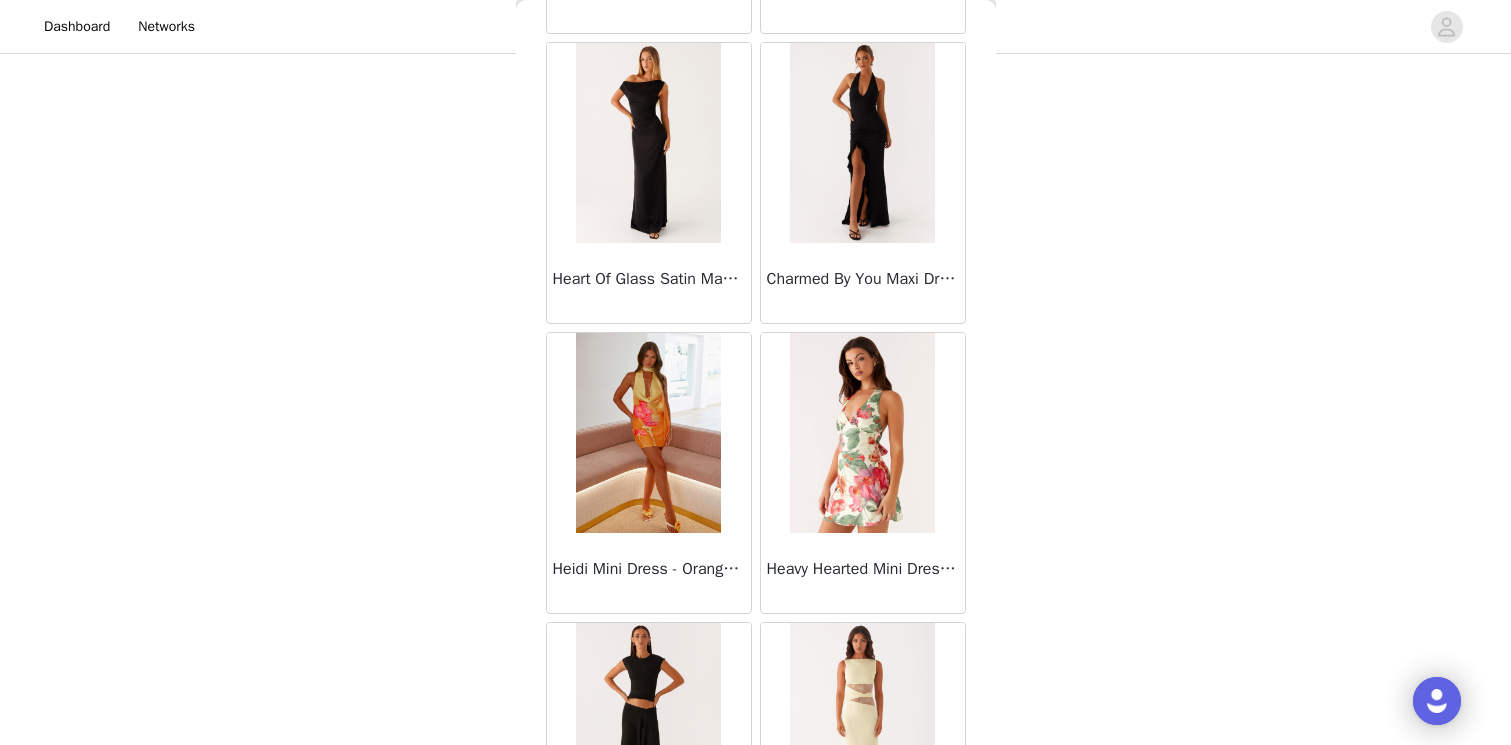 scroll, scrollTop: 18037, scrollLeft: 0, axis: vertical 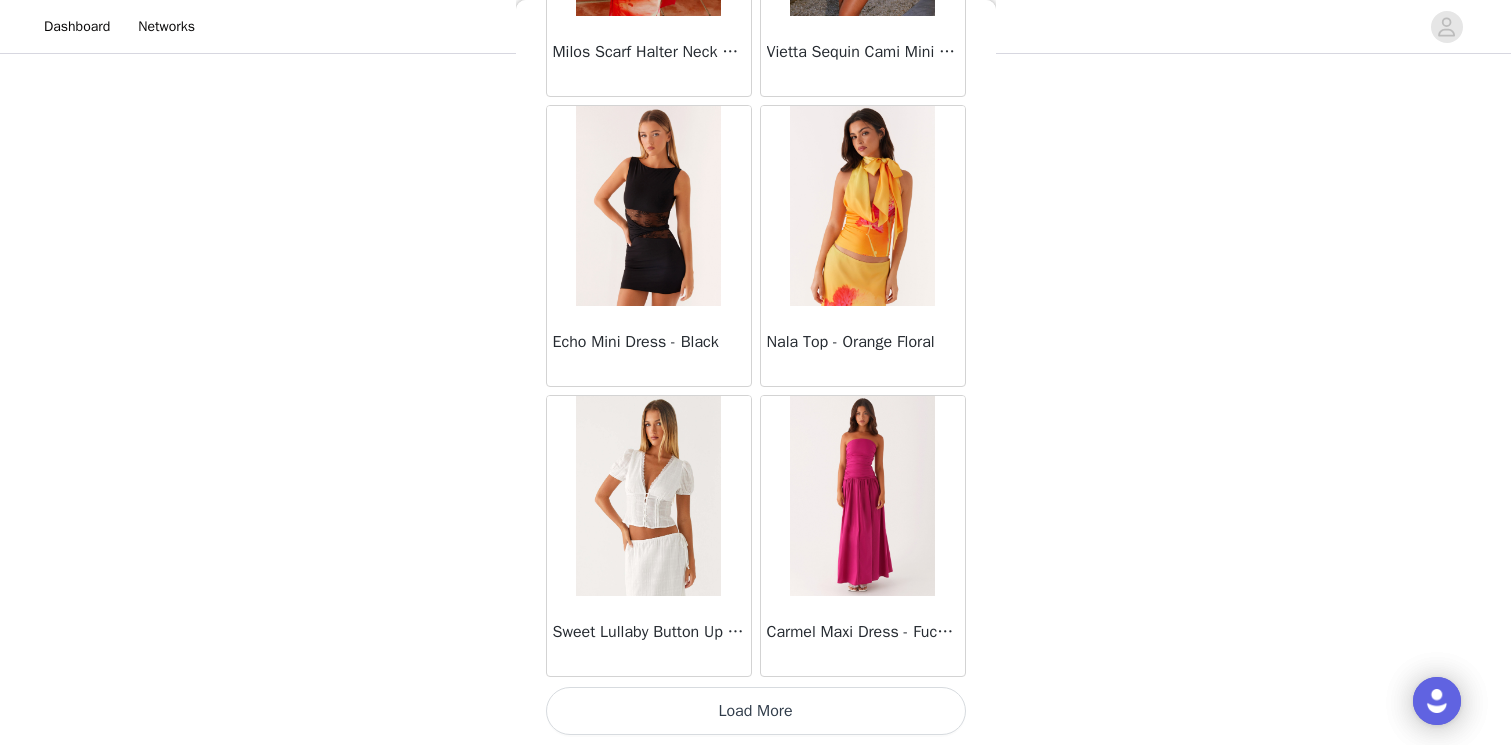 click on "Load More" at bounding box center (756, 711) 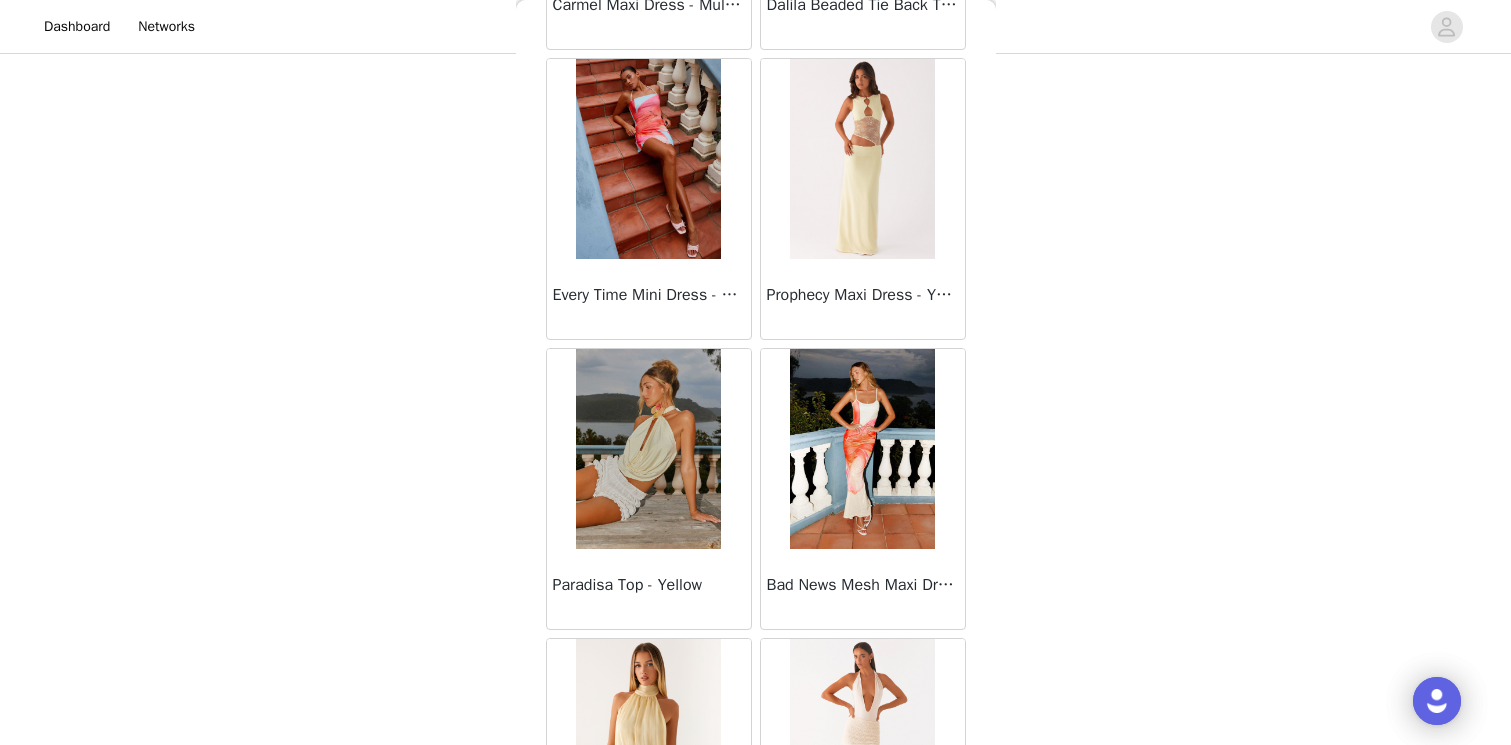 scroll, scrollTop: 21211, scrollLeft: 0, axis: vertical 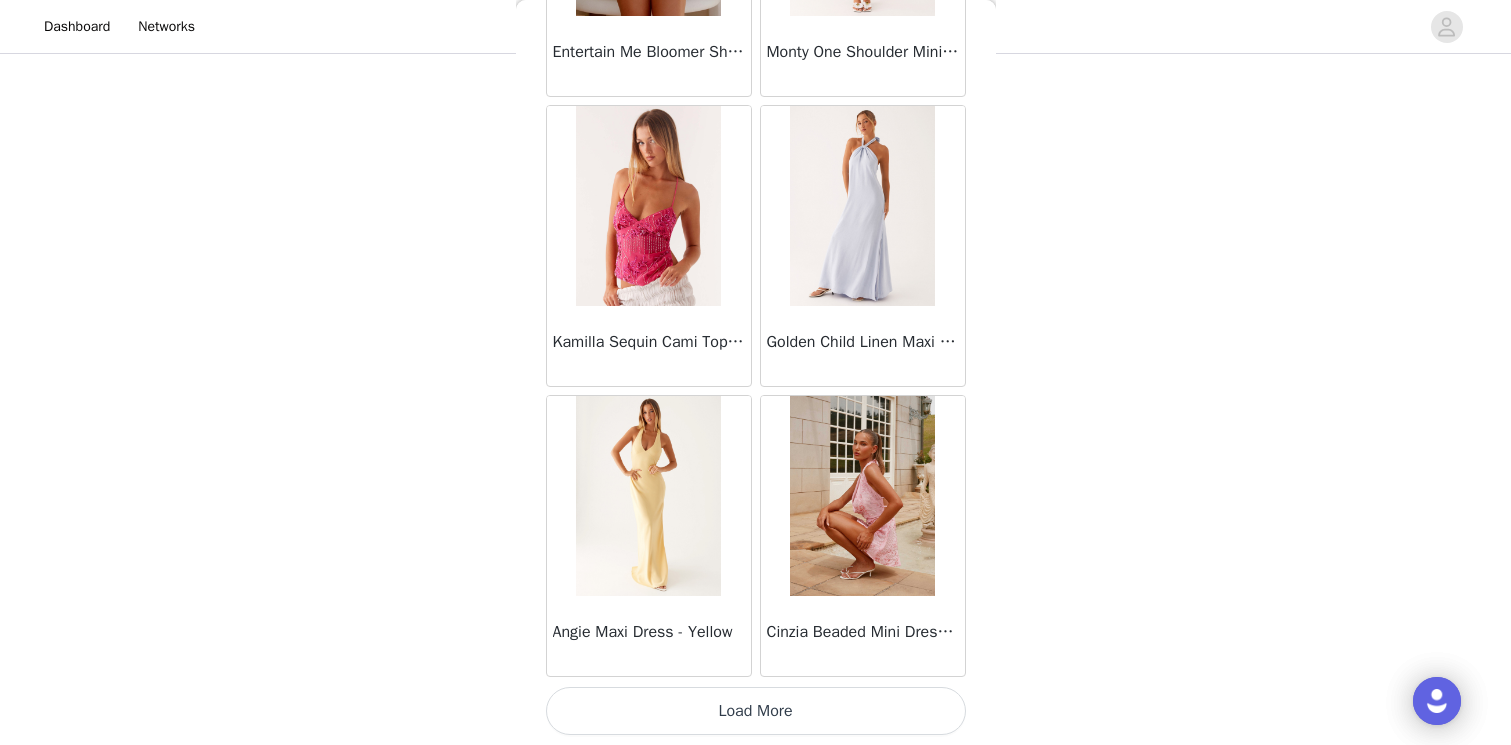click on "Load More" at bounding box center [756, 711] 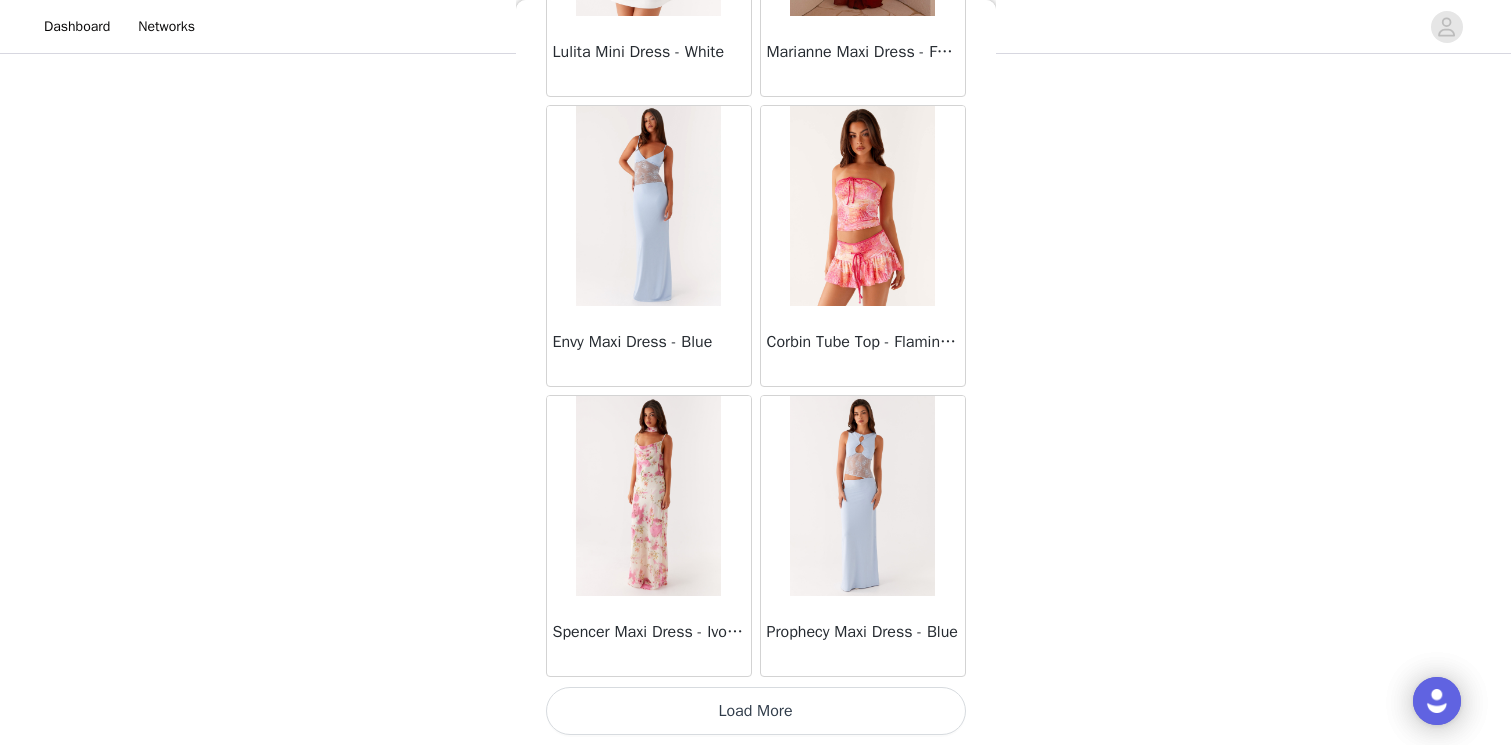 click on "Load More" at bounding box center [756, 711] 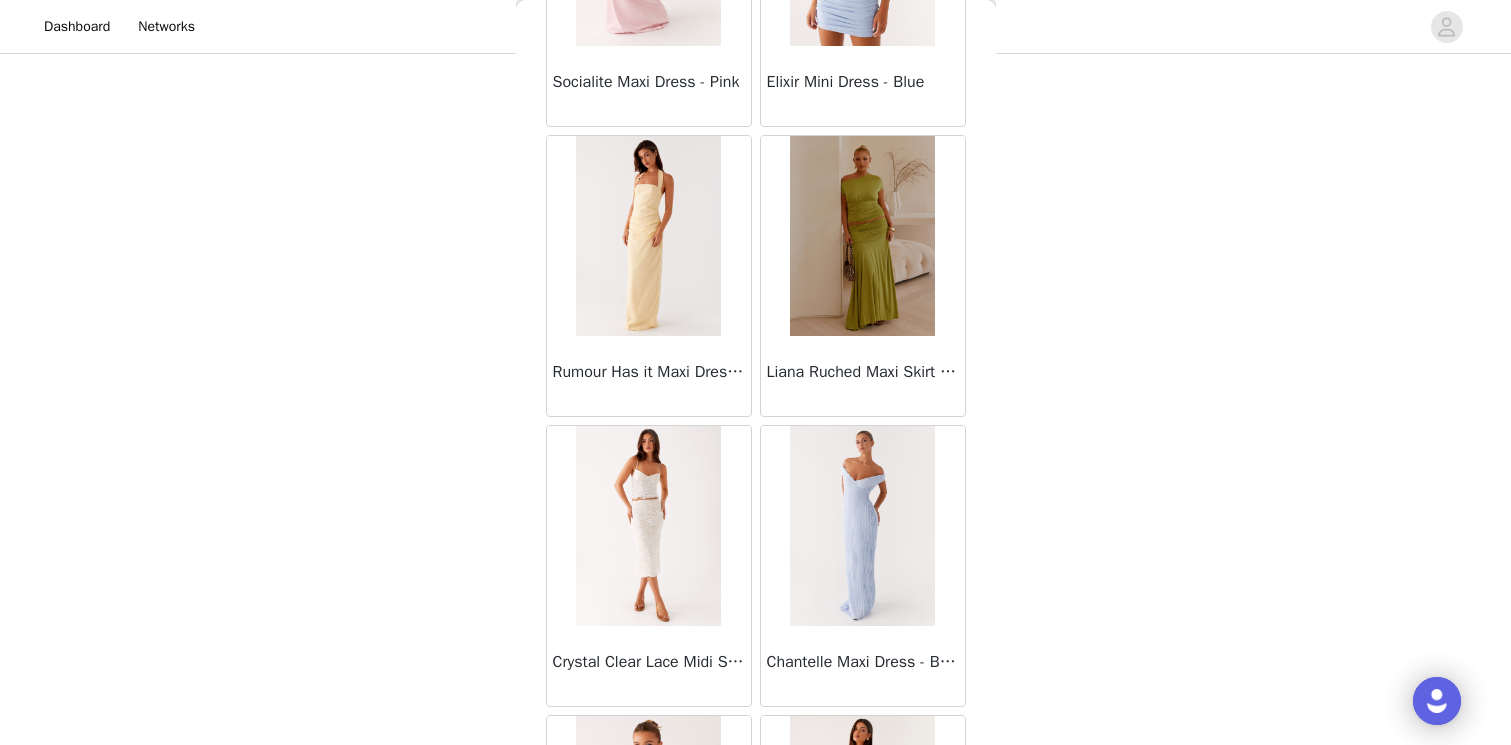 scroll, scrollTop: 26341, scrollLeft: 0, axis: vertical 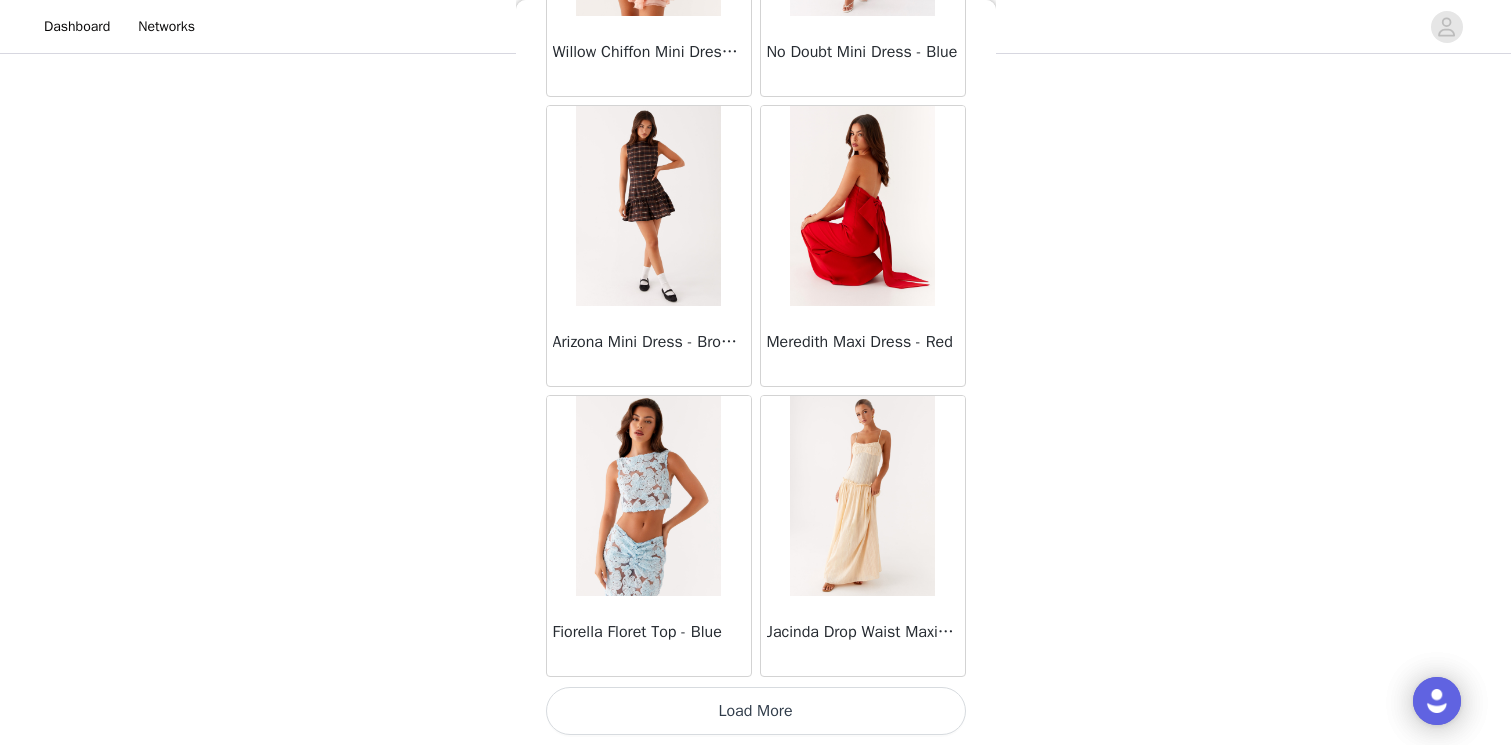 click on "Load More" at bounding box center (756, 711) 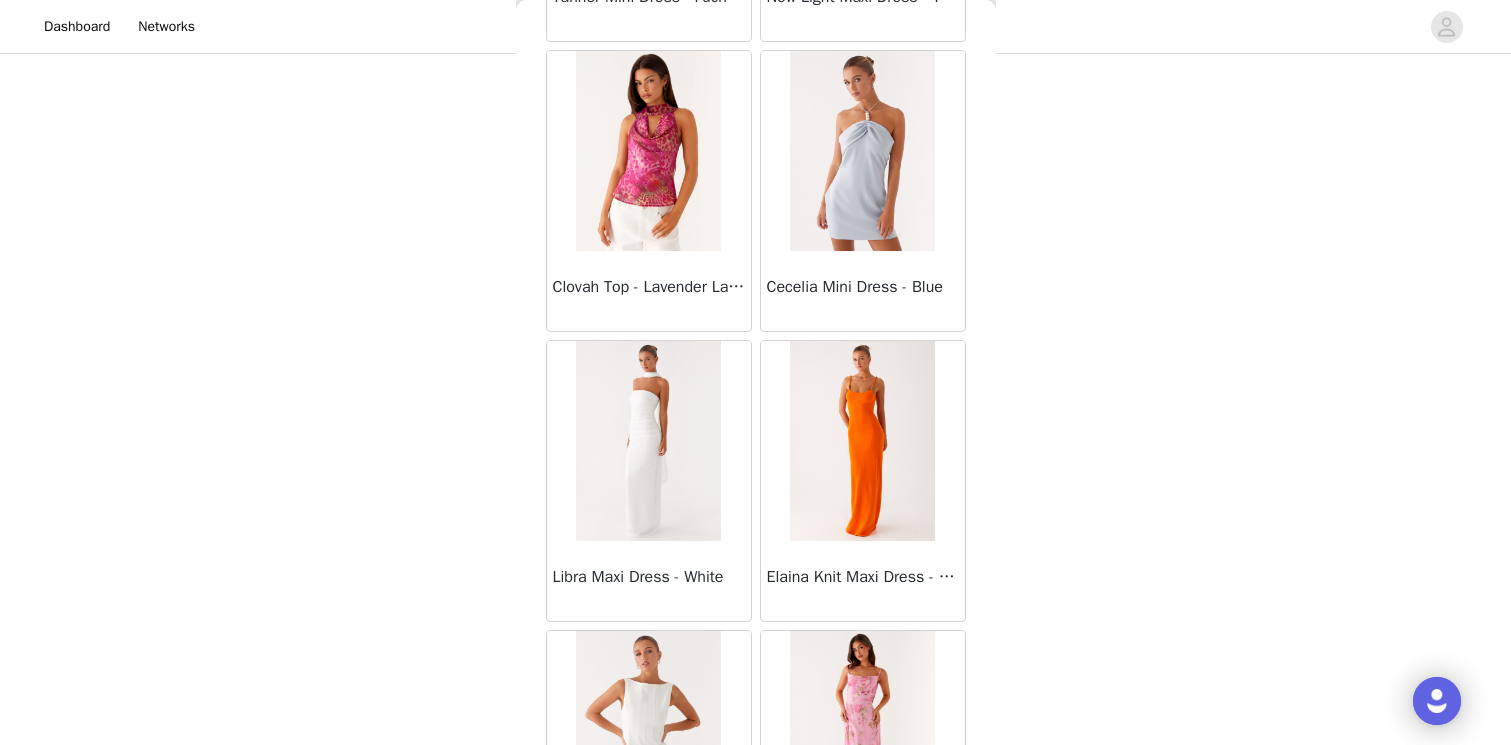 scroll, scrollTop: 29347, scrollLeft: 0, axis: vertical 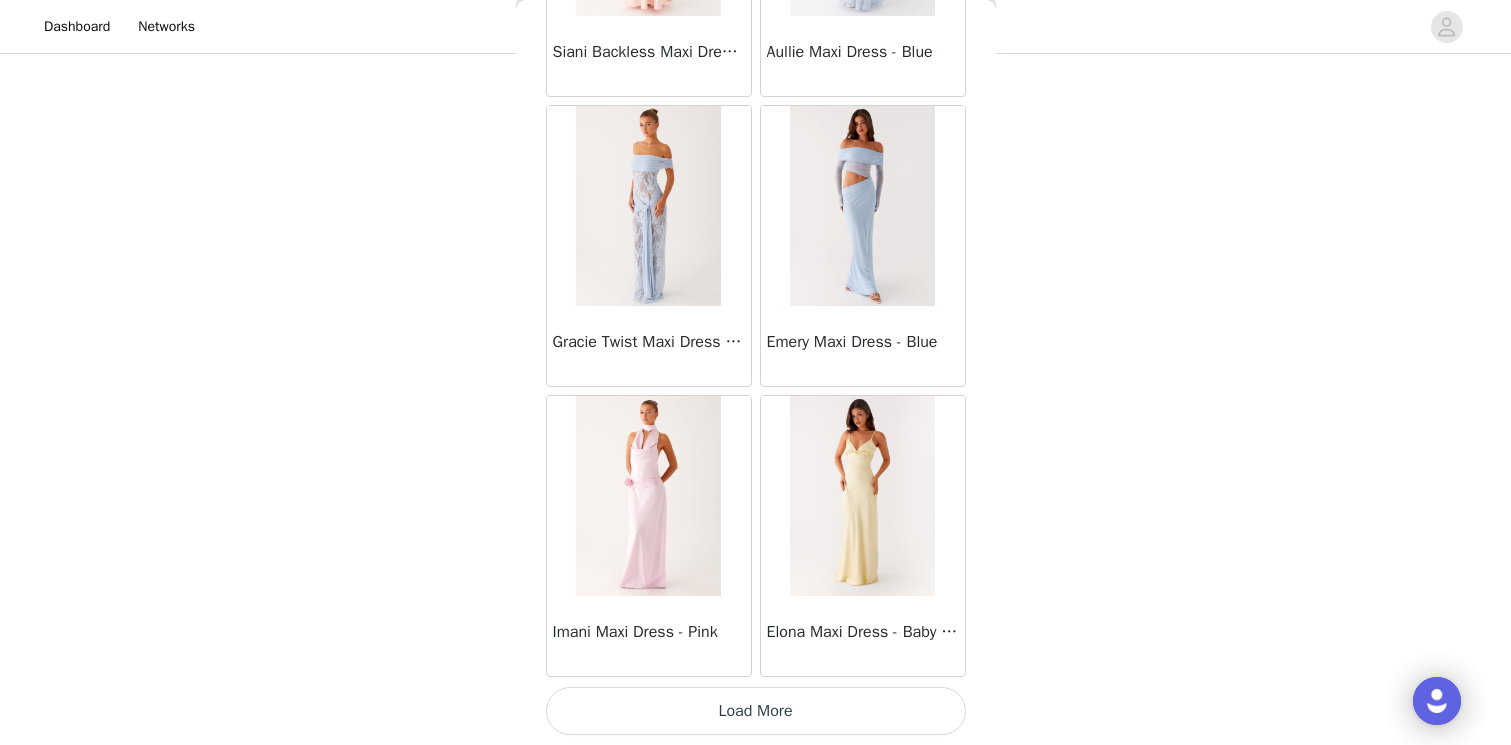 click on "Load More" at bounding box center (756, 711) 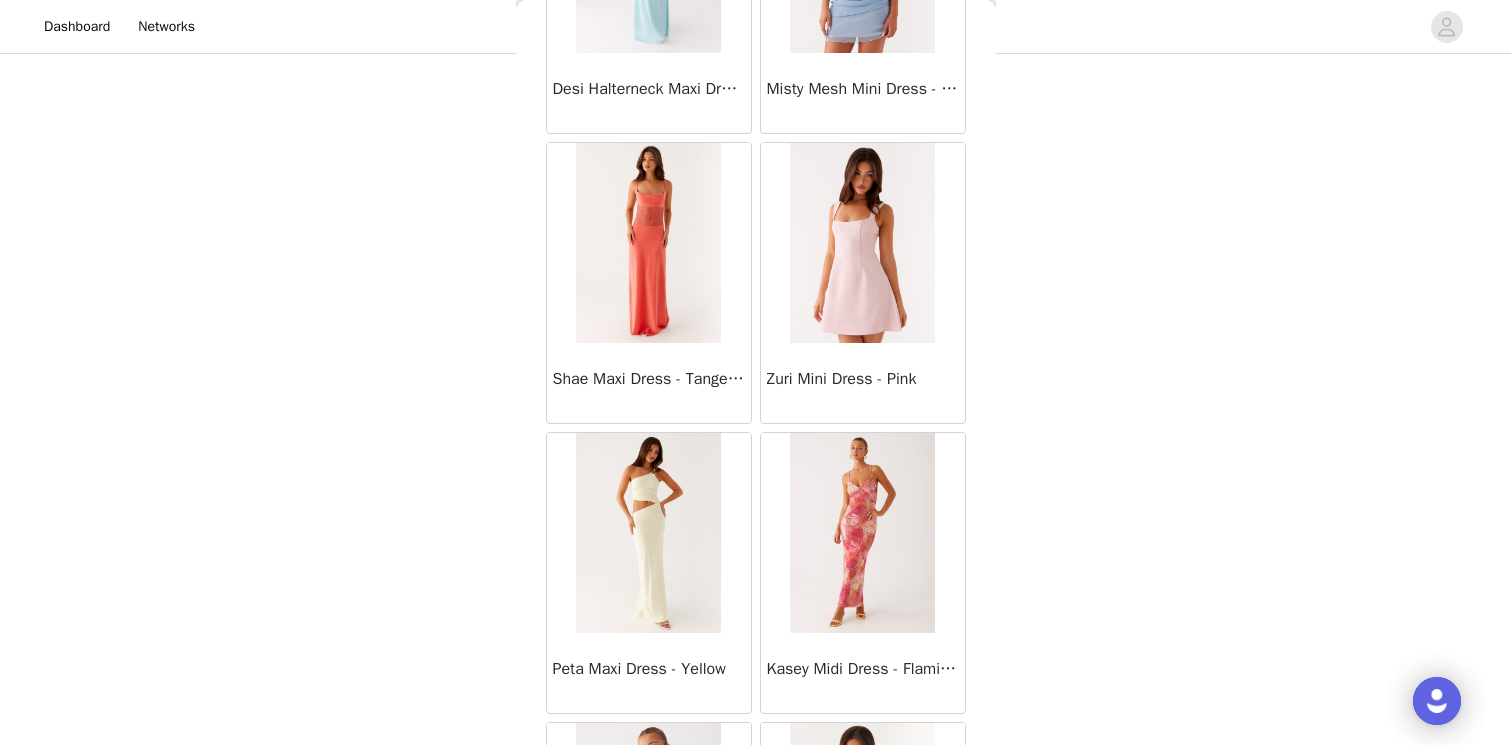 scroll, scrollTop: 32151, scrollLeft: 0, axis: vertical 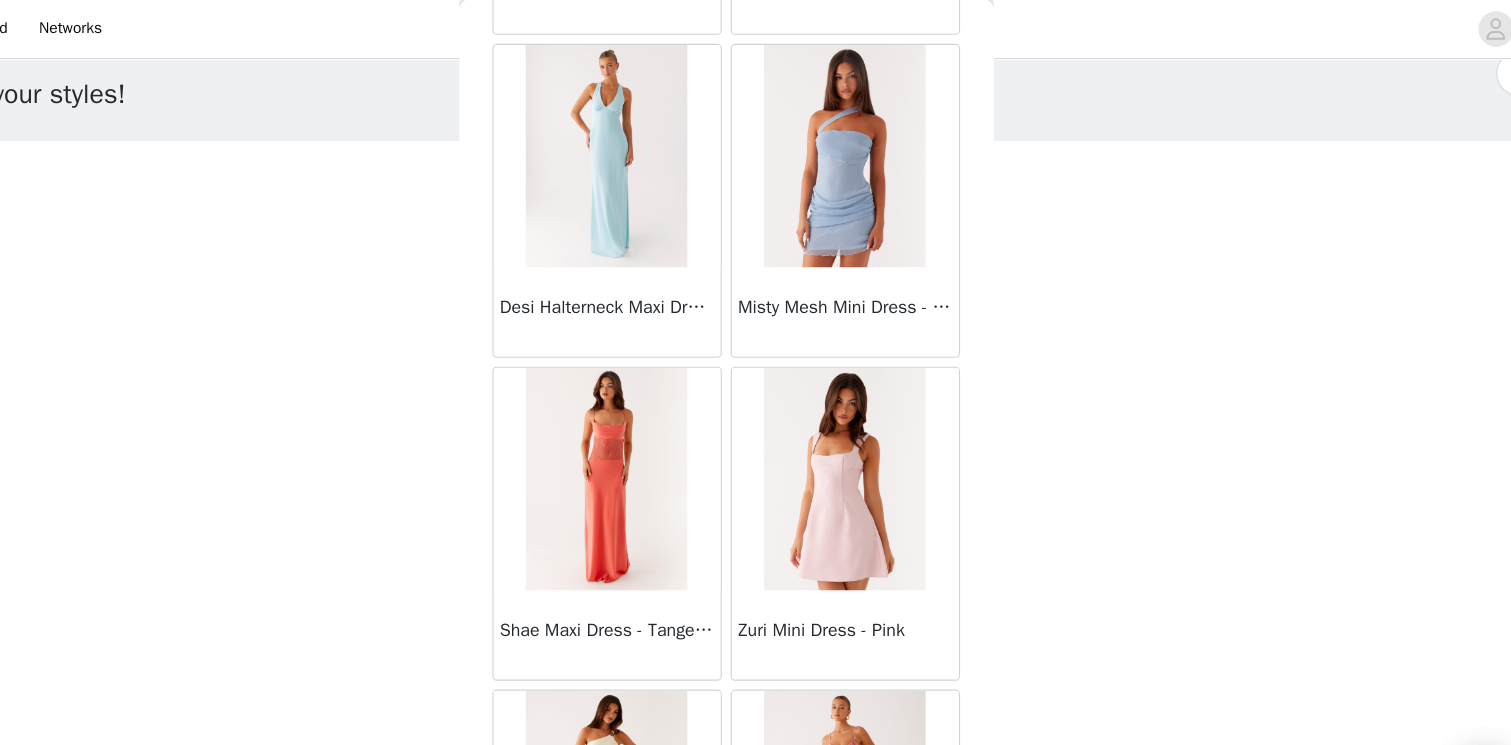 click on "Zuri Mini Dress - Pink" at bounding box center [863, 567] 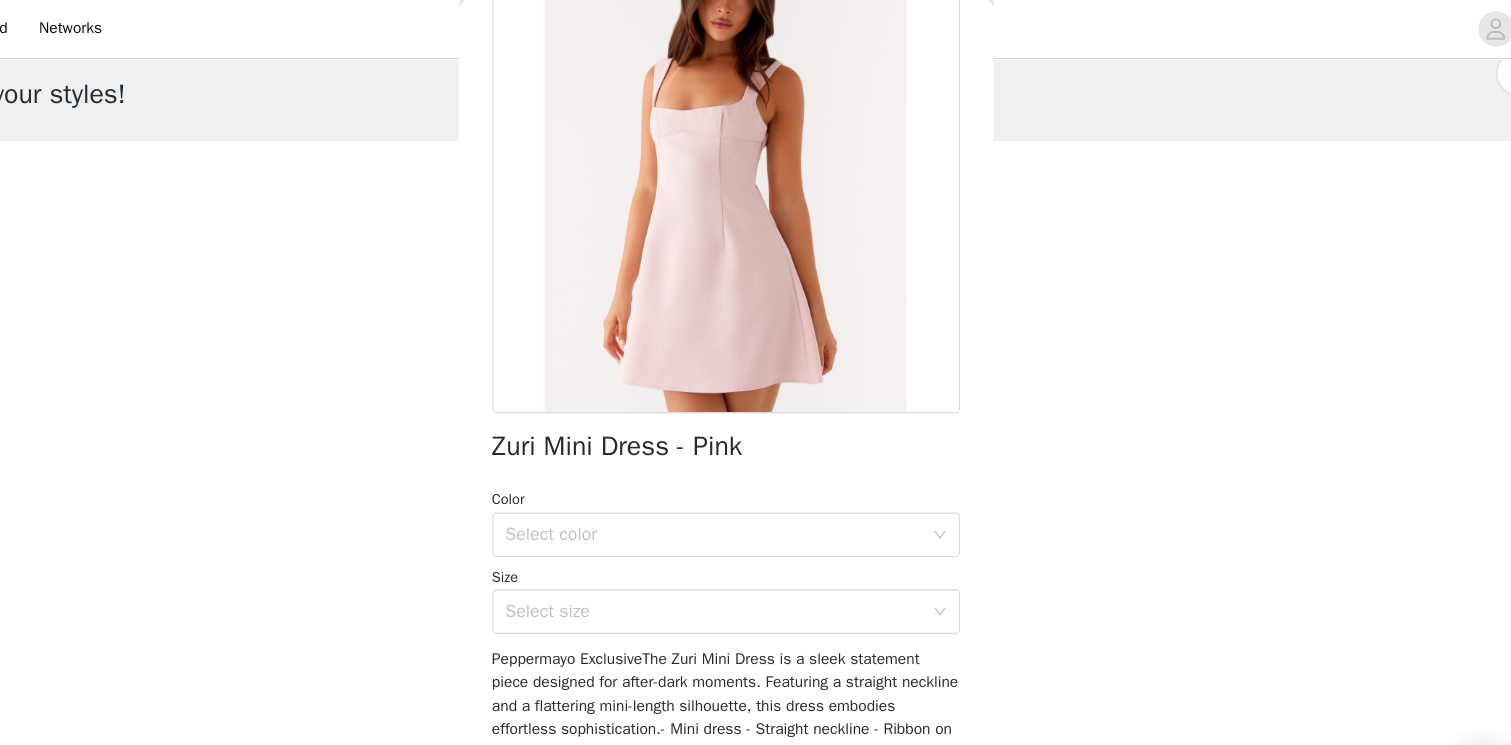 scroll, scrollTop: 207, scrollLeft: 0, axis: vertical 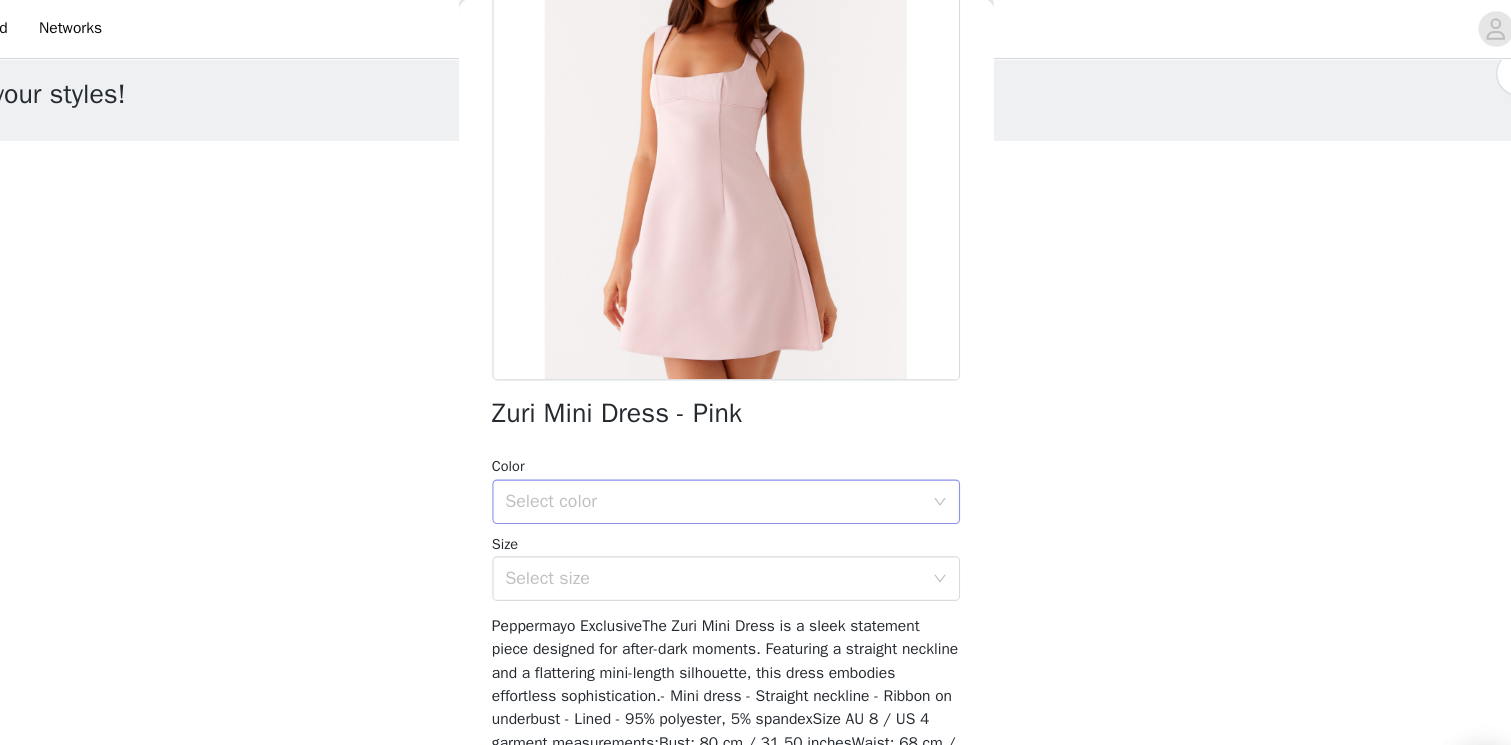 click on "Select color" at bounding box center (745, 452) 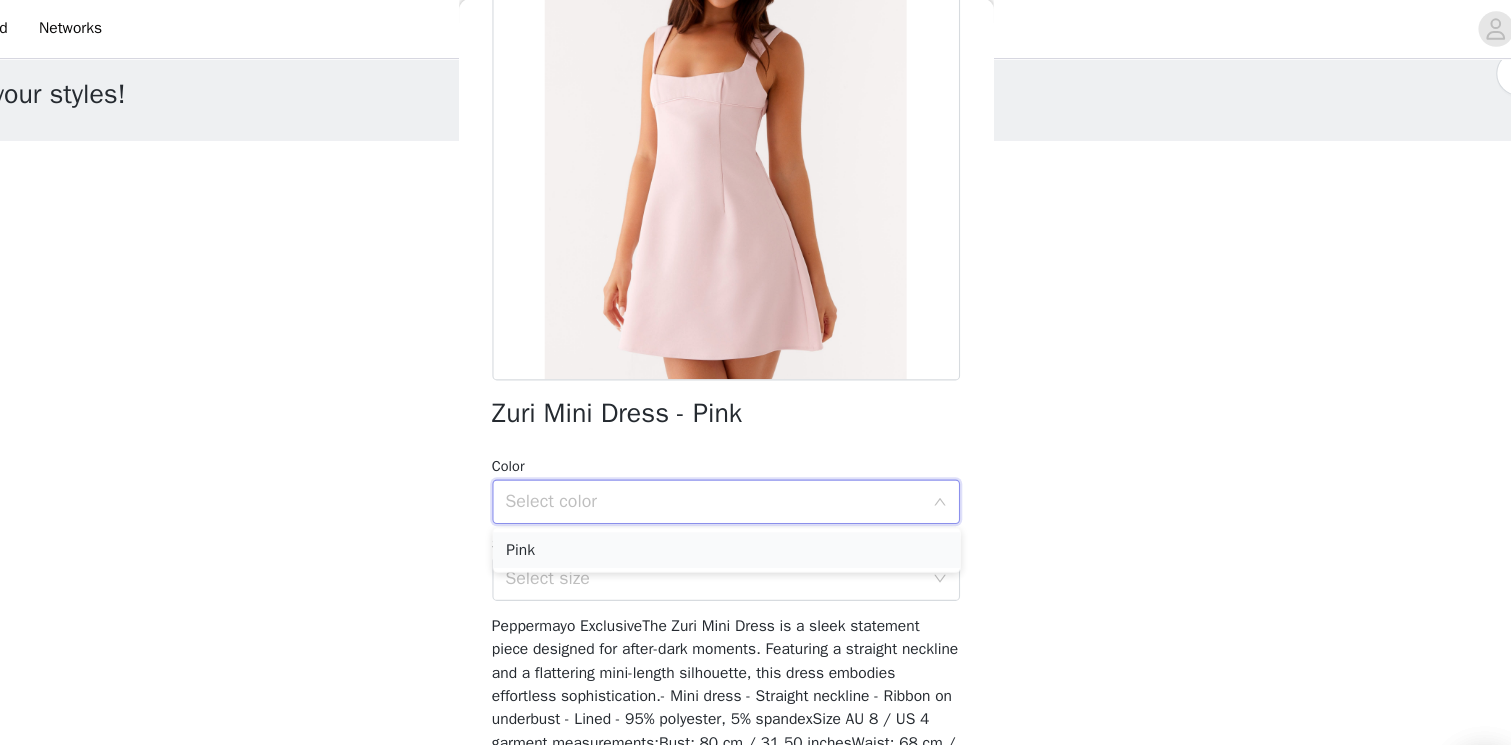 click on "Pink" at bounding box center [756, 495] 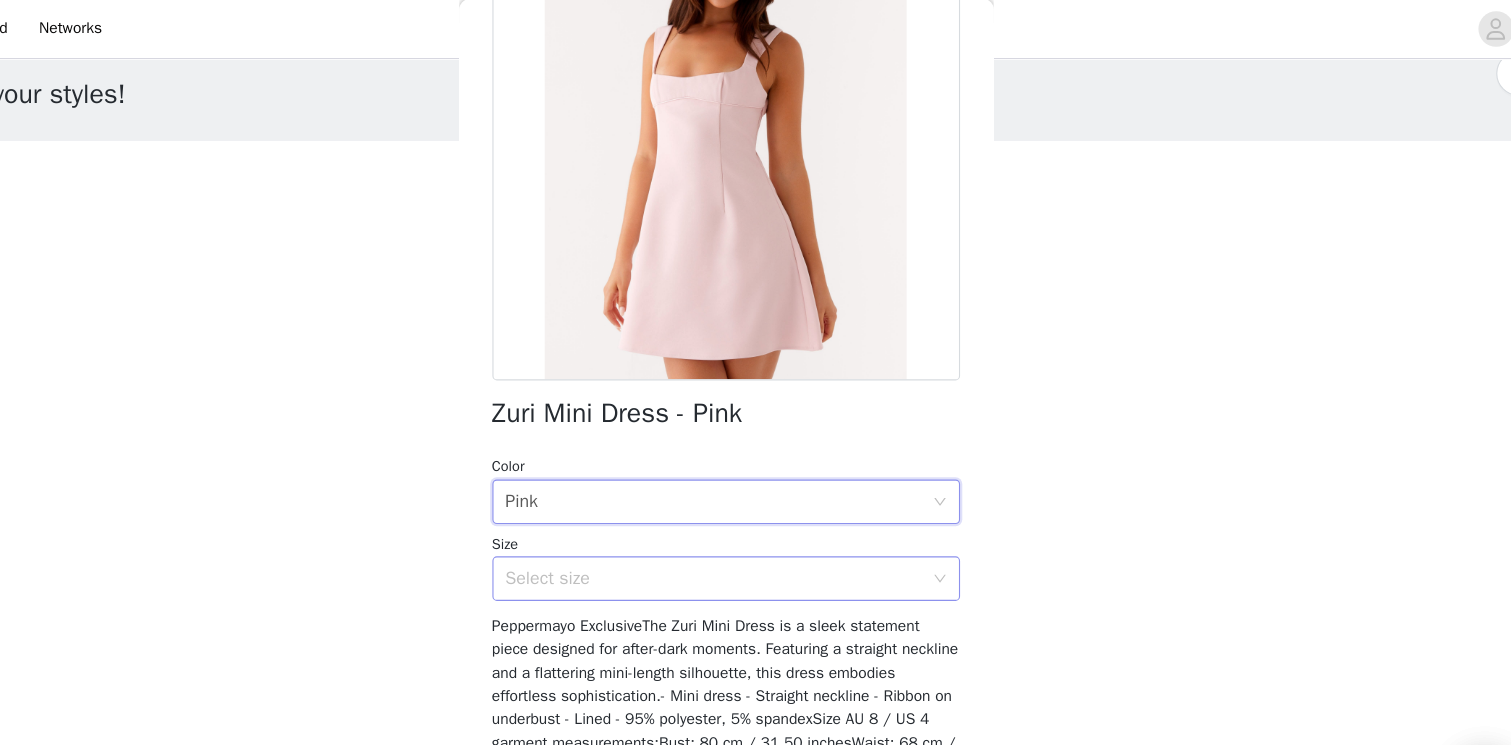 click on "Select size" at bounding box center [745, 521] 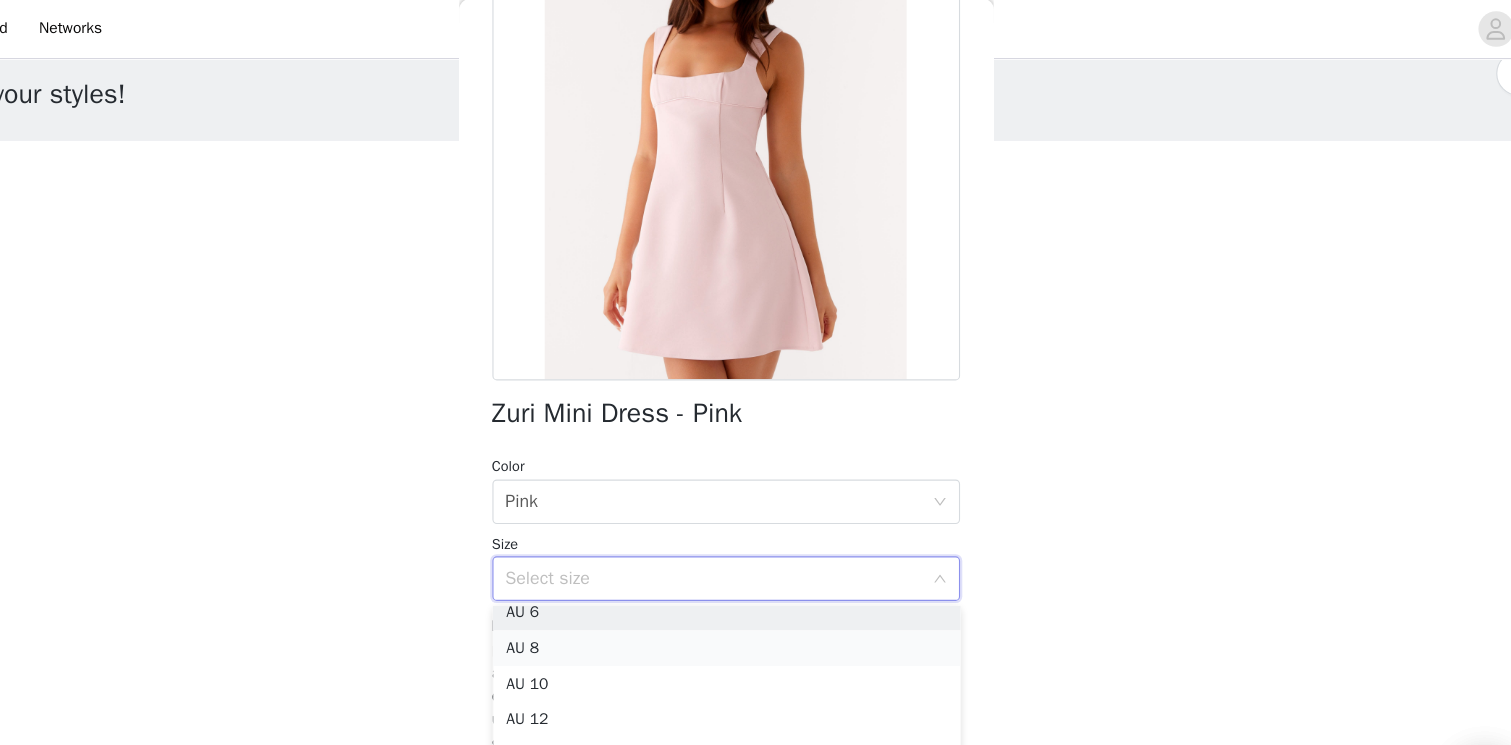 scroll, scrollTop: 36, scrollLeft: 0, axis: vertical 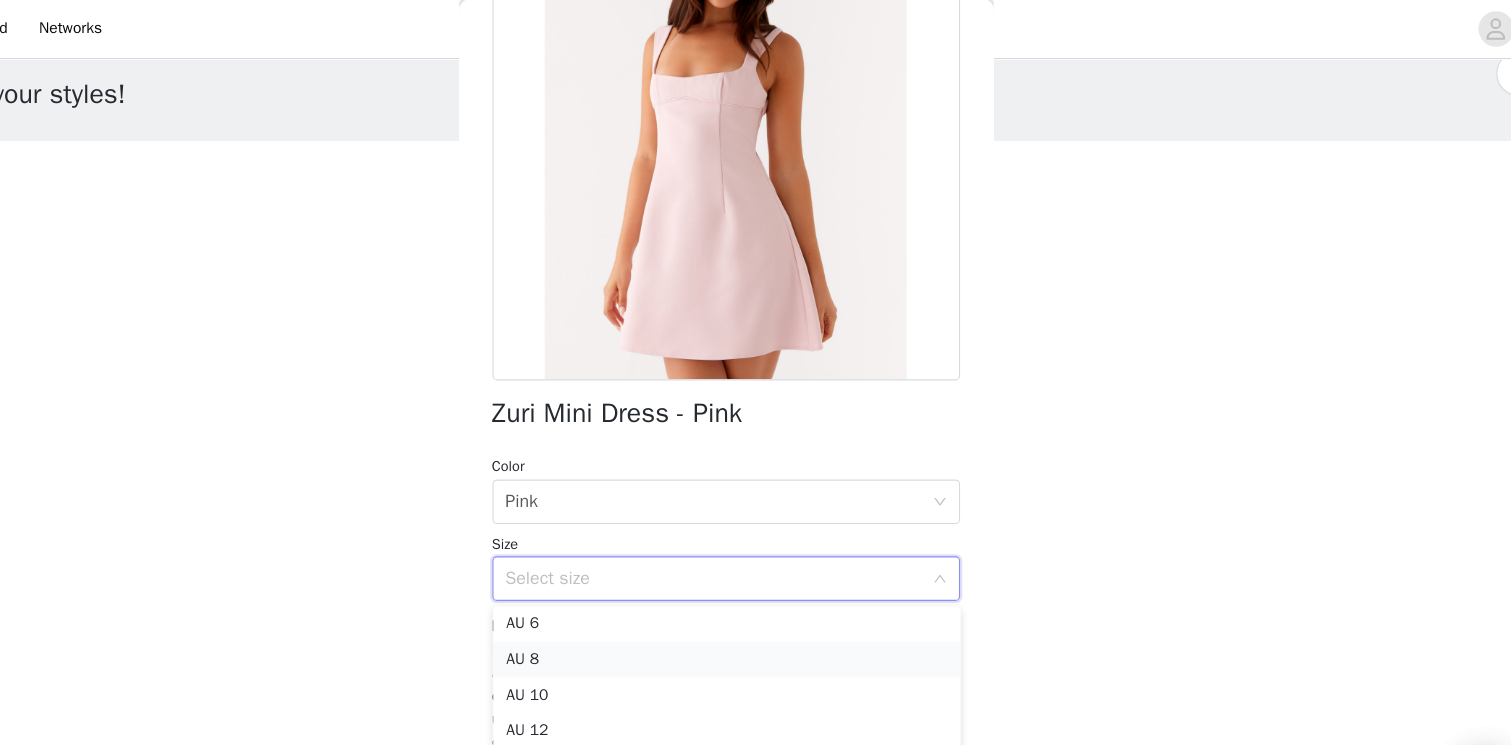 click on "AU 8" at bounding box center (756, 593) 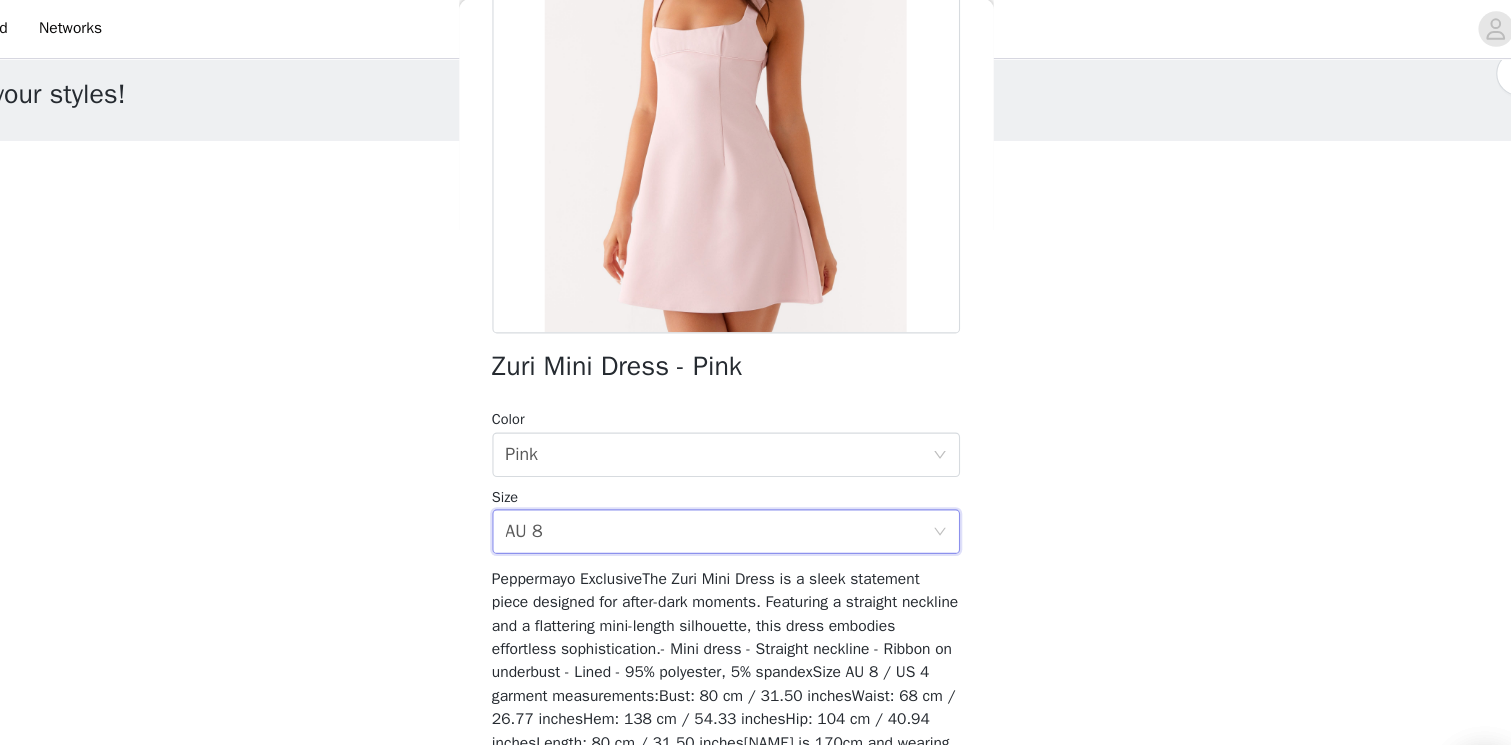 scroll, scrollTop: 288, scrollLeft: 0, axis: vertical 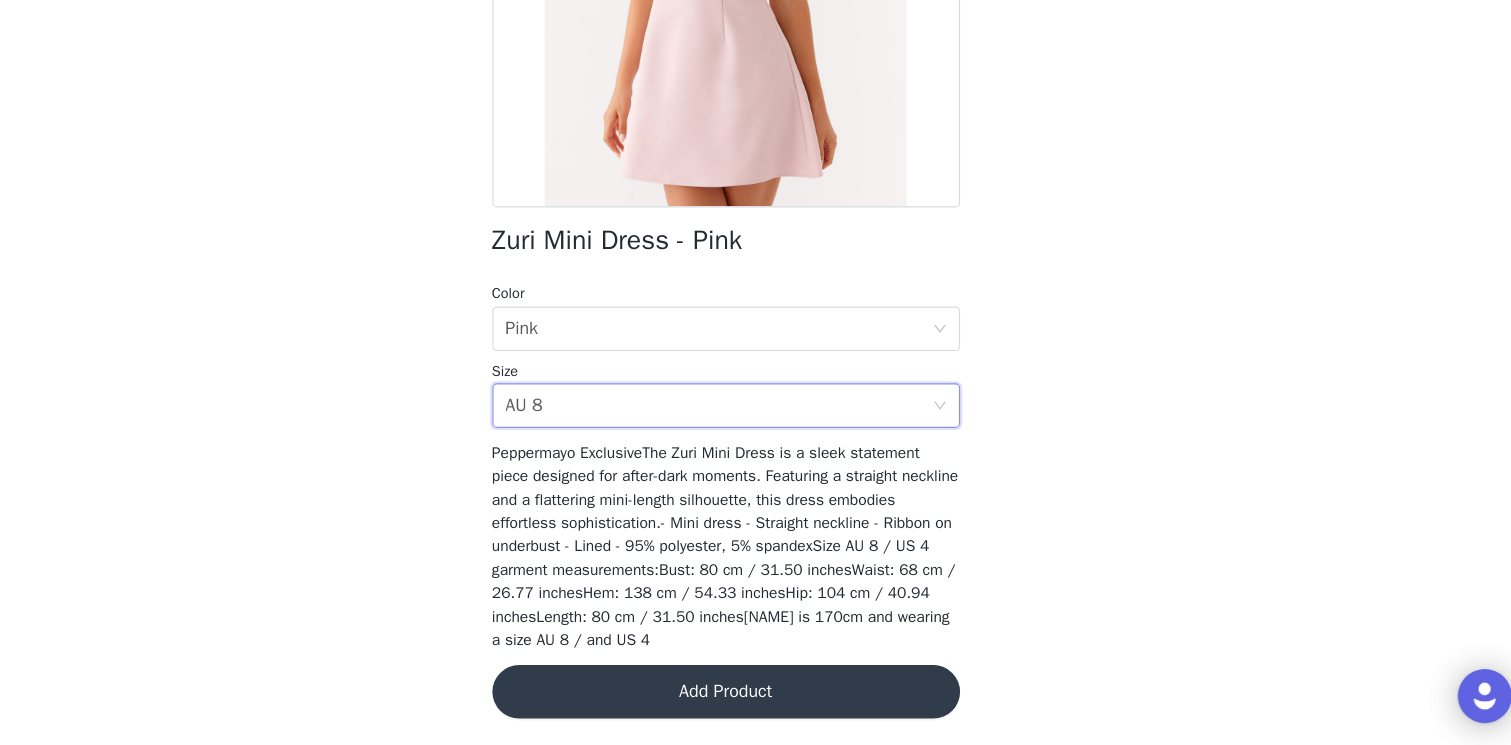 click on "Add Product" at bounding box center (756, 697) 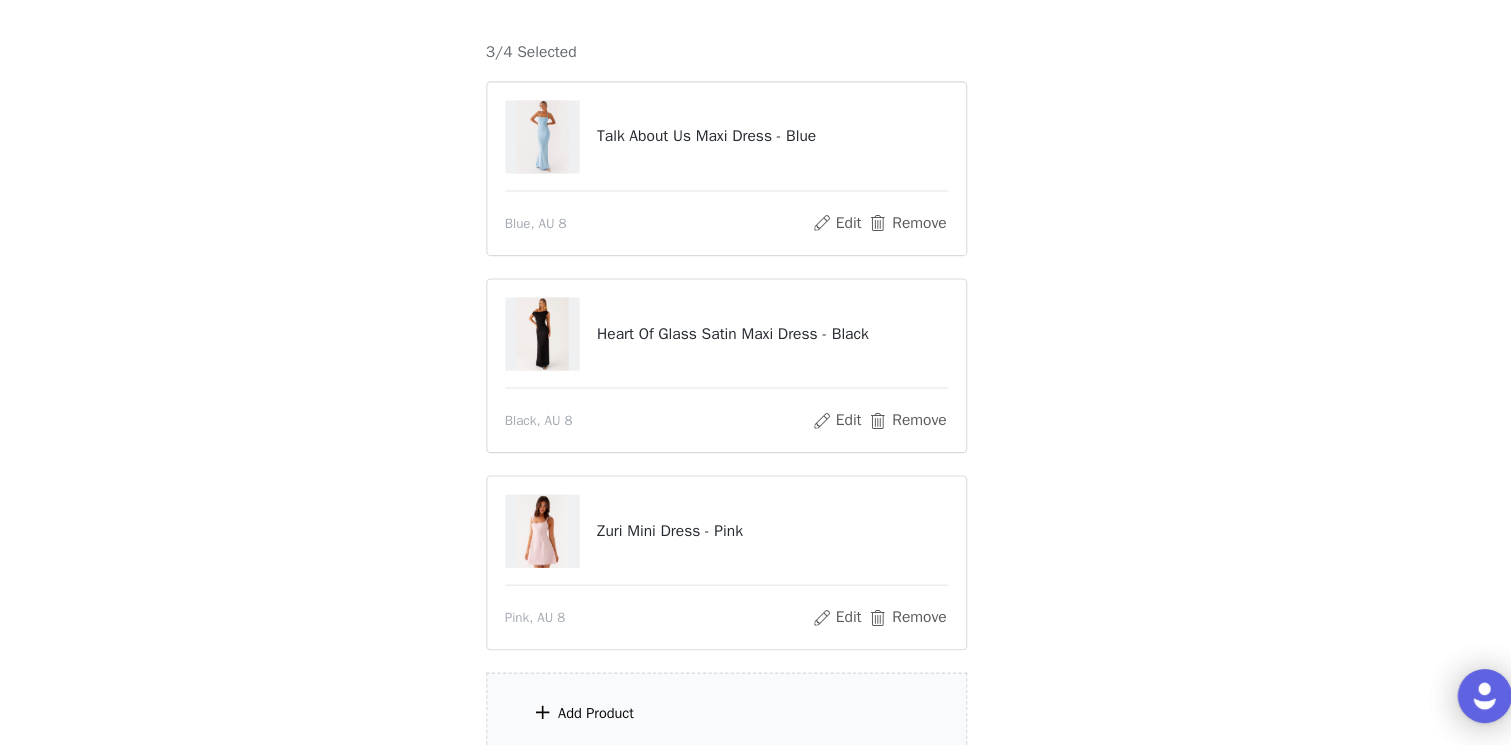 scroll, scrollTop: 304, scrollLeft: 0, axis: vertical 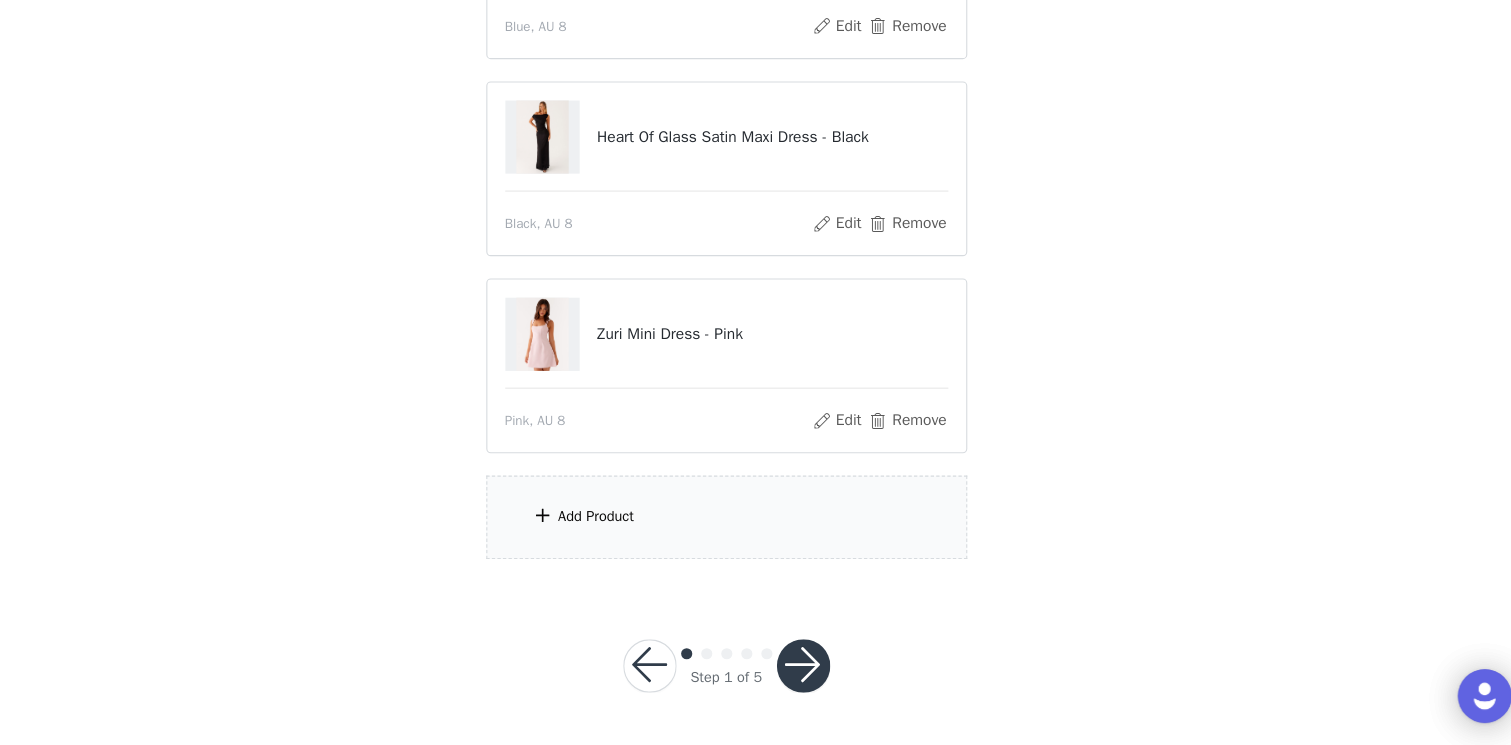 click on "Add Product" at bounding box center (756, 540) 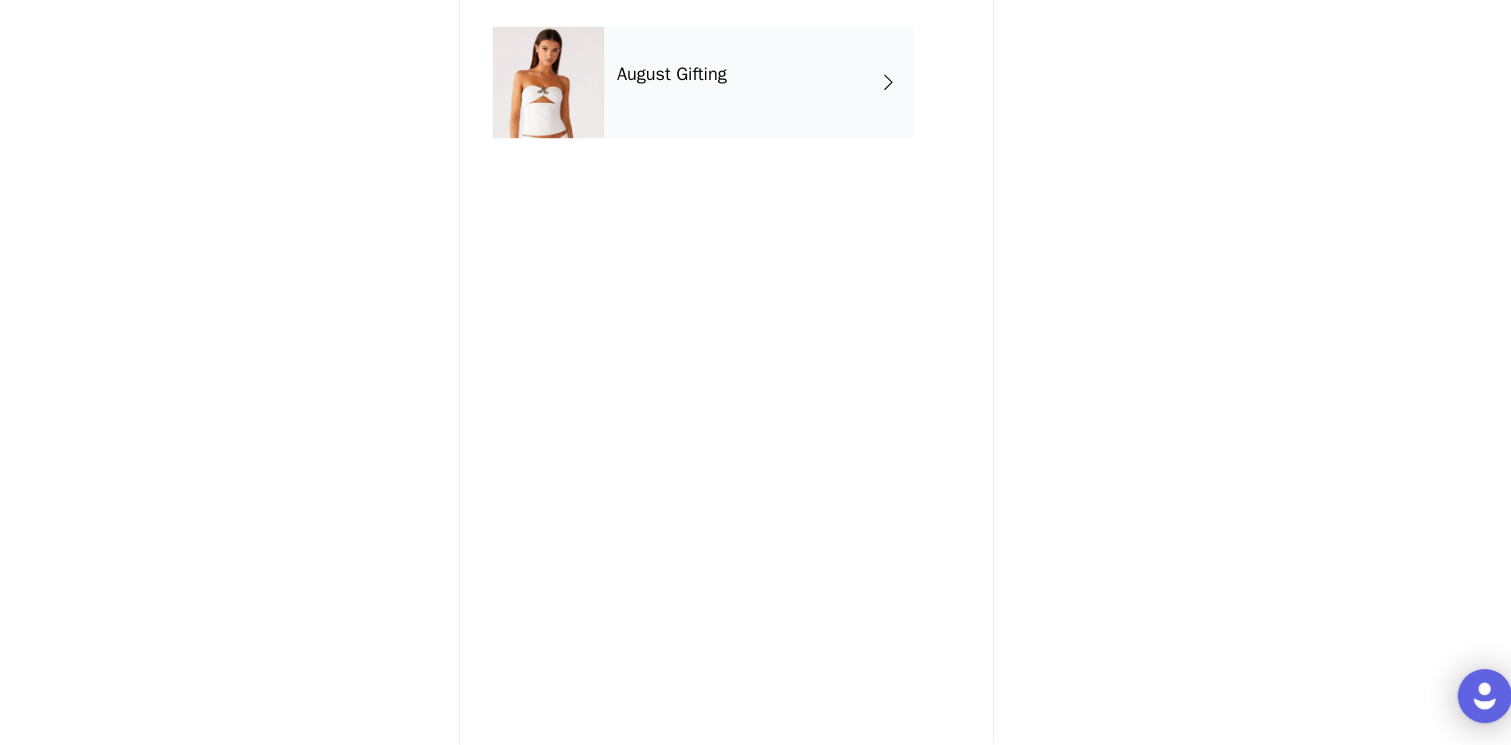 click on "August Gifting" at bounding box center (785, 150) 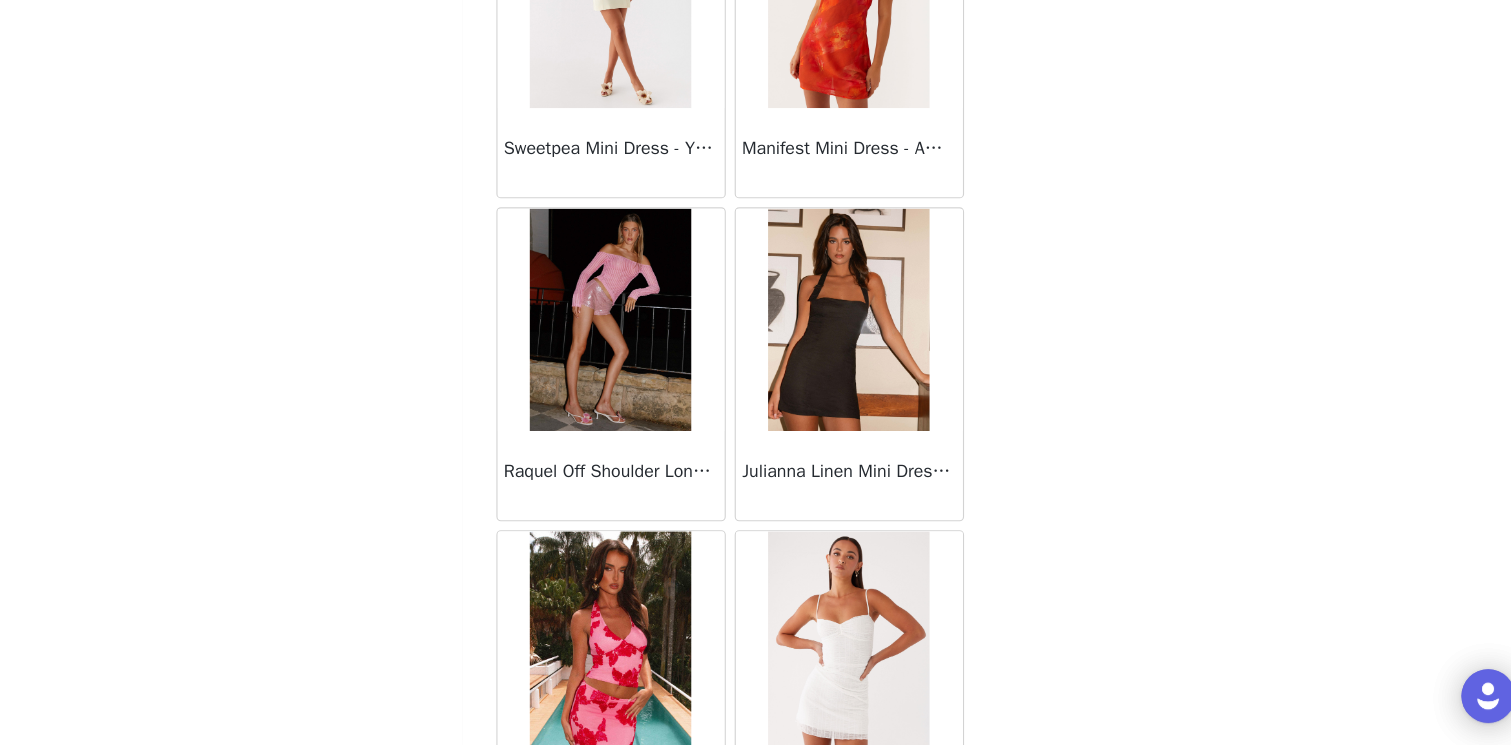 scroll, scrollTop: 0, scrollLeft: 0, axis: both 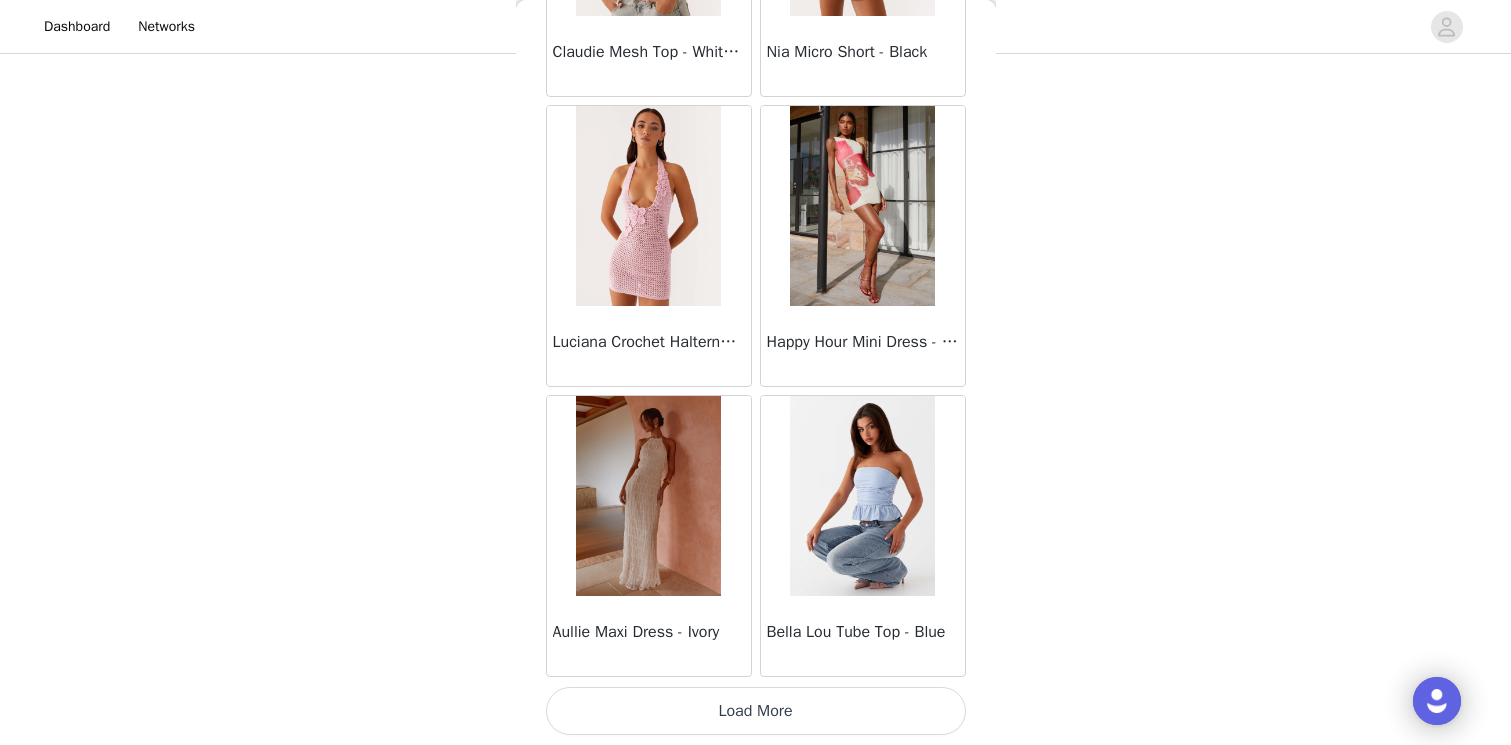 click on "Load More" at bounding box center [756, 711] 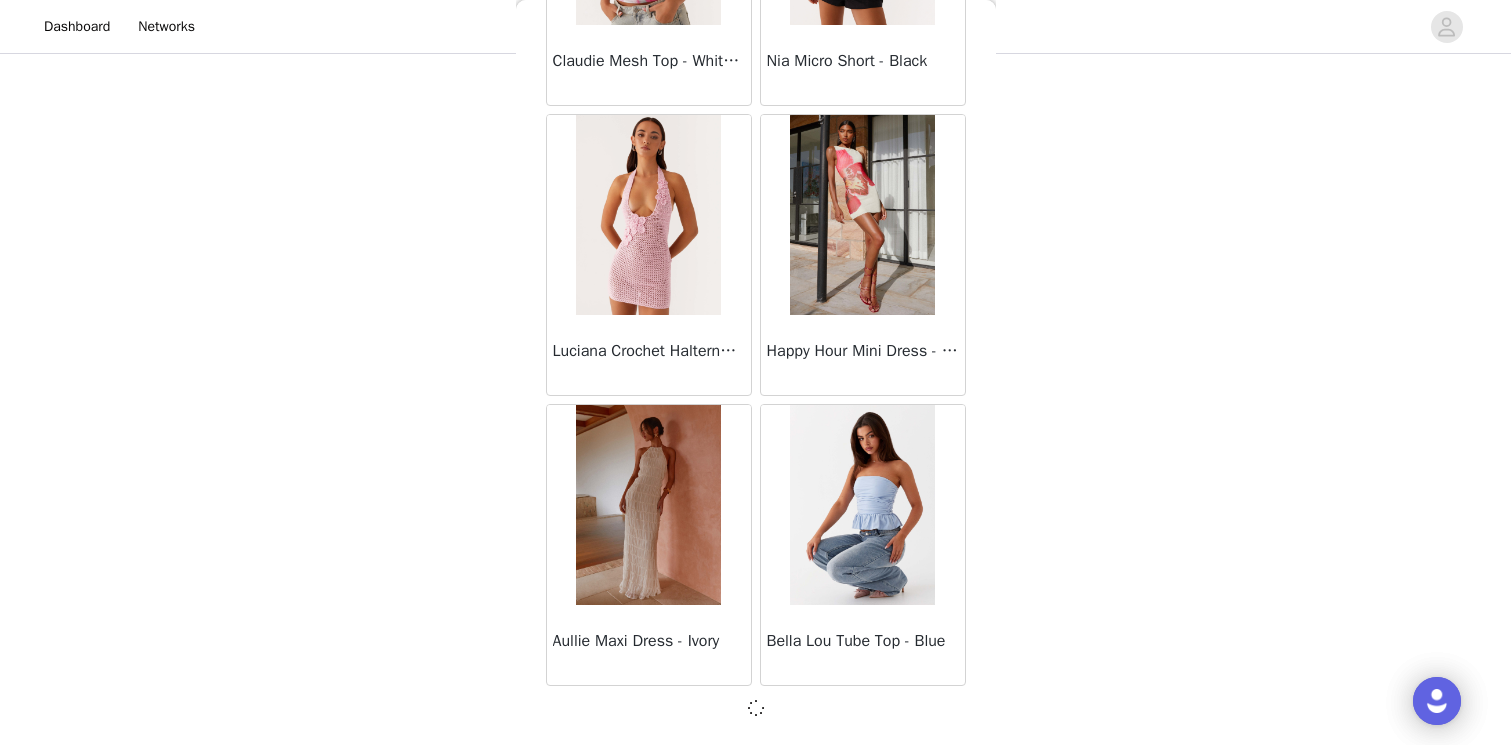 scroll, scrollTop: 304, scrollLeft: 0, axis: vertical 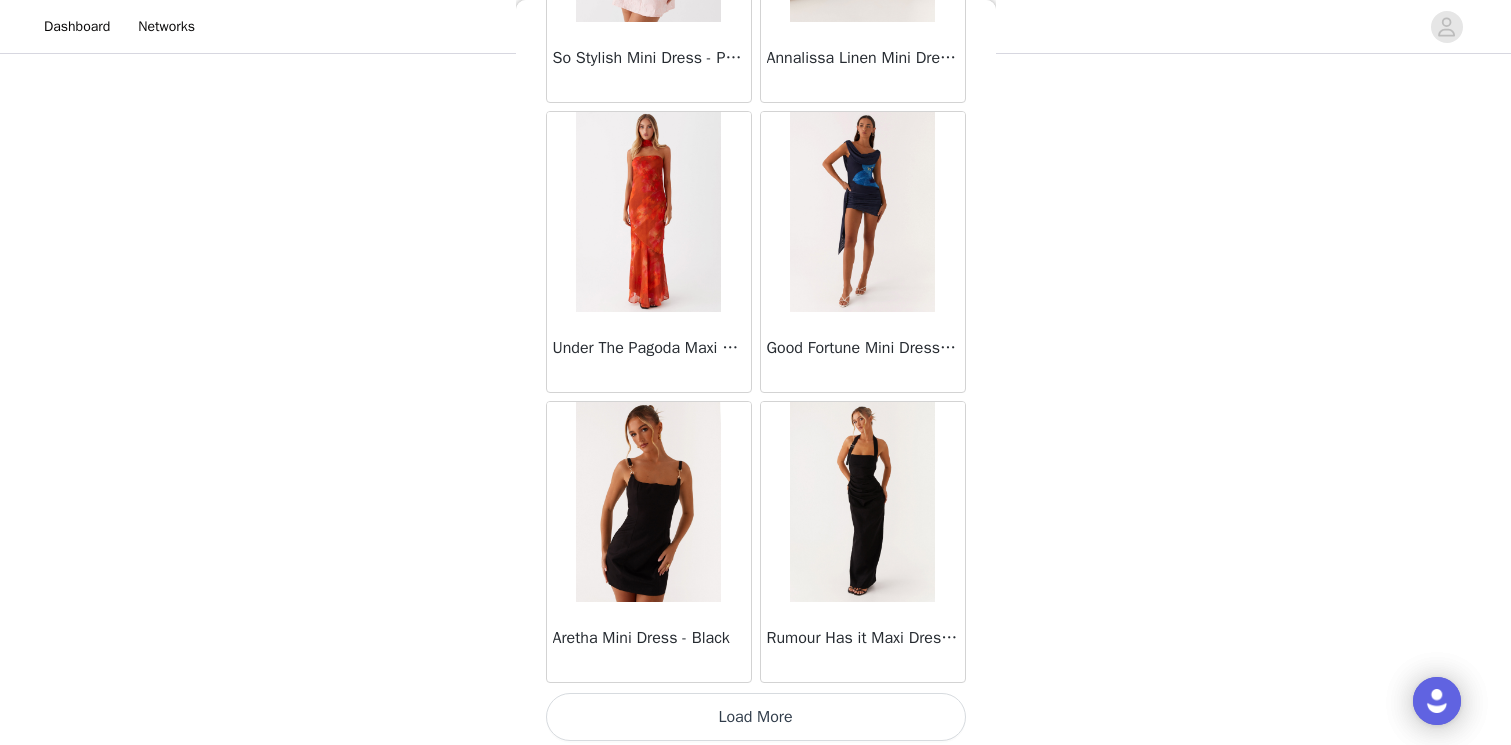 click on "Load More" at bounding box center (756, 717) 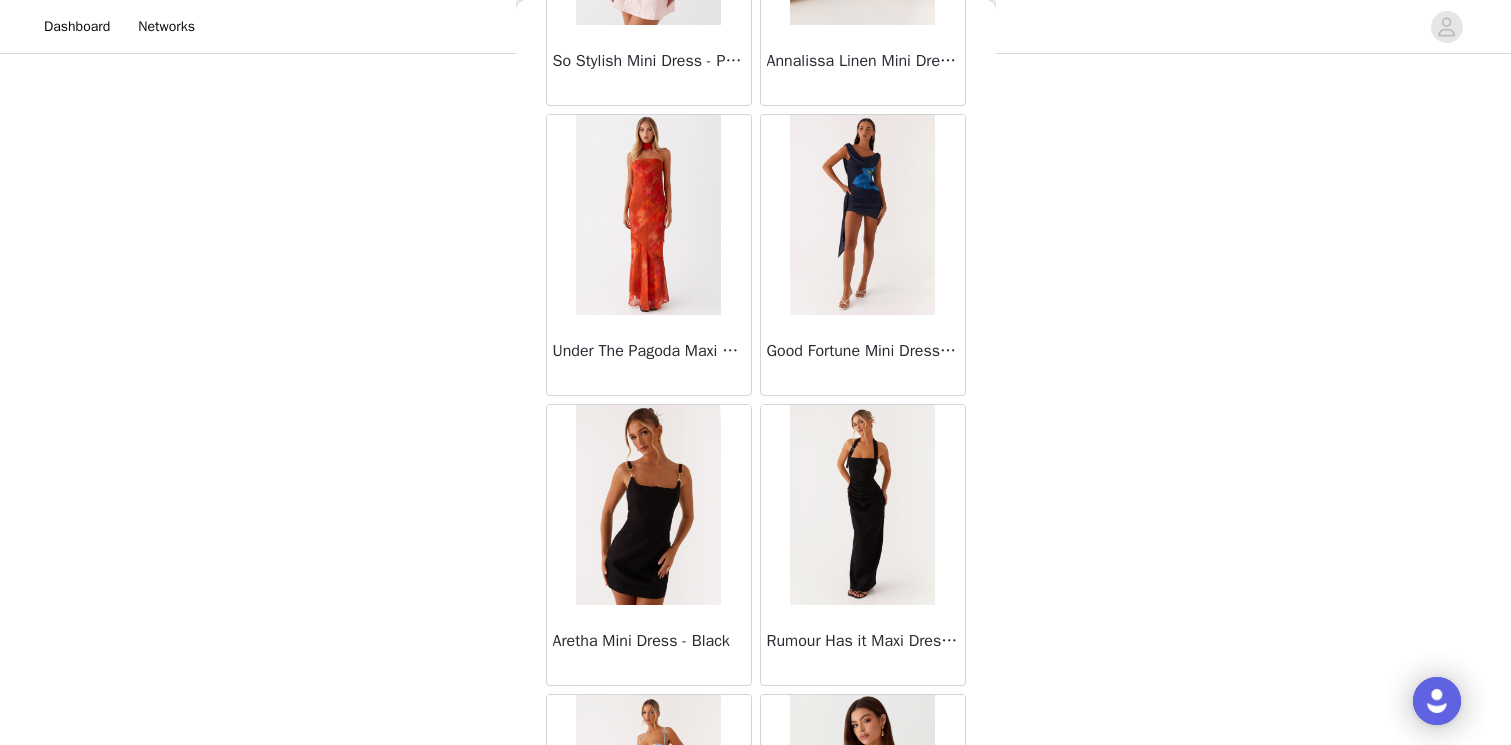 scroll, scrollTop: 5209, scrollLeft: 0, axis: vertical 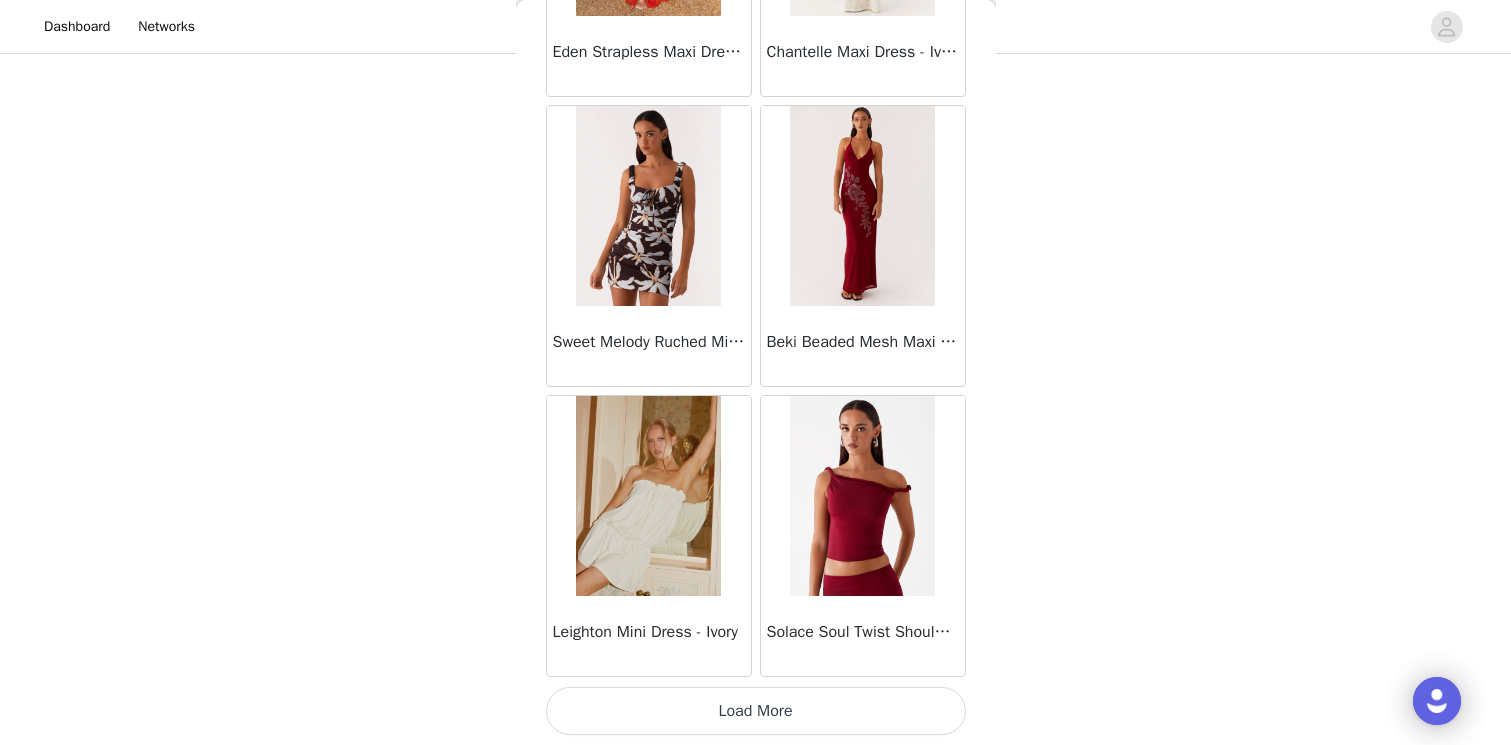 click on "Load More" at bounding box center [756, 711] 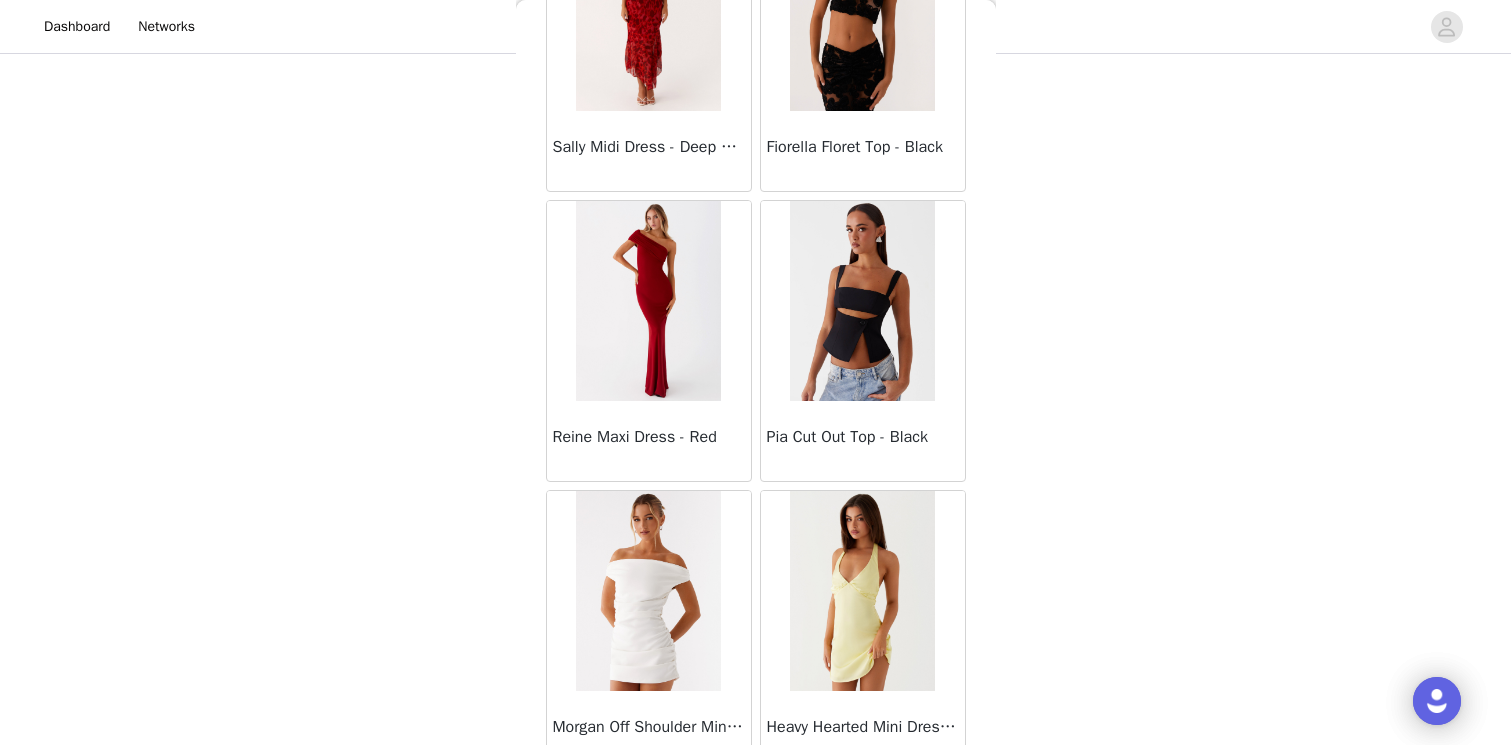 scroll, scrollTop: 11015, scrollLeft: 0, axis: vertical 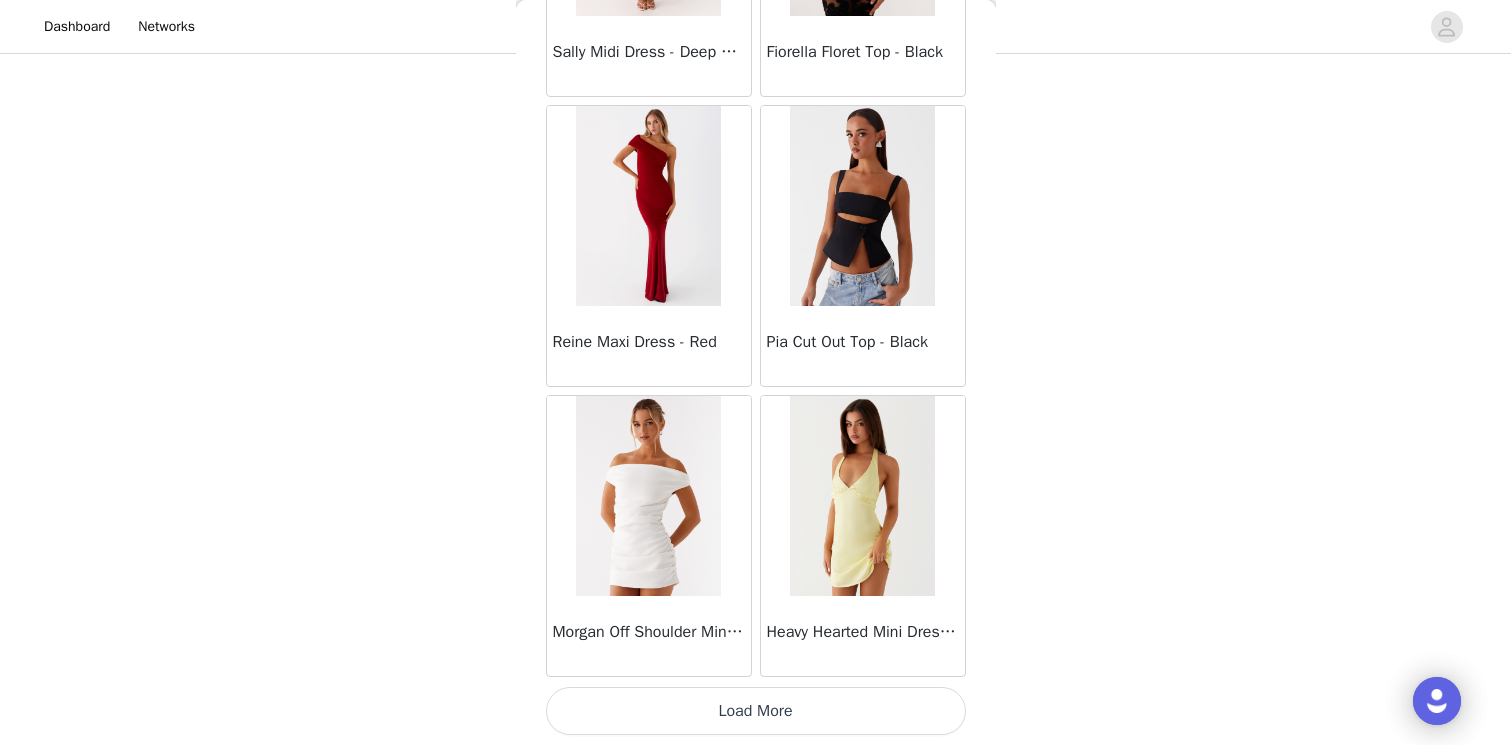 click on "Load More" at bounding box center (756, 711) 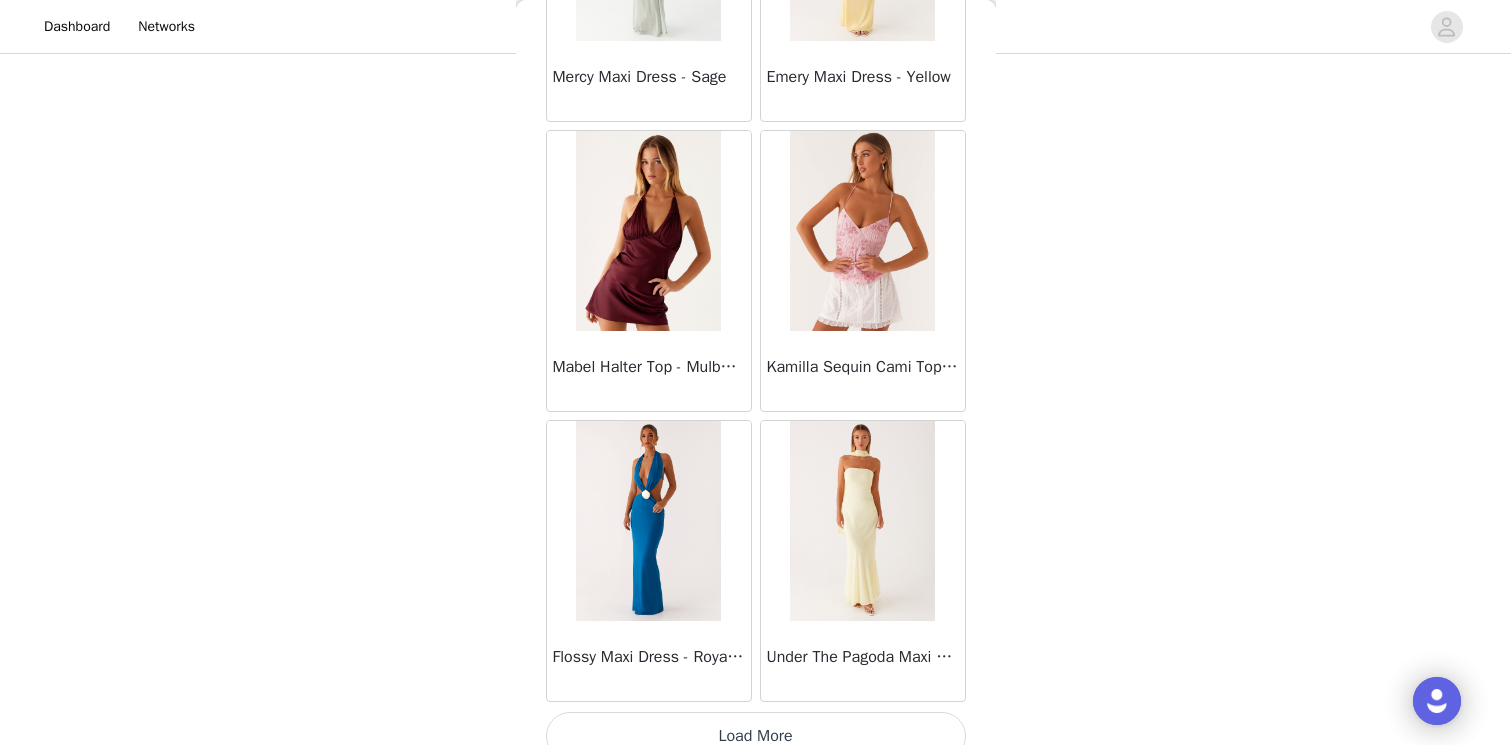 scroll, scrollTop: 13915, scrollLeft: 0, axis: vertical 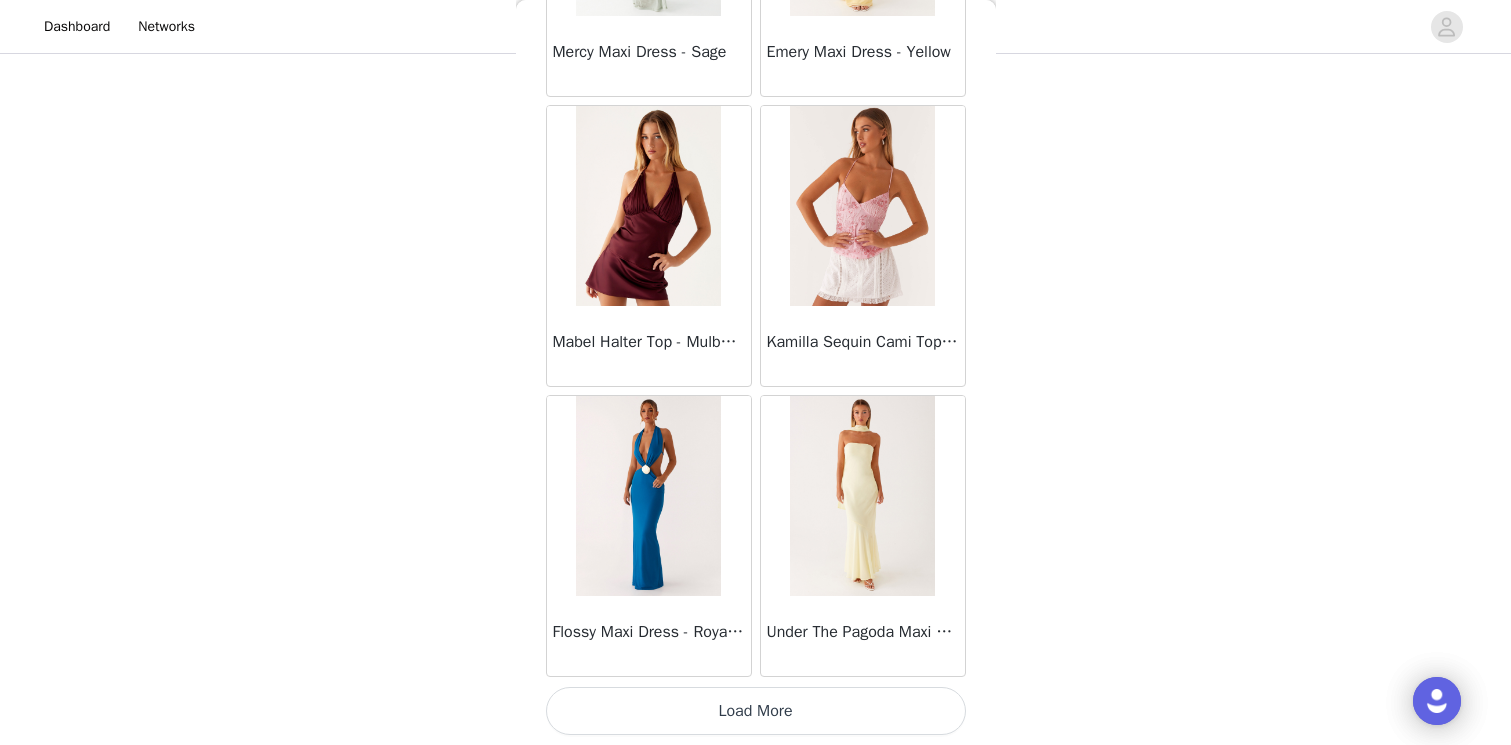 click on "Load More" at bounding box center (756, 711) 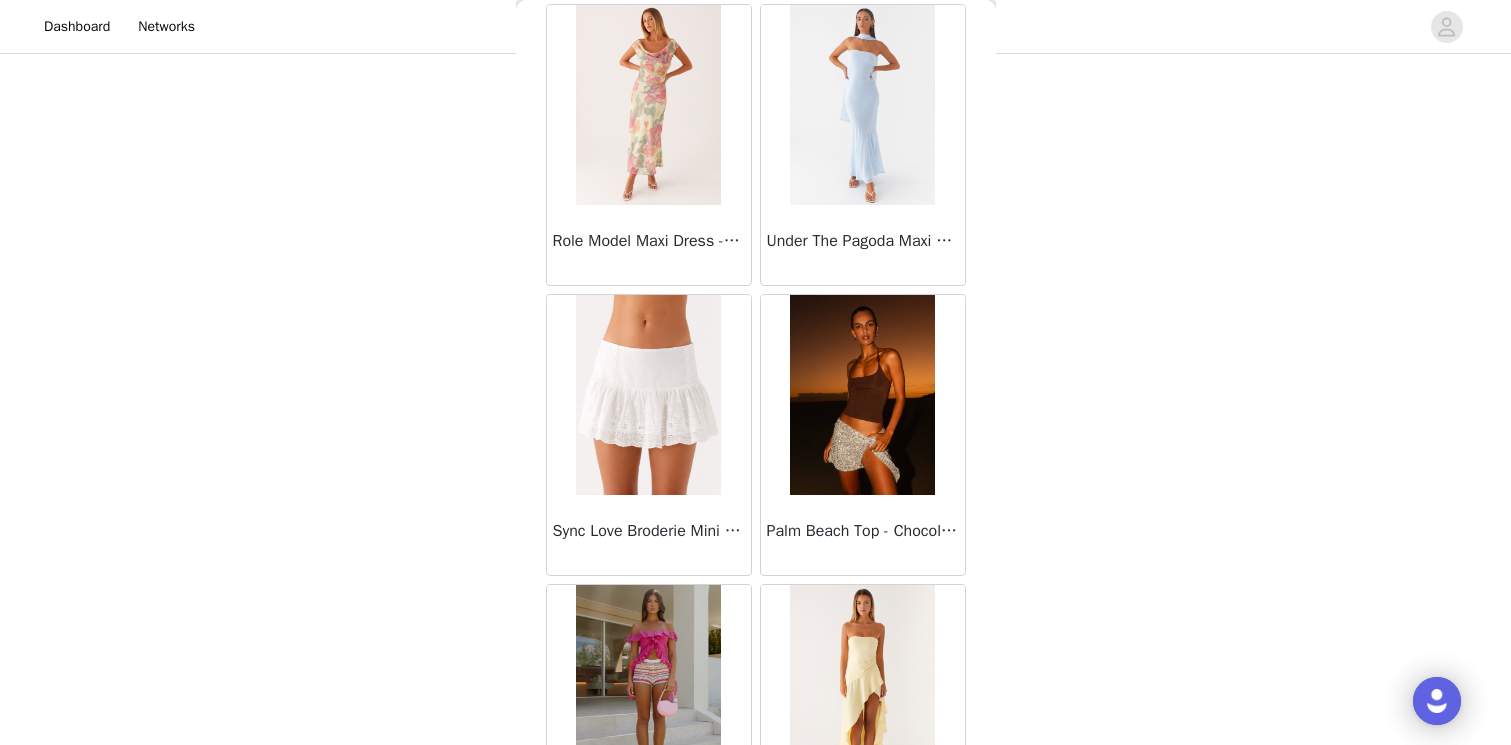 scroll, scrollTop: 16815, scrollLeft: 0, axis: vertical 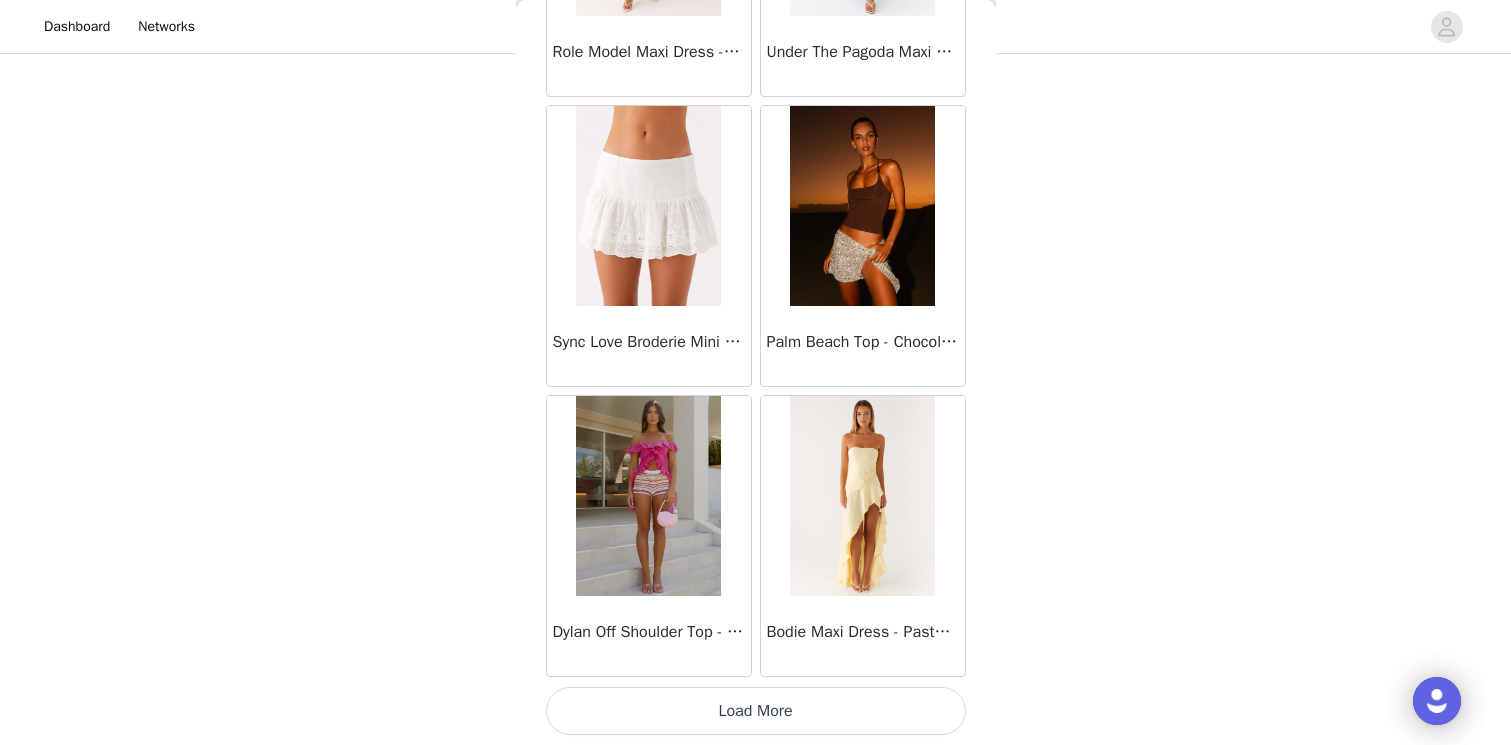 click on "Load More" at bounding box center (756, 711) 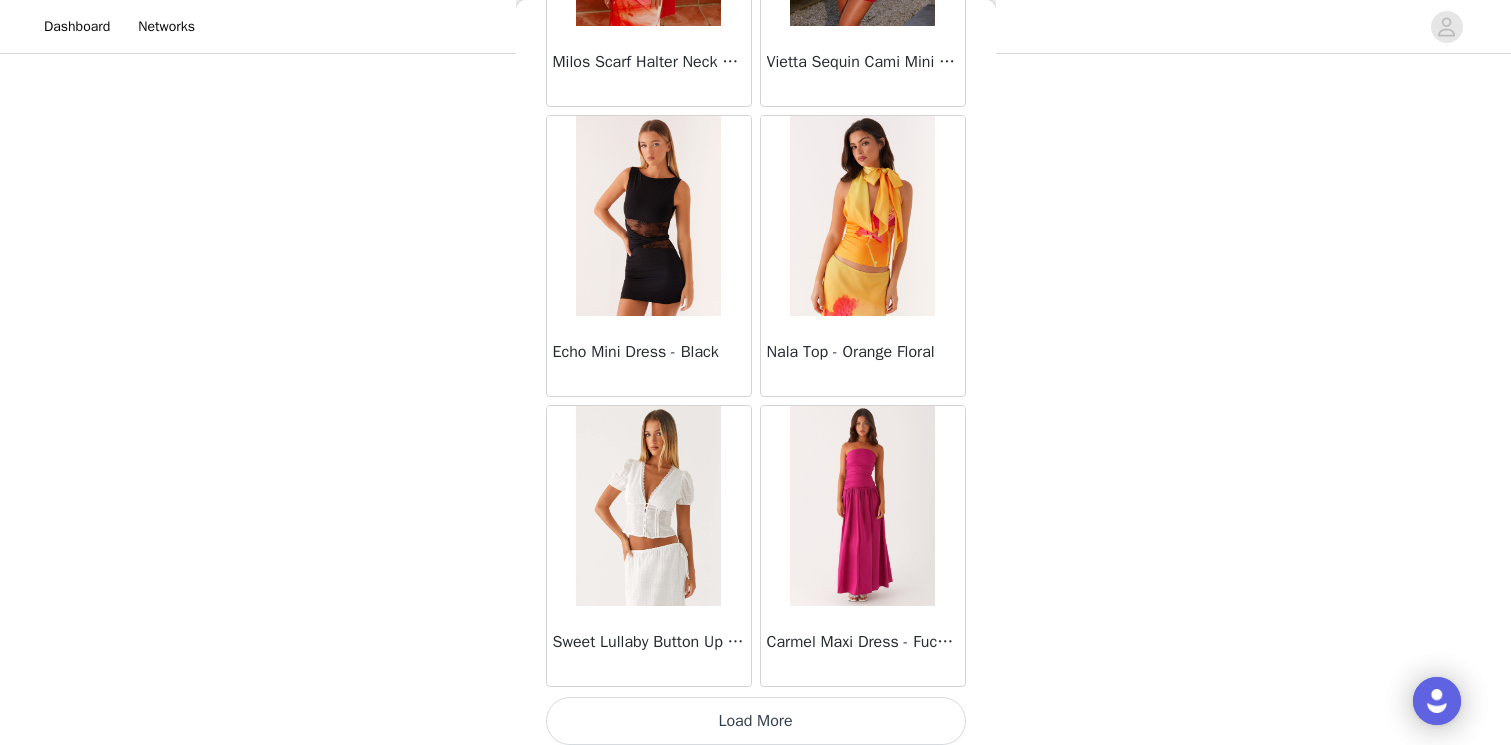 scroll, scrollTop: 19715, scrollLeft: 0, axis: vertical 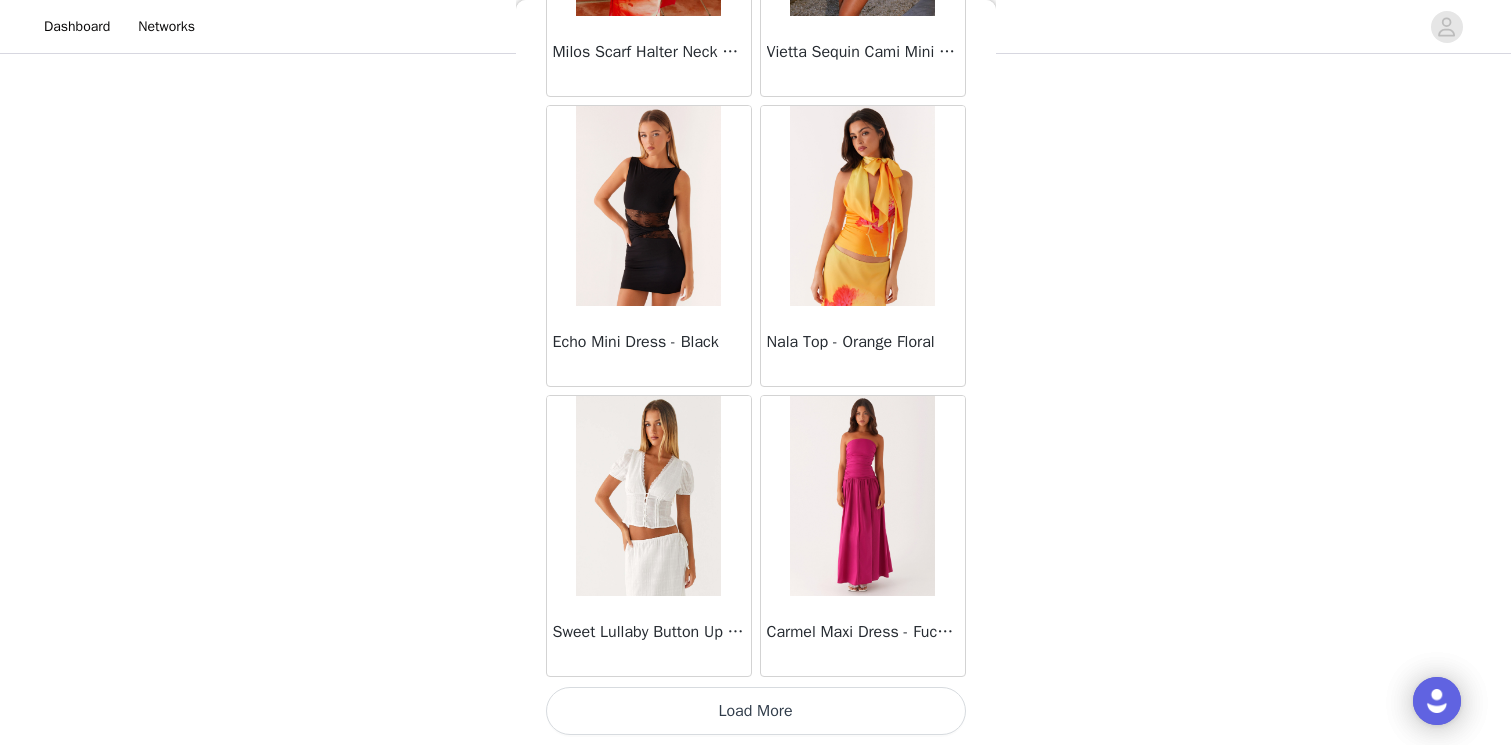 click on "Load More" at bounding box center [756, 711] 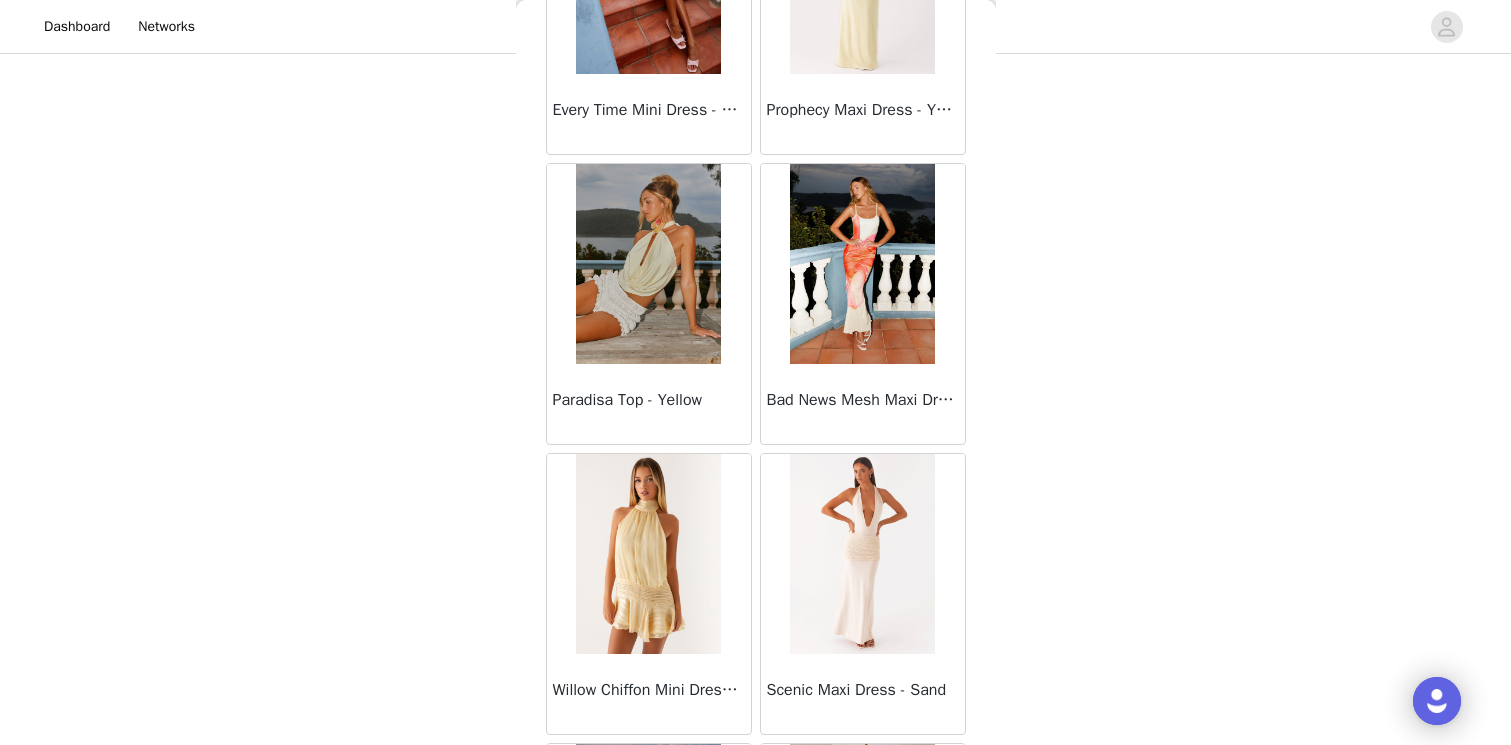 scroll, scrollTop: 21537, scrollLeft: 0, axis: vertical 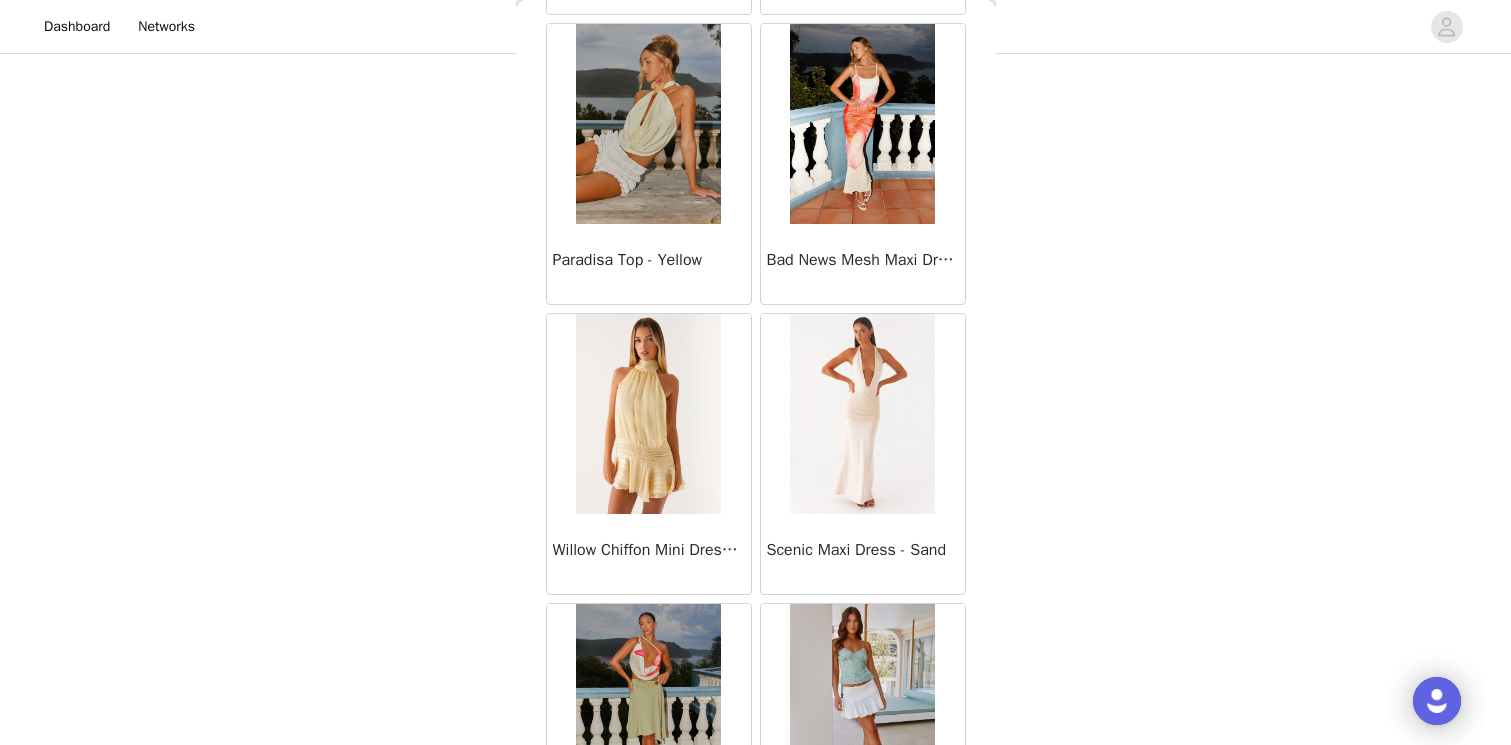 click on "Bad News Mesh Maxi Dress - Yellow Floral" at bounding box center [863, 260] 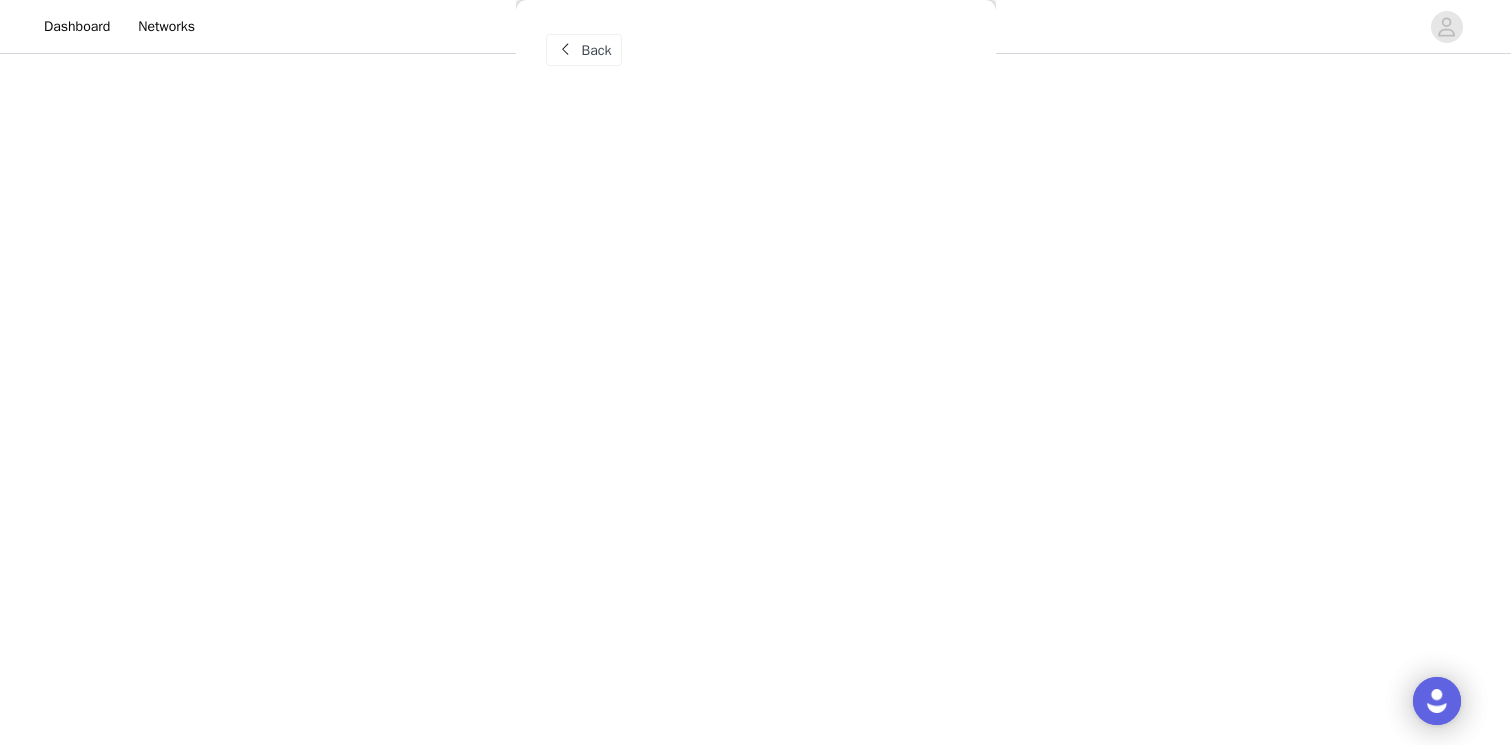 scroll, scrollTop: 0, scrollLeft: 0, axis: both 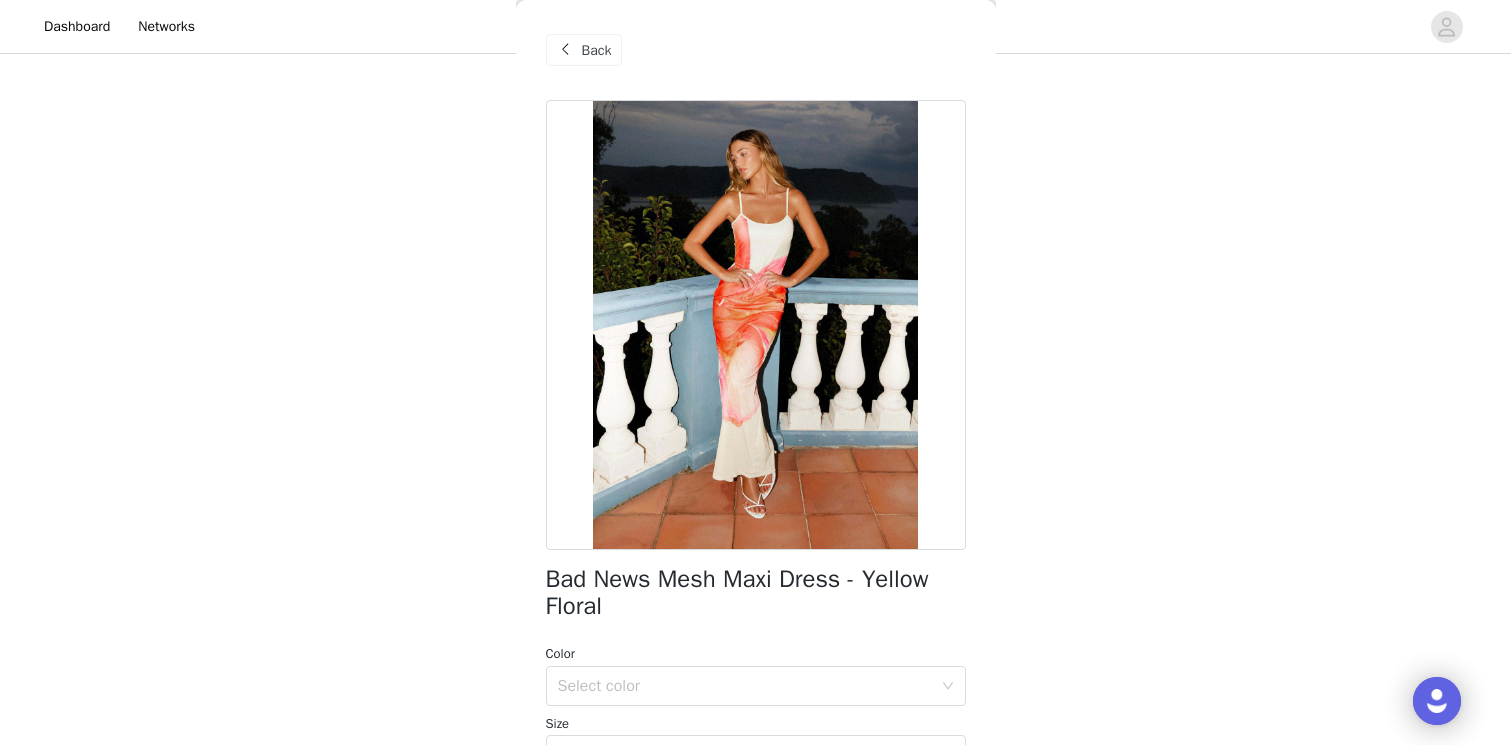 click on "Back" at bounding box center [597, 50] 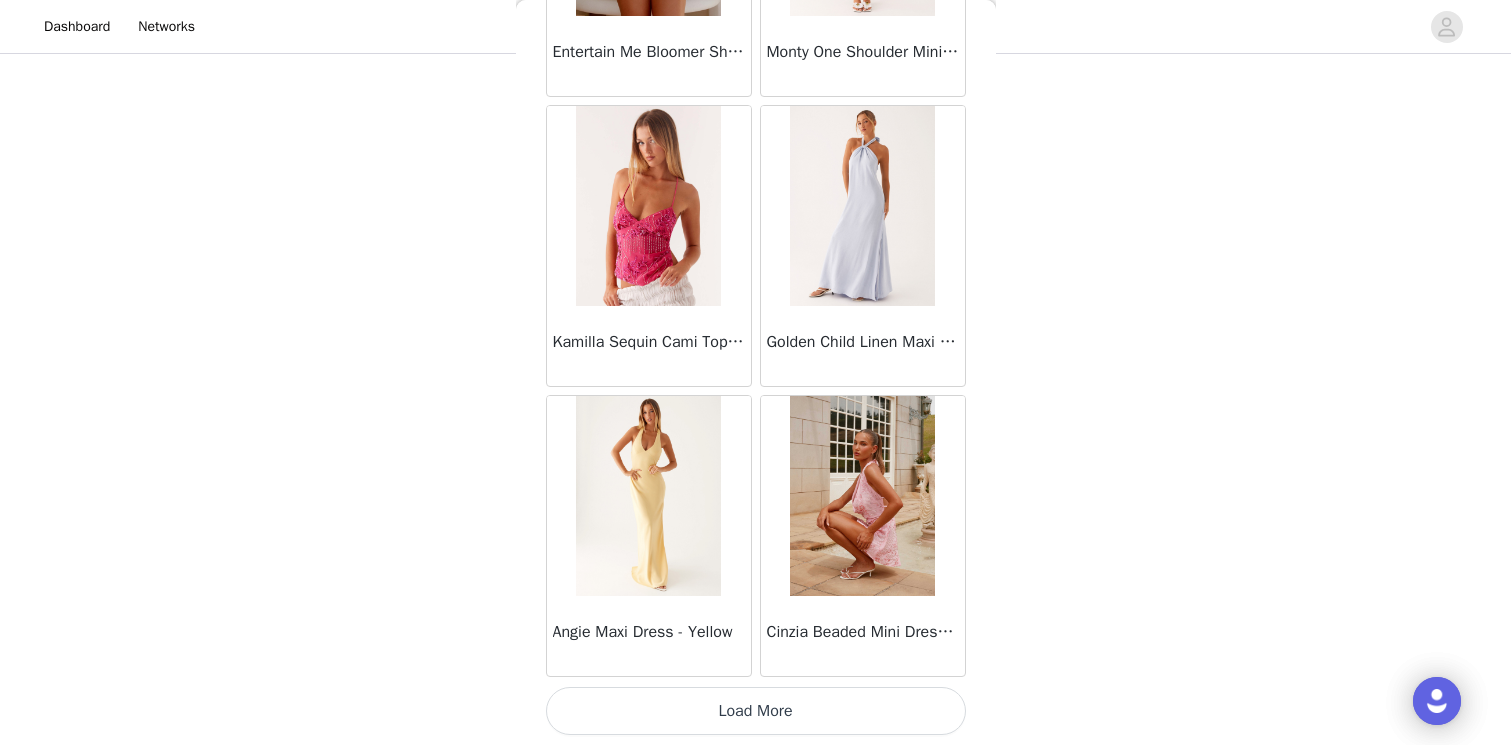 click on "Load More" at bounding box center (756, 711) 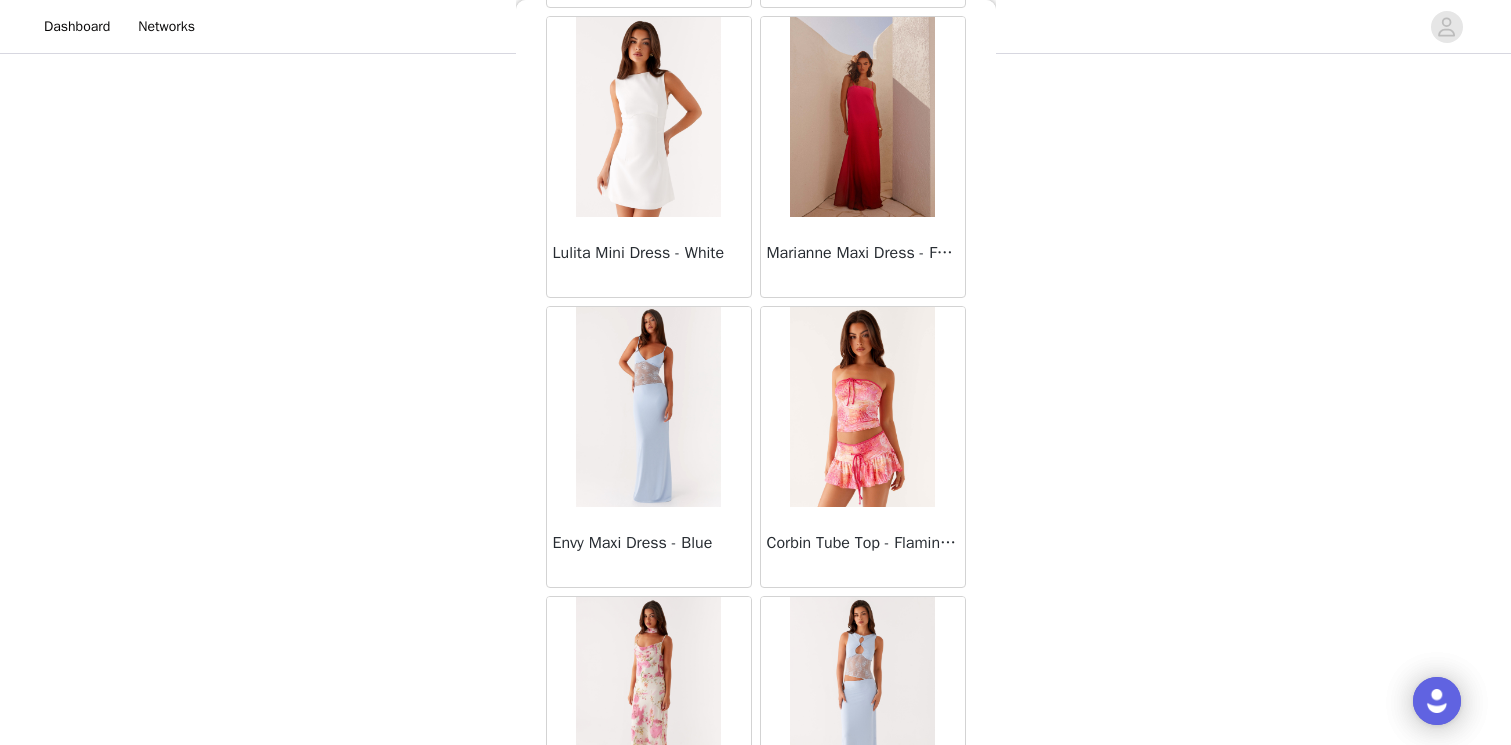 scroll, scrollTop: 25515, scrollLeft: 0, axis: vertical 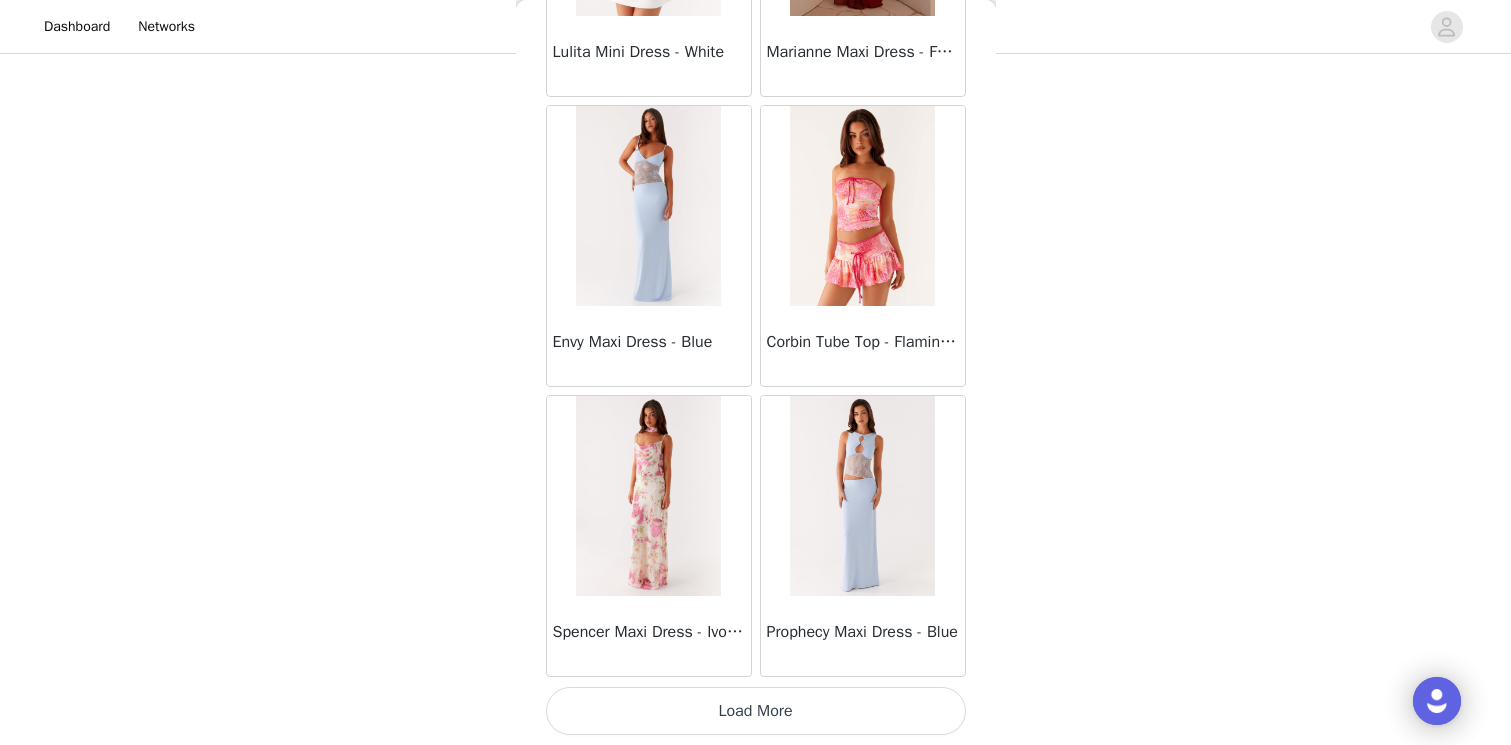 click on "Load More" at bounding box center (756, 711) 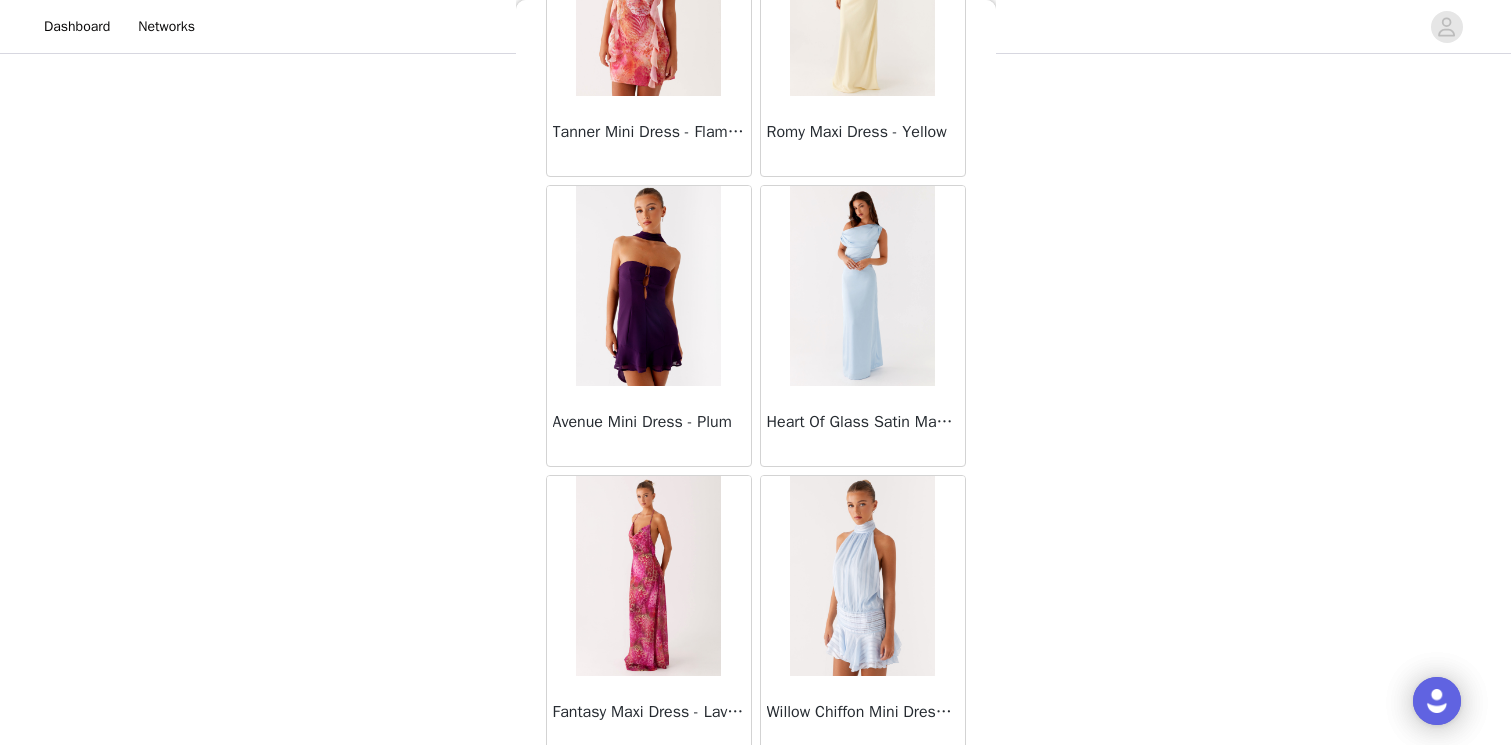scroll, scrollTop: 28415, scrollLeft: 0, axis: vertical 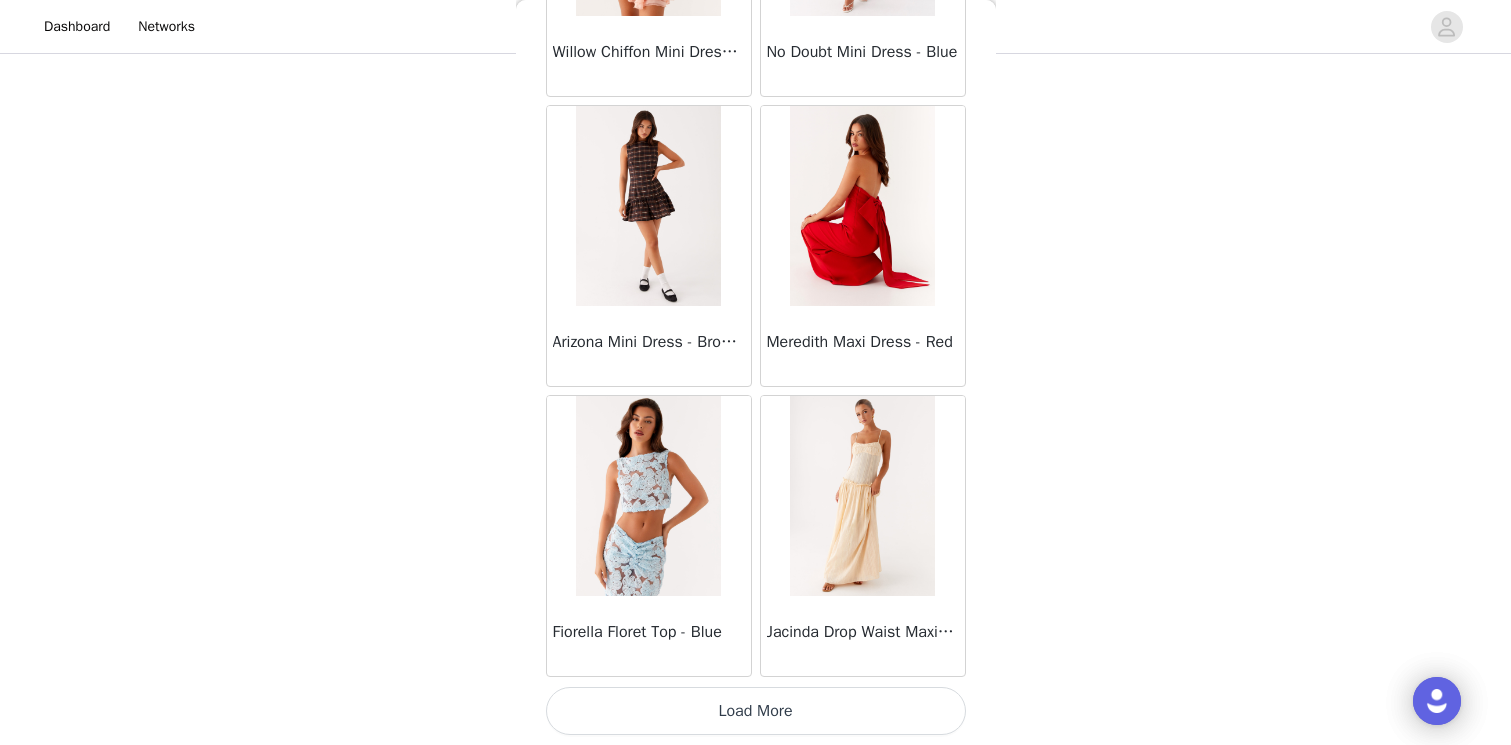 click on "Load More" at bounding box center [756, 711] 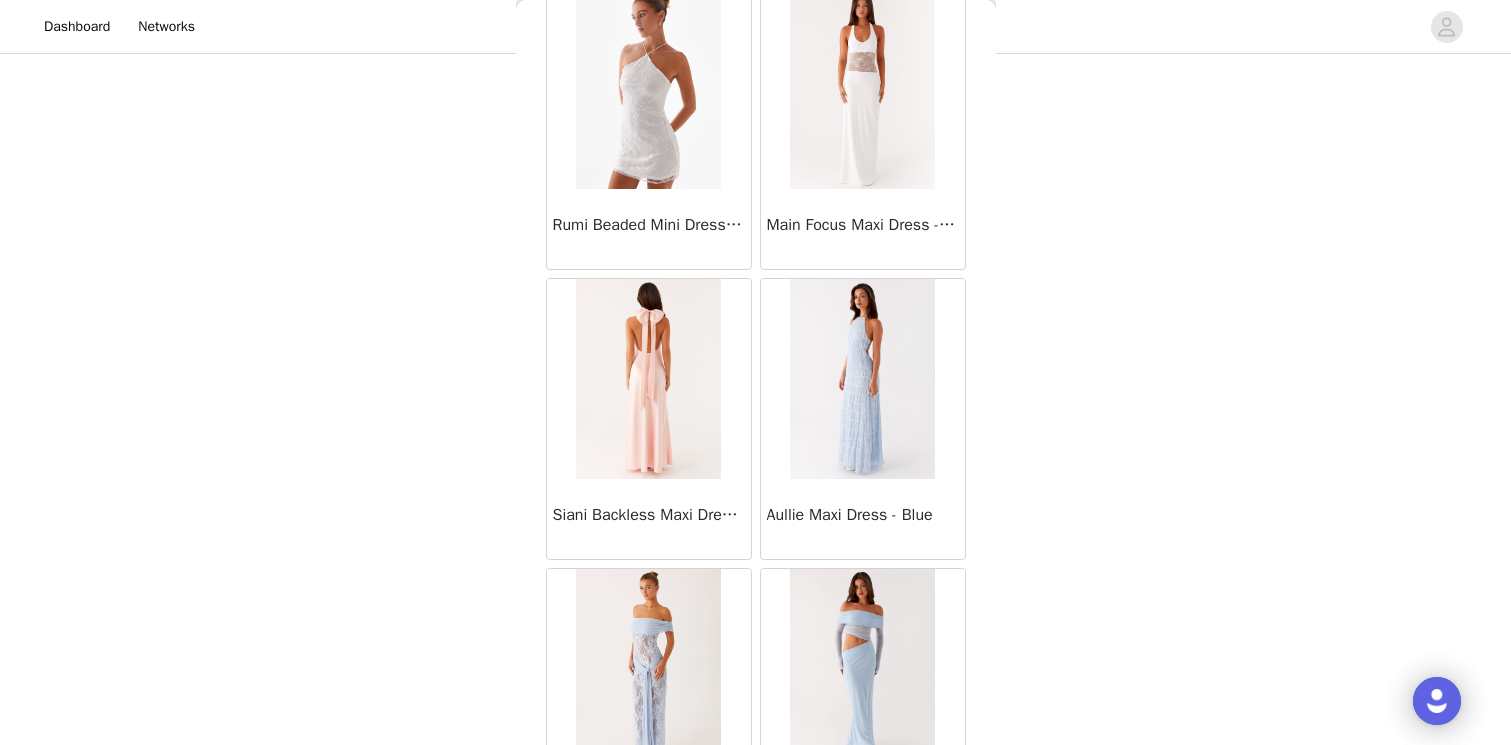 scroll, scrollTop: 30861, scrollLeft: 0, axis: vertical 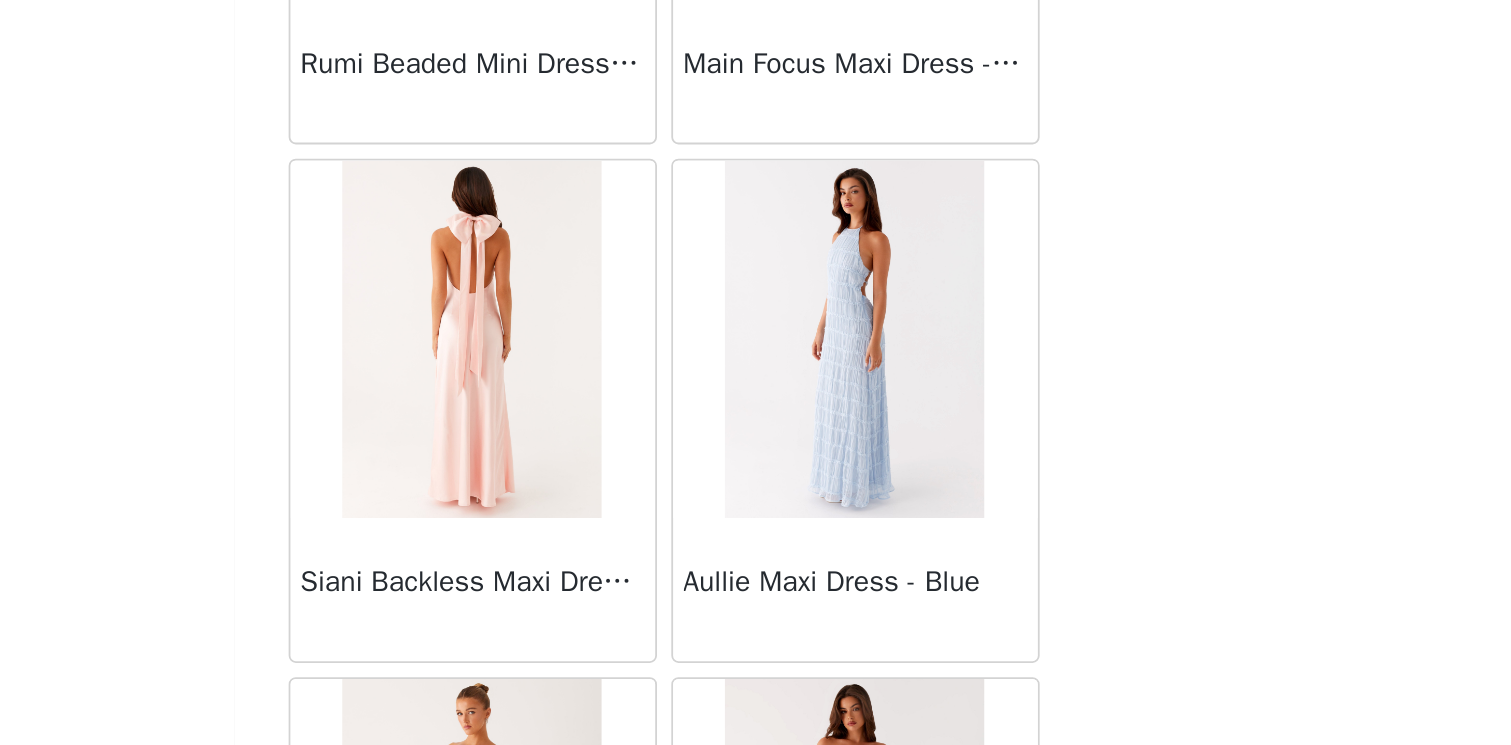 click at bounding box center (862, 370) 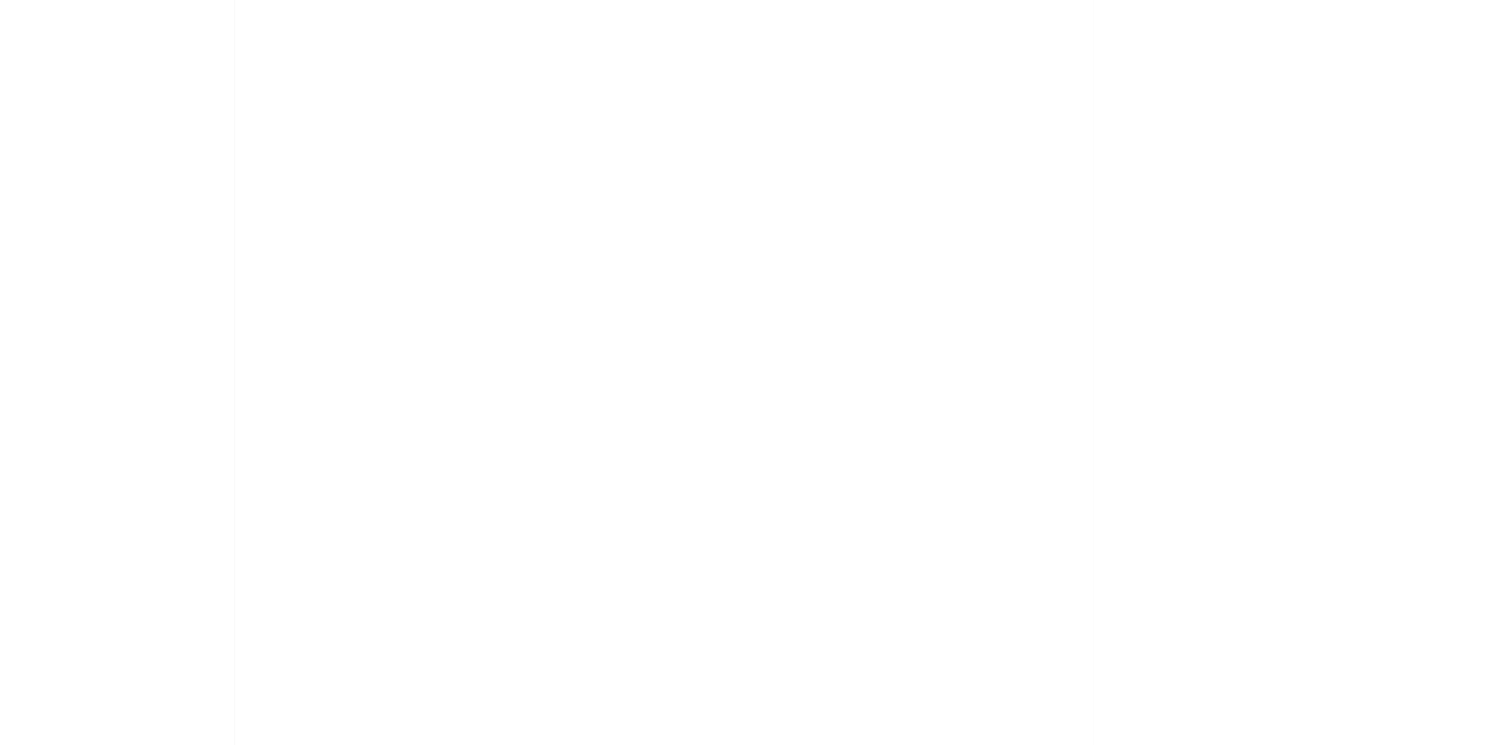 scroll, scrollTop: 0, scrollLeft: 0, axis: both 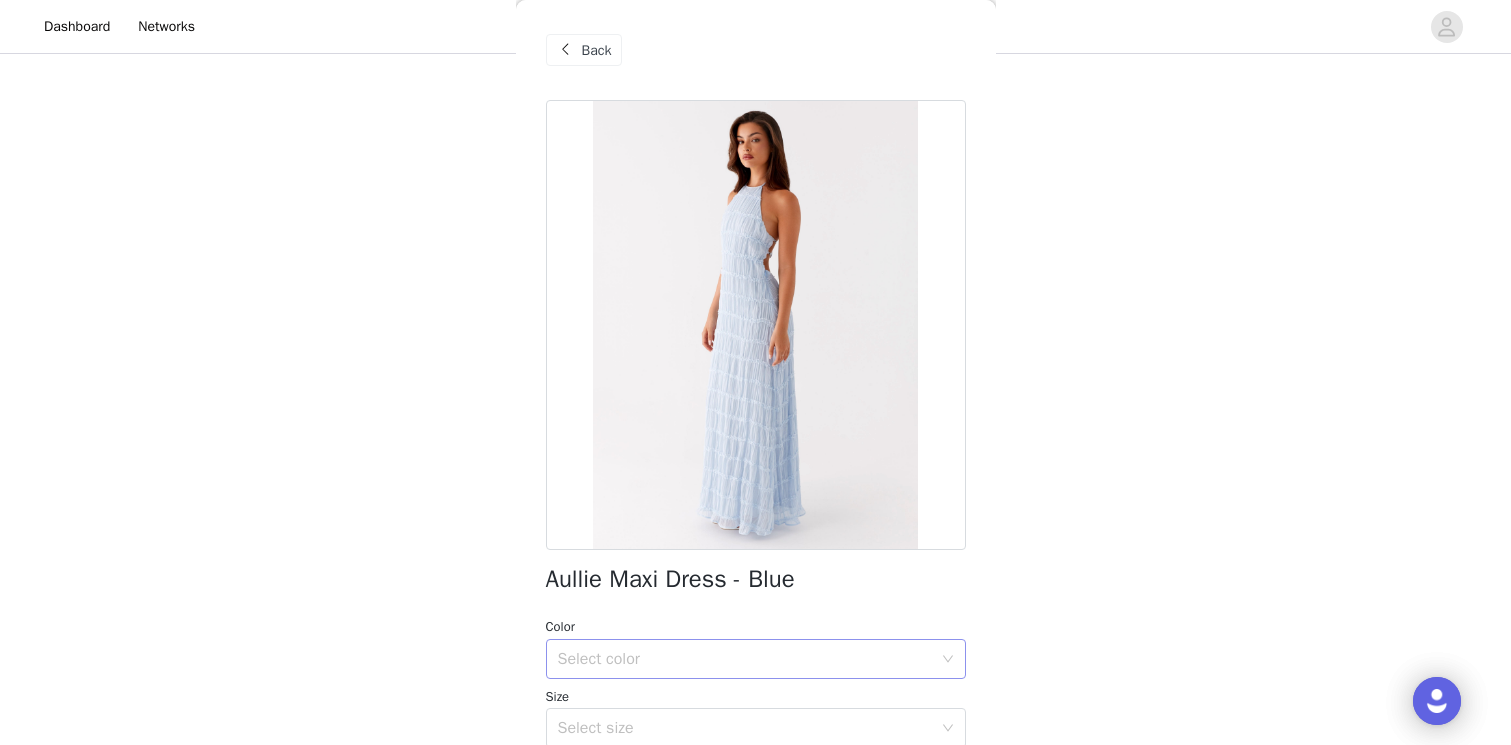 click on "Select color" at bounding box center [749, 659] 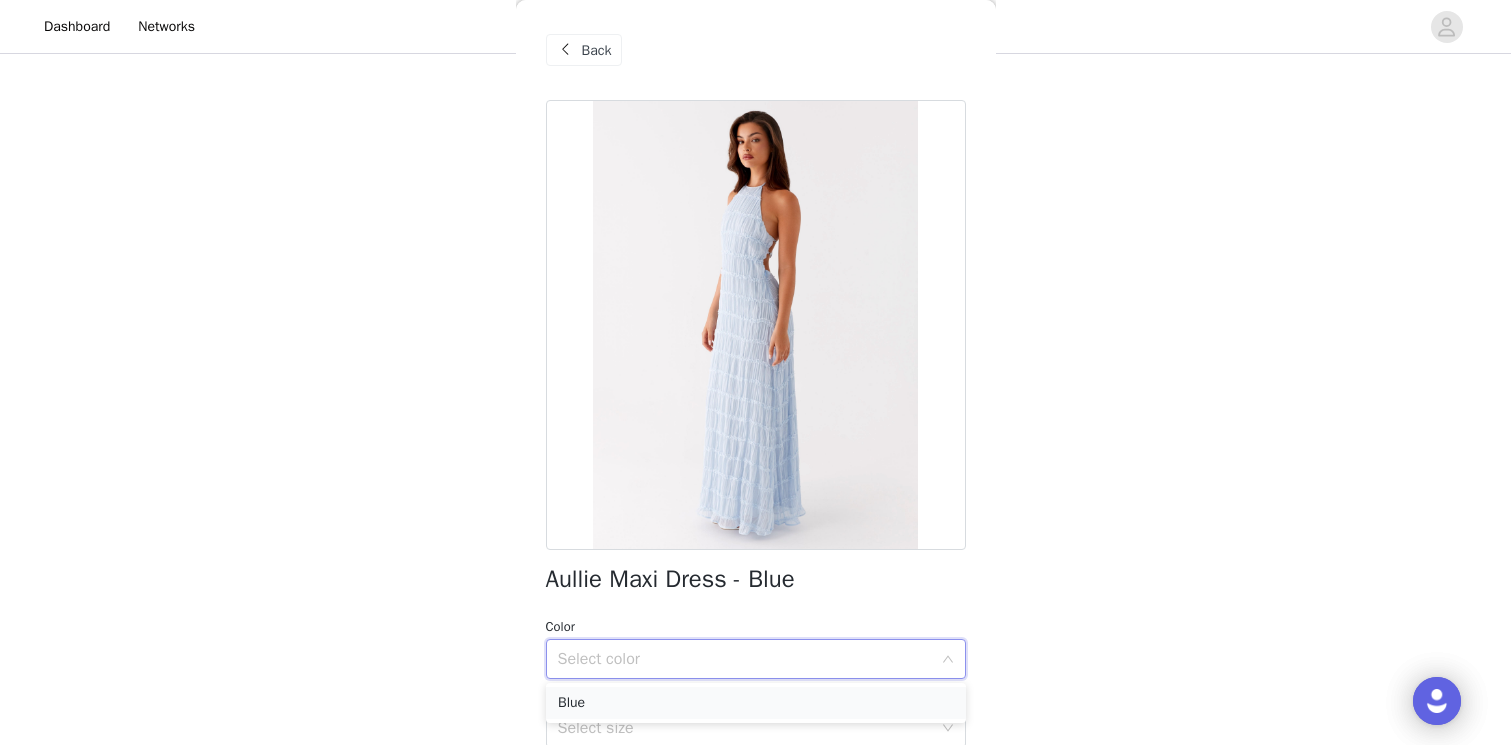 click on "Blue" at bounding box center [756, 703] 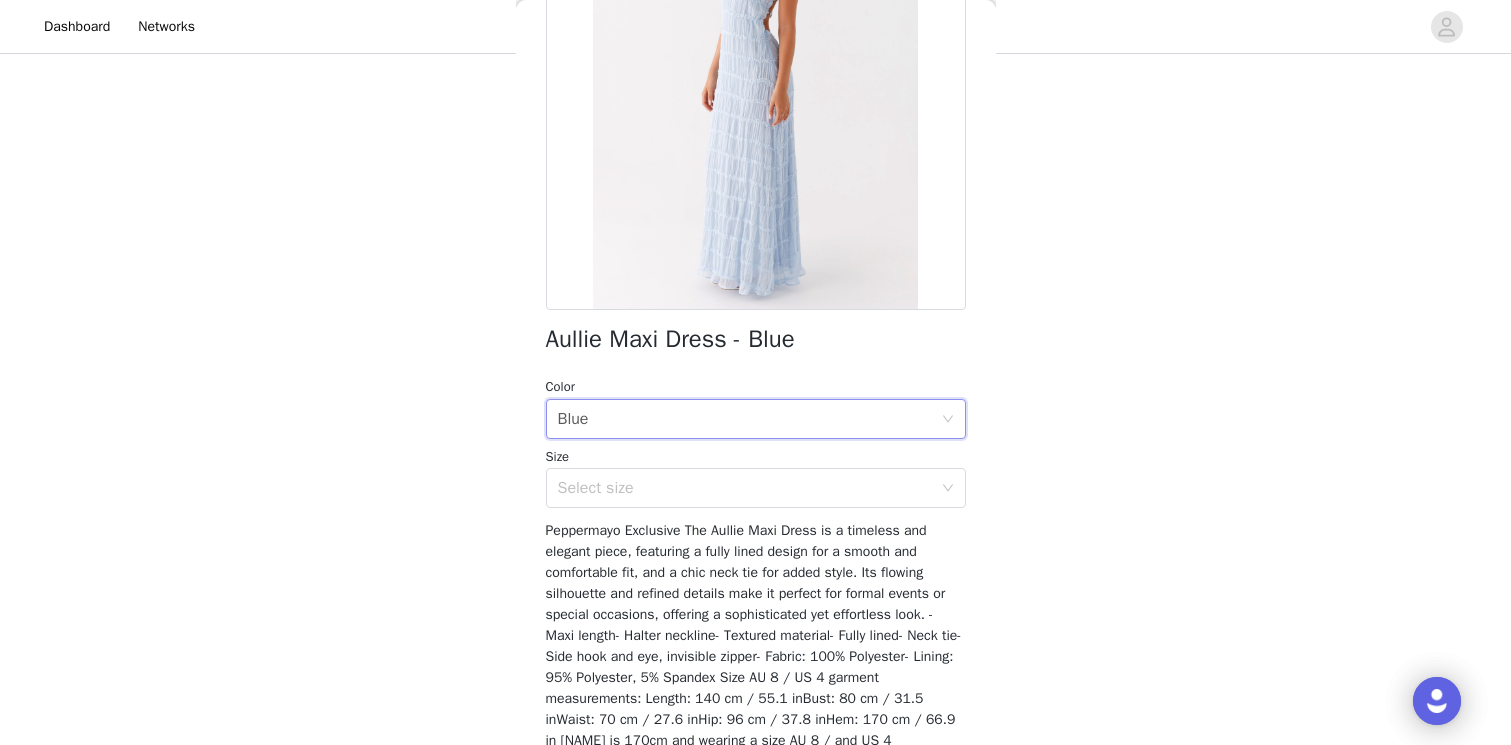 scroll, scrollTop: 242, scrollLeft: 0, axis: vertical 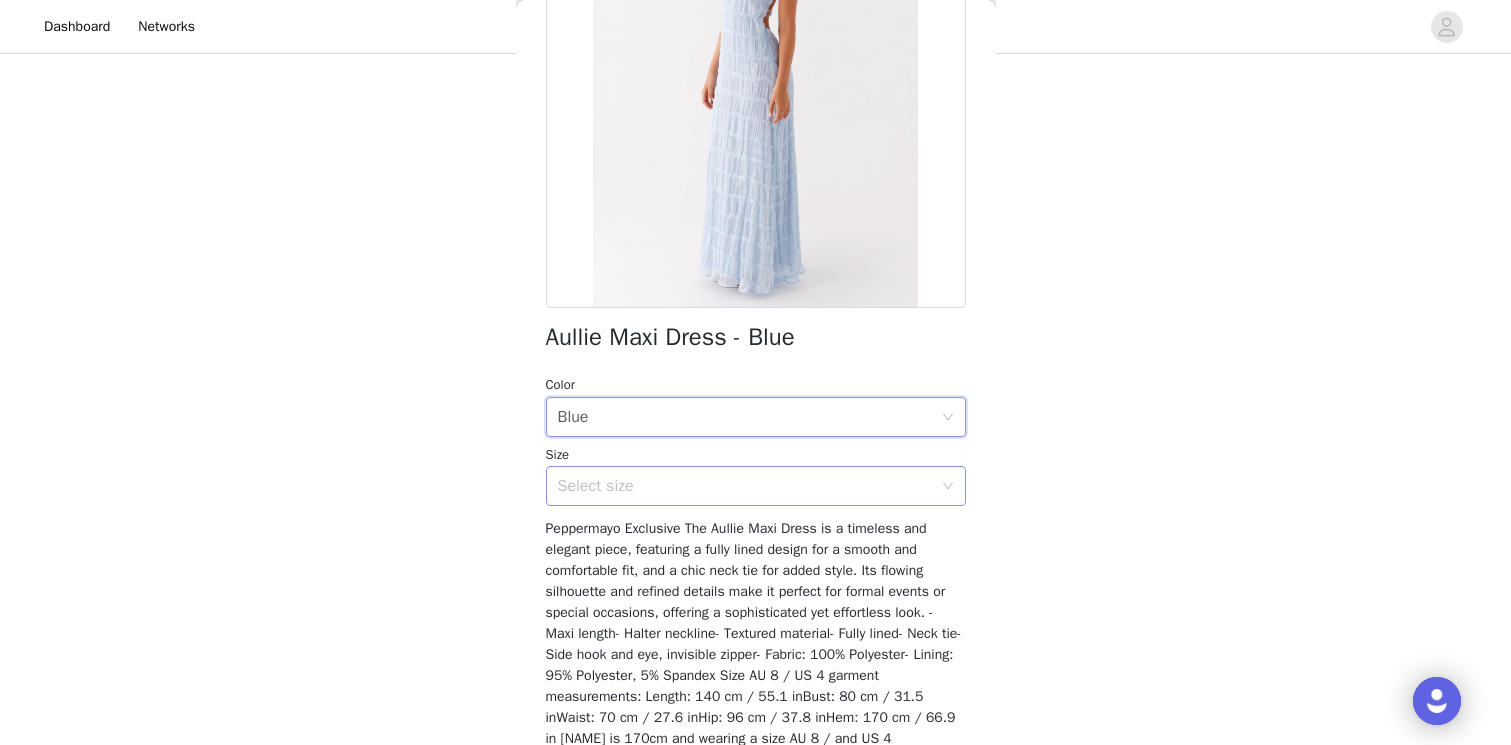 click on "Select size" at bounding box center (745, 486) 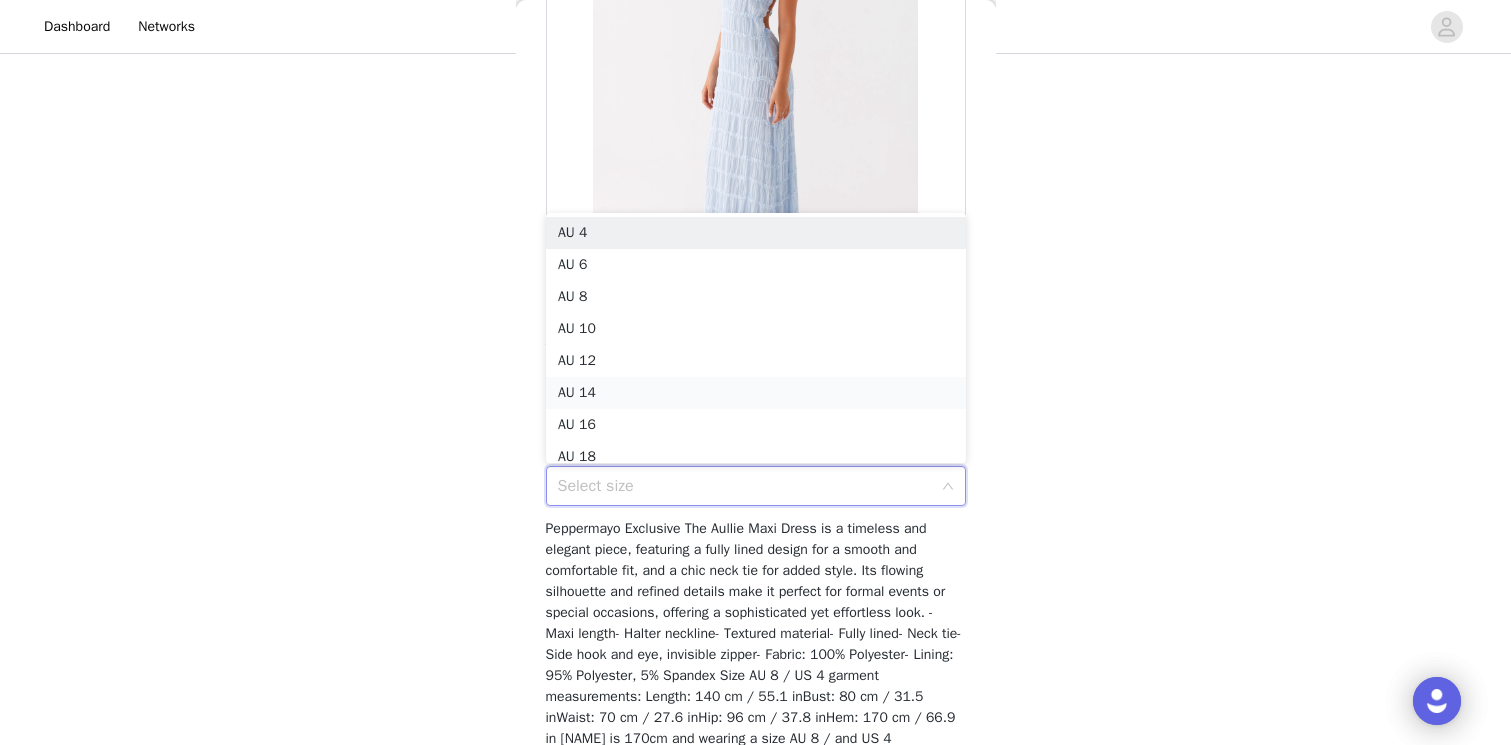 scroll, scrollTop: 10, scrollLeft: 0, axis: vertical 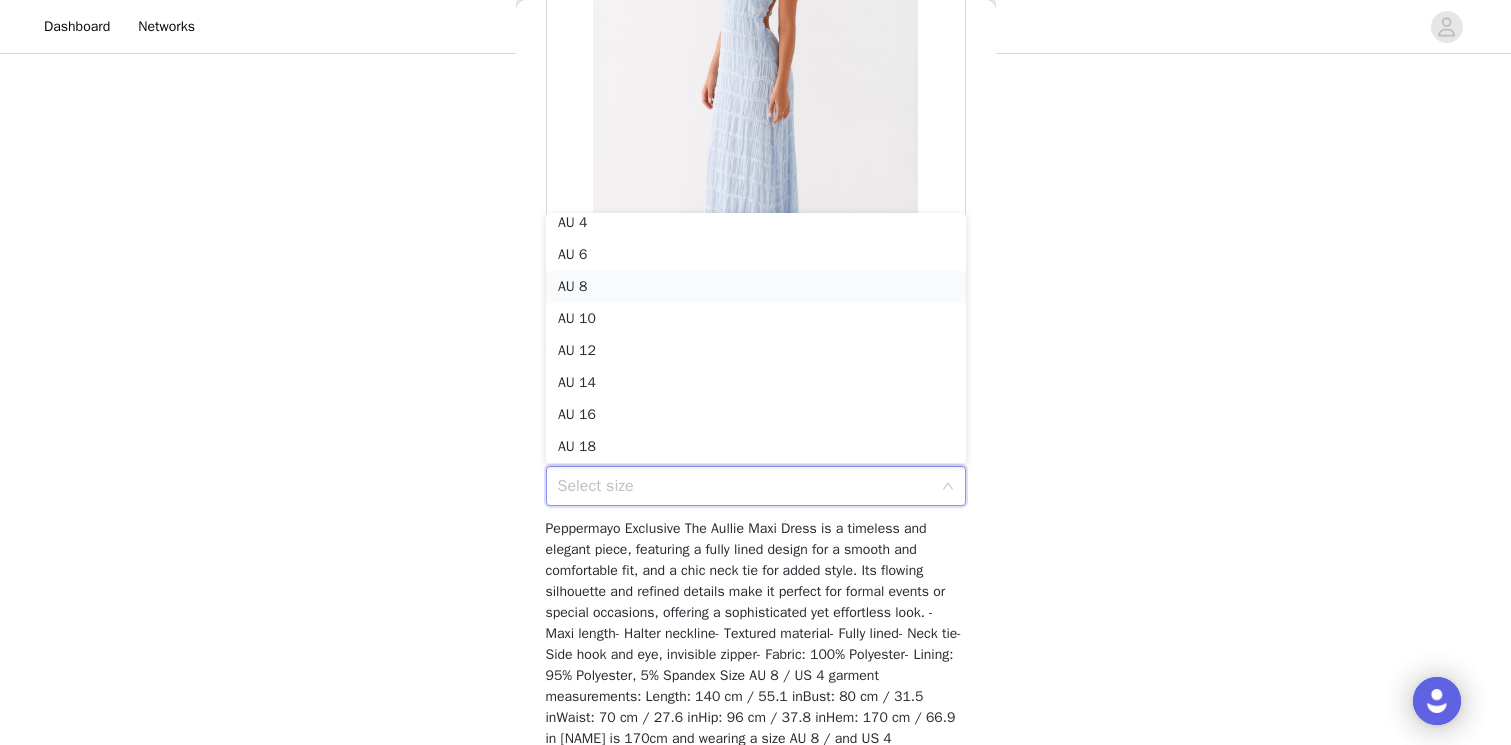 click on "AU 8" at bounding box center (756, 287) 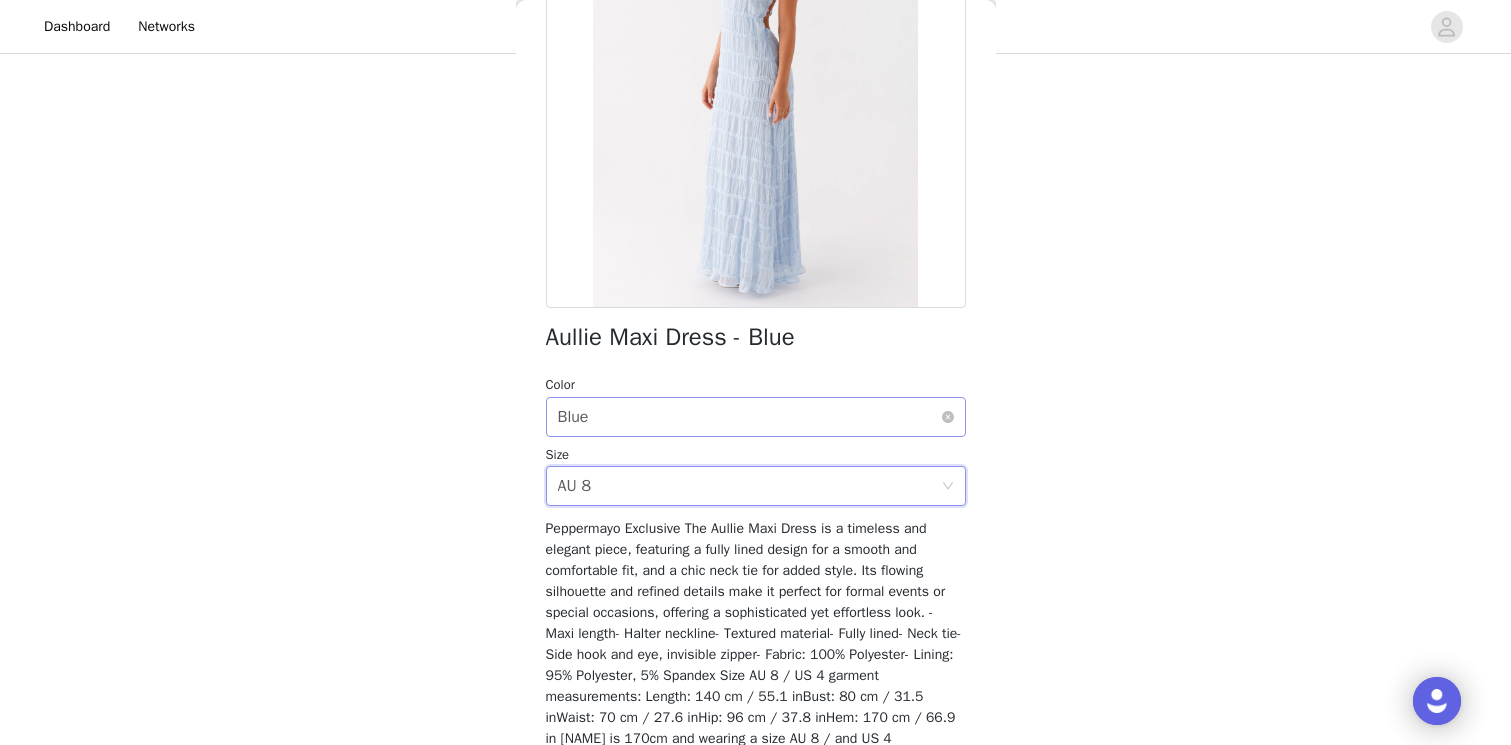 scroll, scrollTop: 0, scrollLeft: 0, axis: both 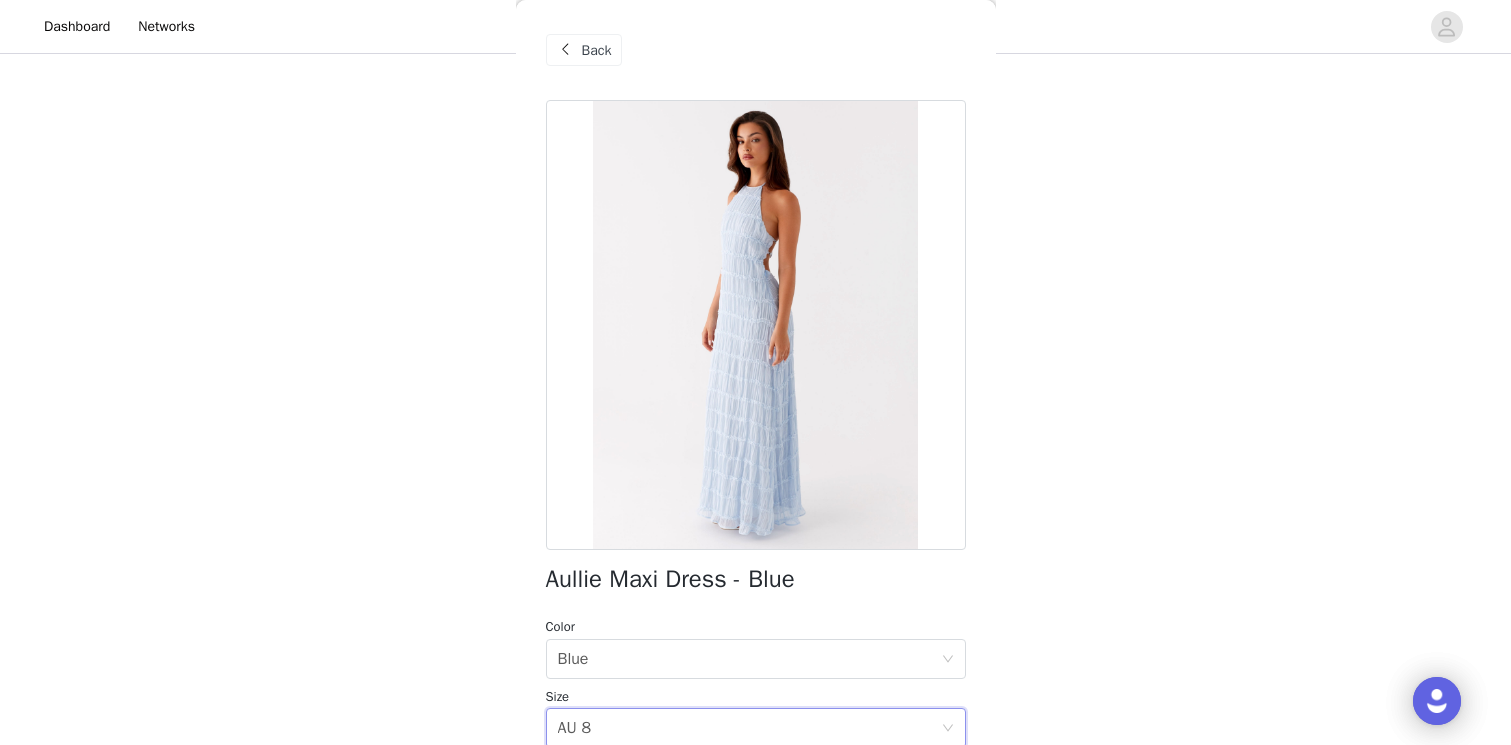 click on "Back" at bounding box center [597, 50] 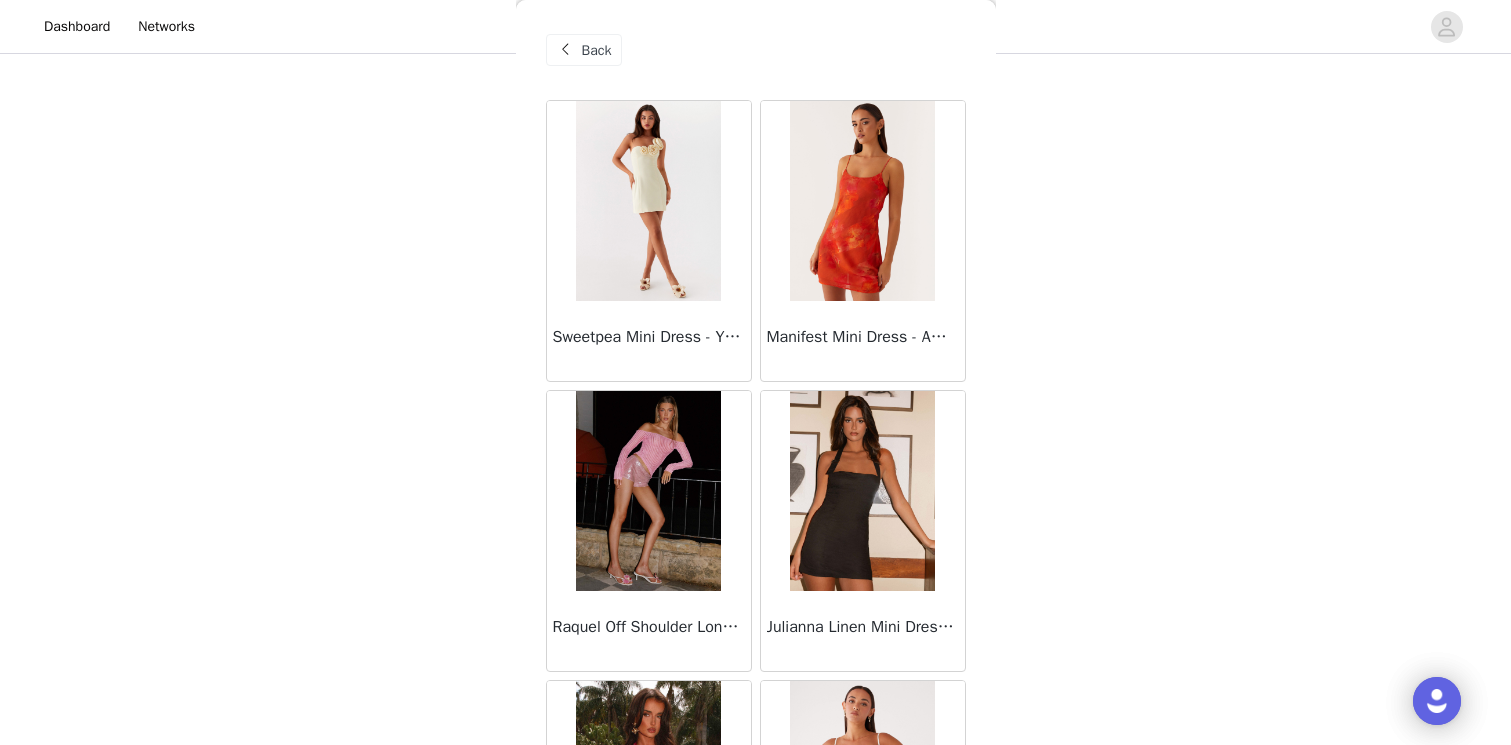 click on "Back" at bounding box center [597, 50] 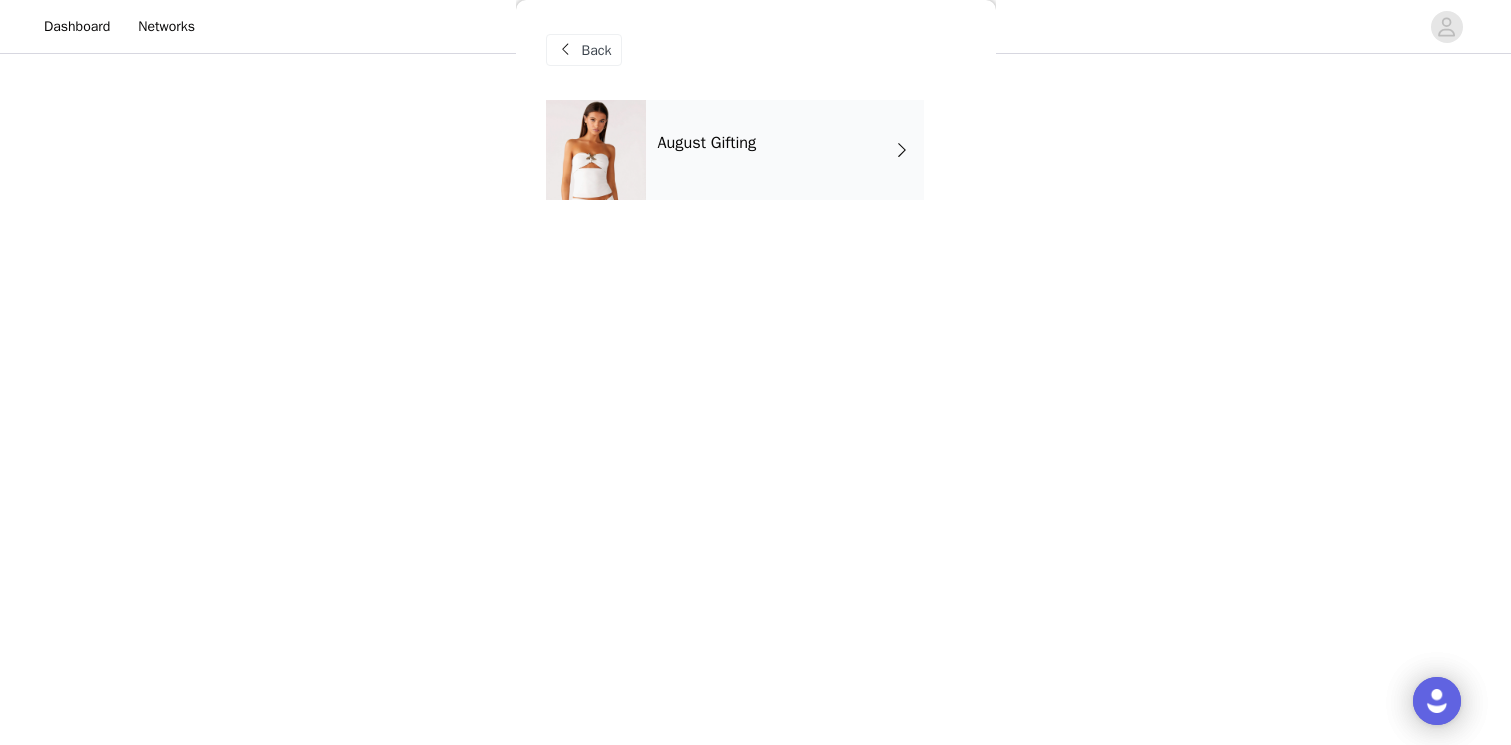 click on "August Gifting" at bounding box center [785, 150] 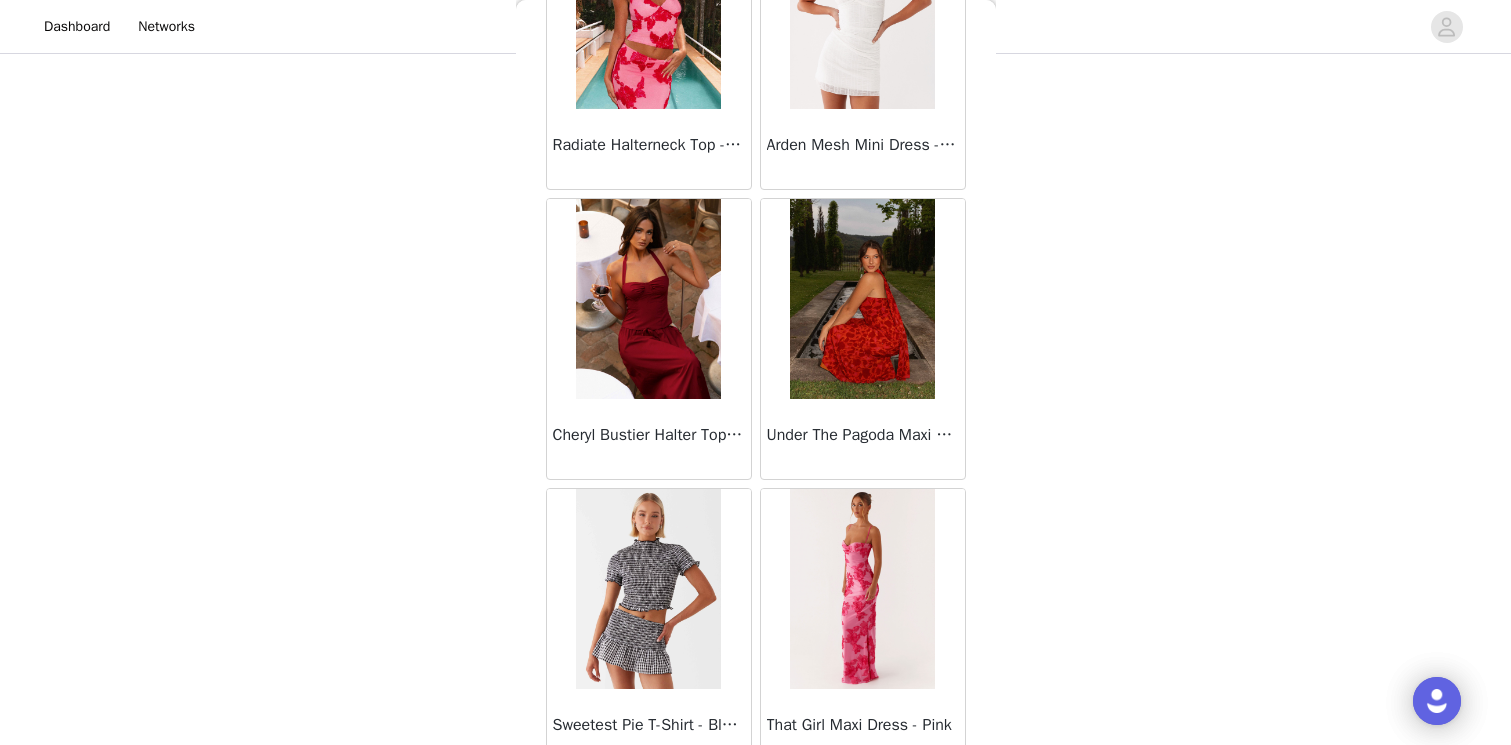 scroll, scrollTop: 0, scrollLeft: 0, axis: both 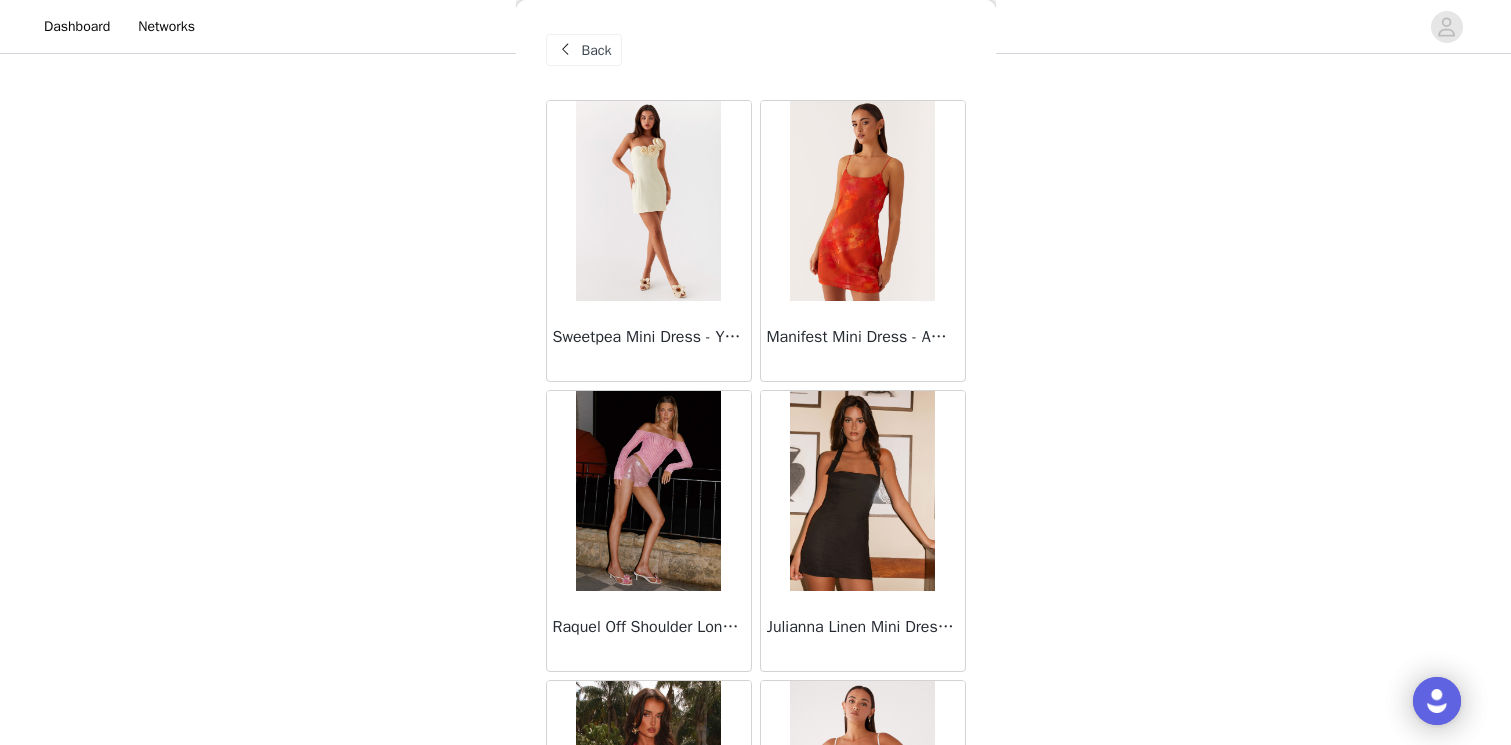 click on "Back" at bounding box center [597, 50] 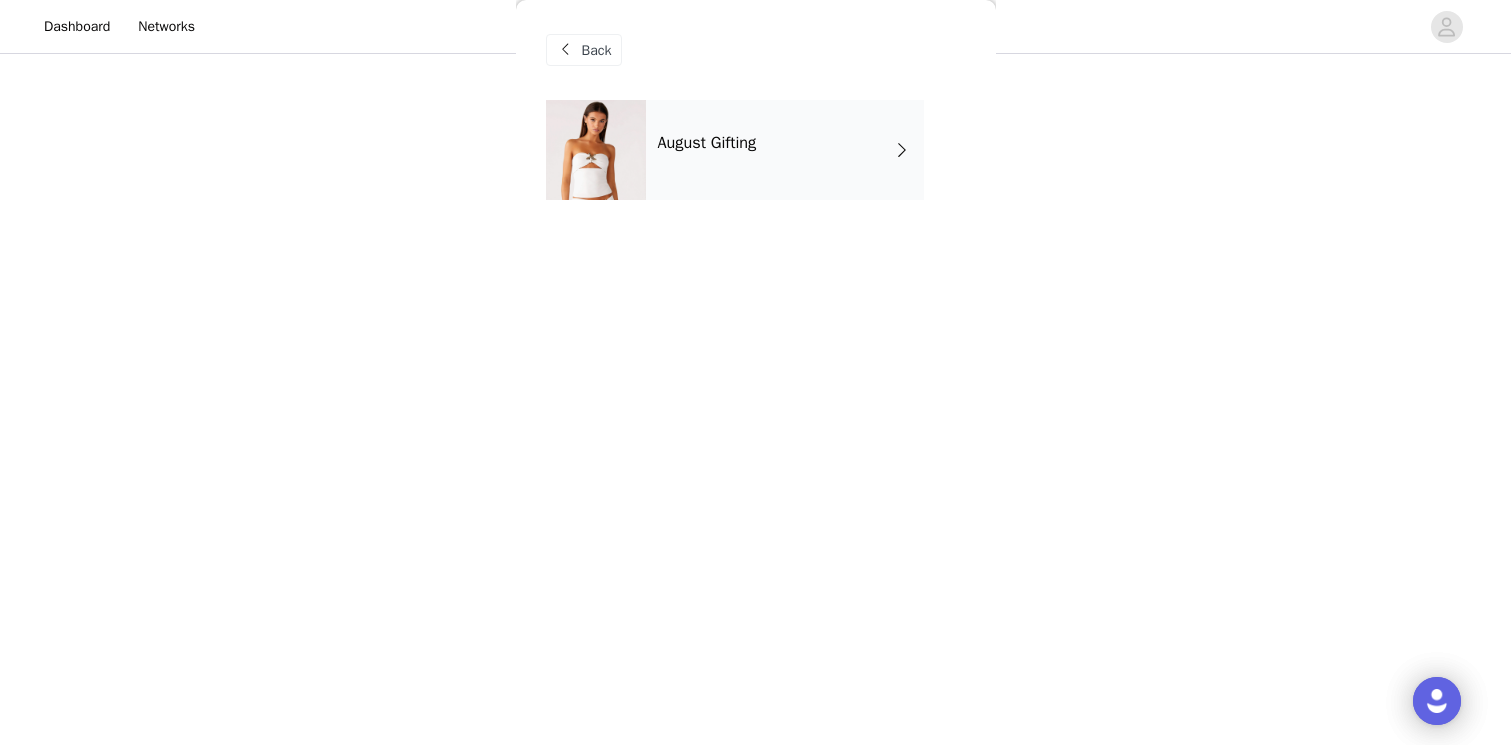 click at bounding box center [596, 150] 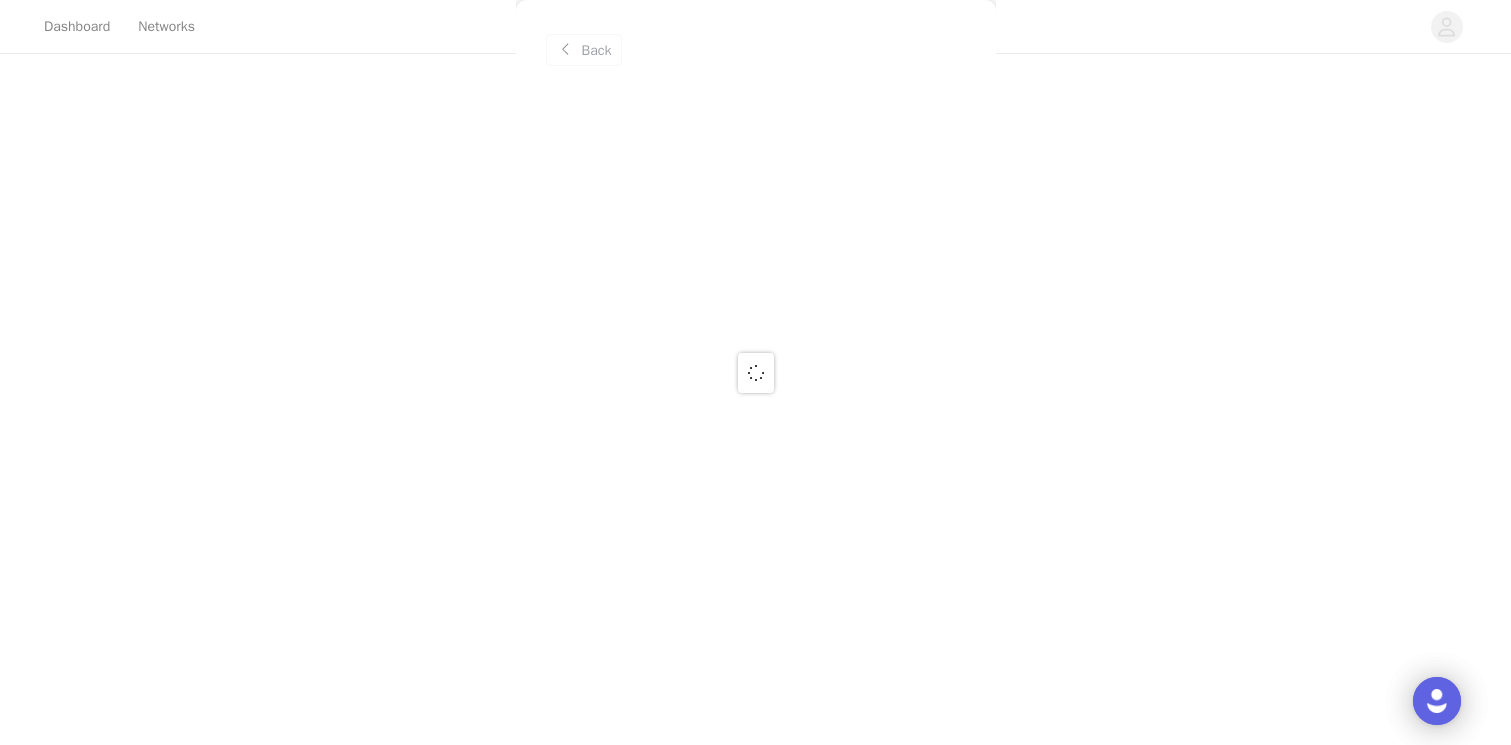 click at bounding box center [755, 372] 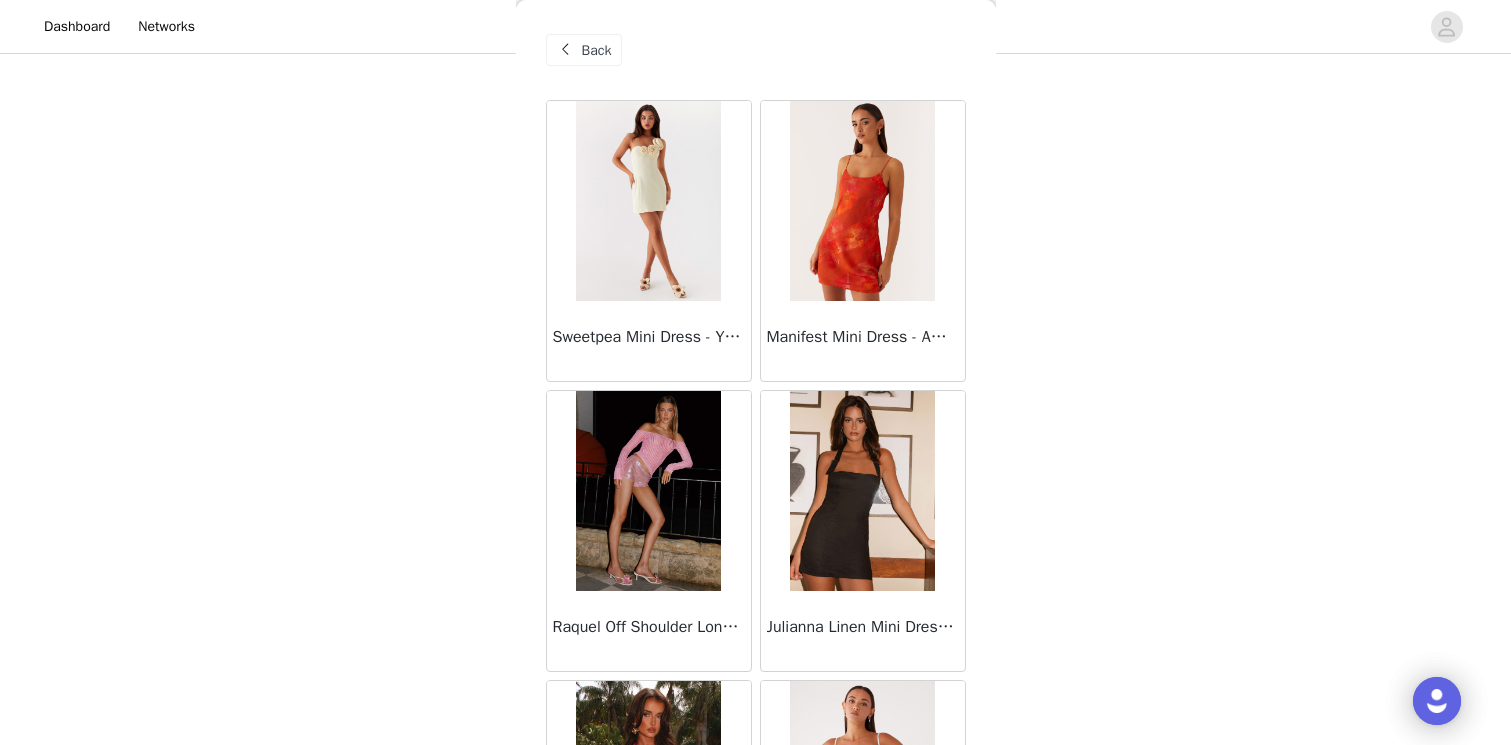click on "Back" at bounding box center [597, 50] 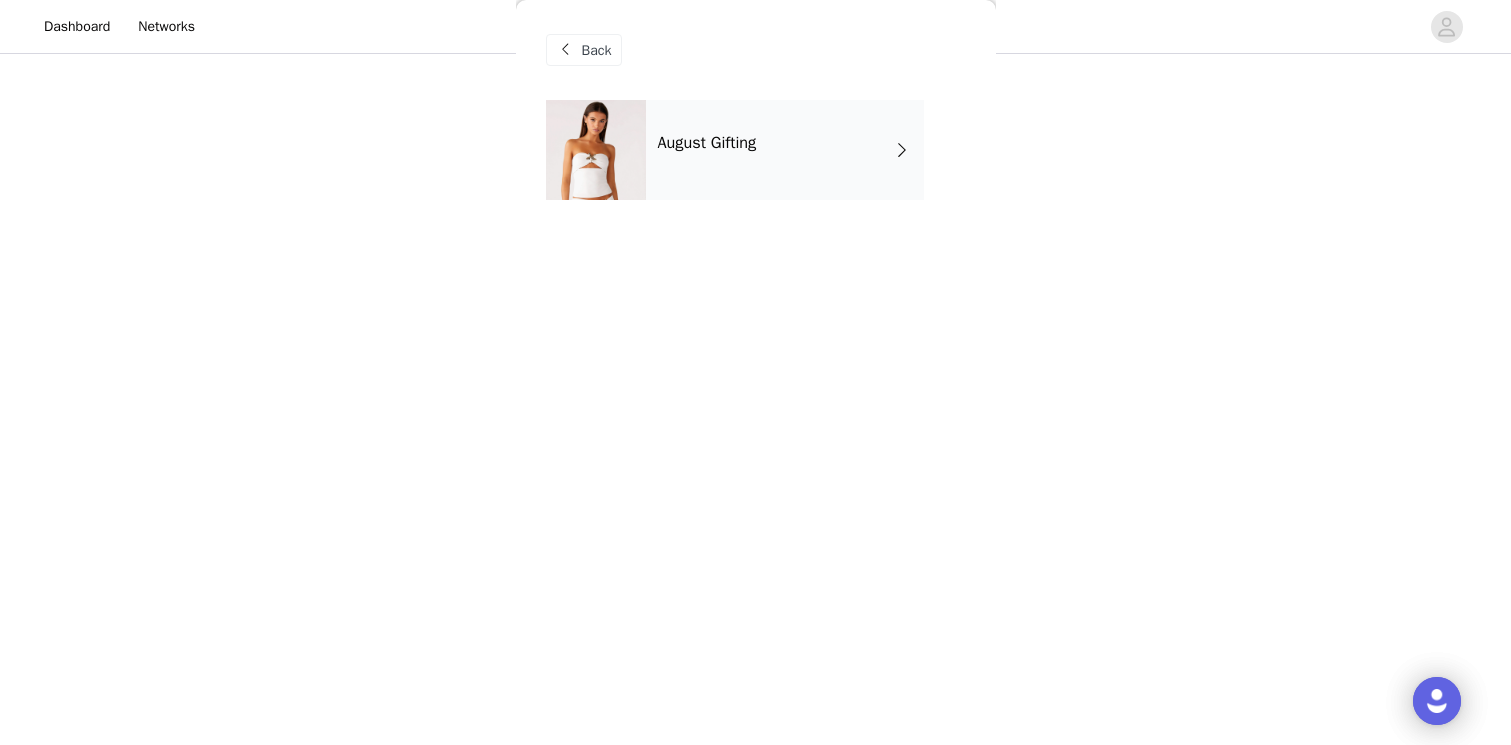 click on "Back" at bounding box center (597, 50) 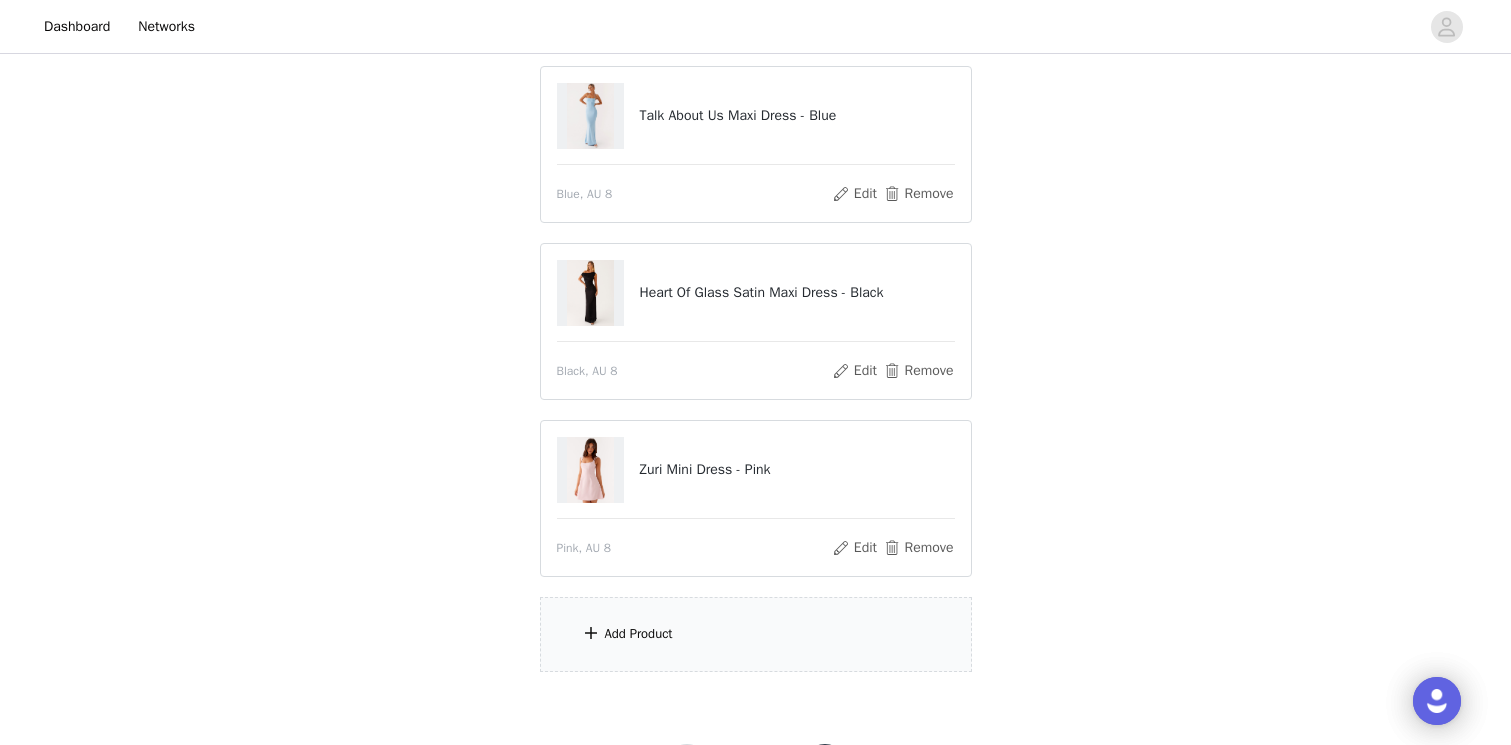 scroll, scrollTop: 213, scrollLeft: 0, axis: vertical 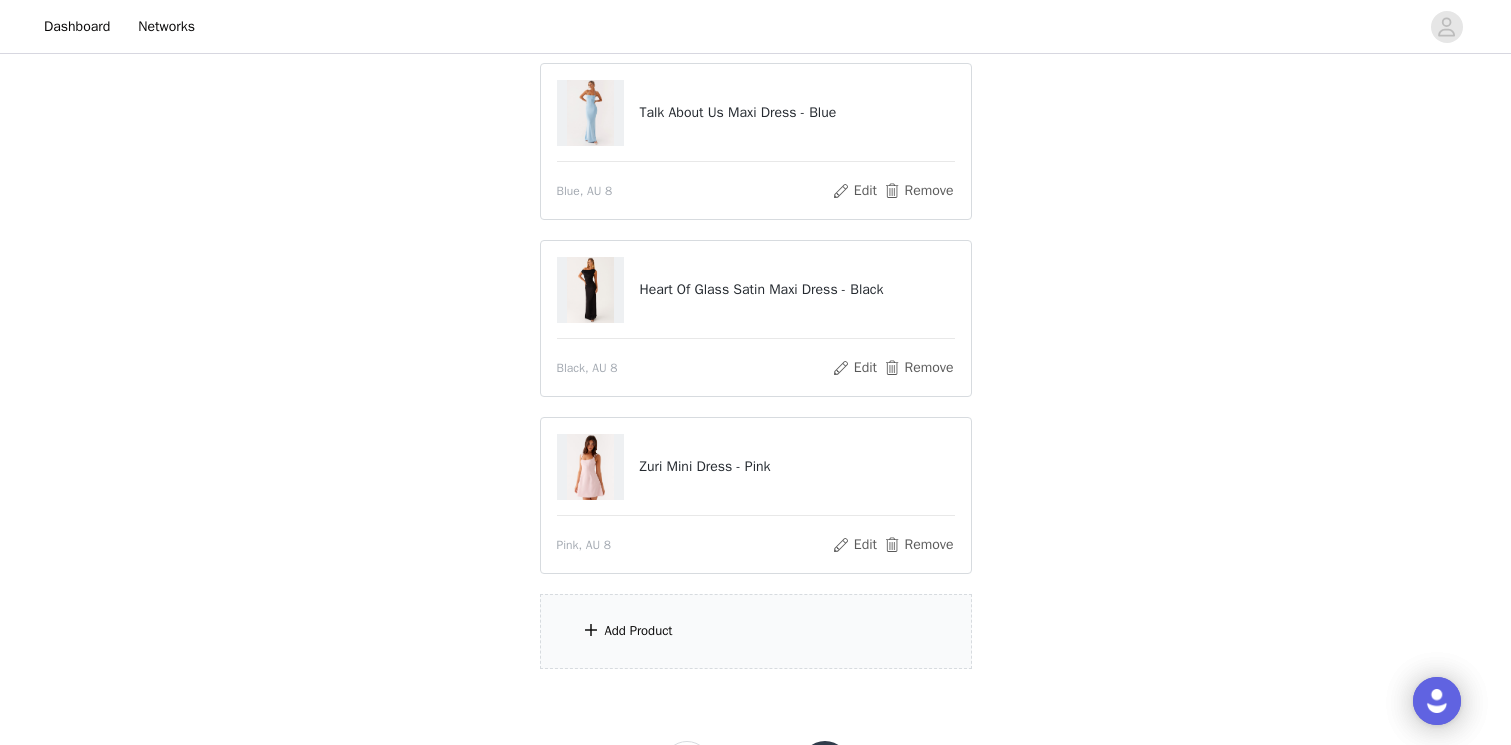 click on "Add Product" at bounding box center (639, 631) 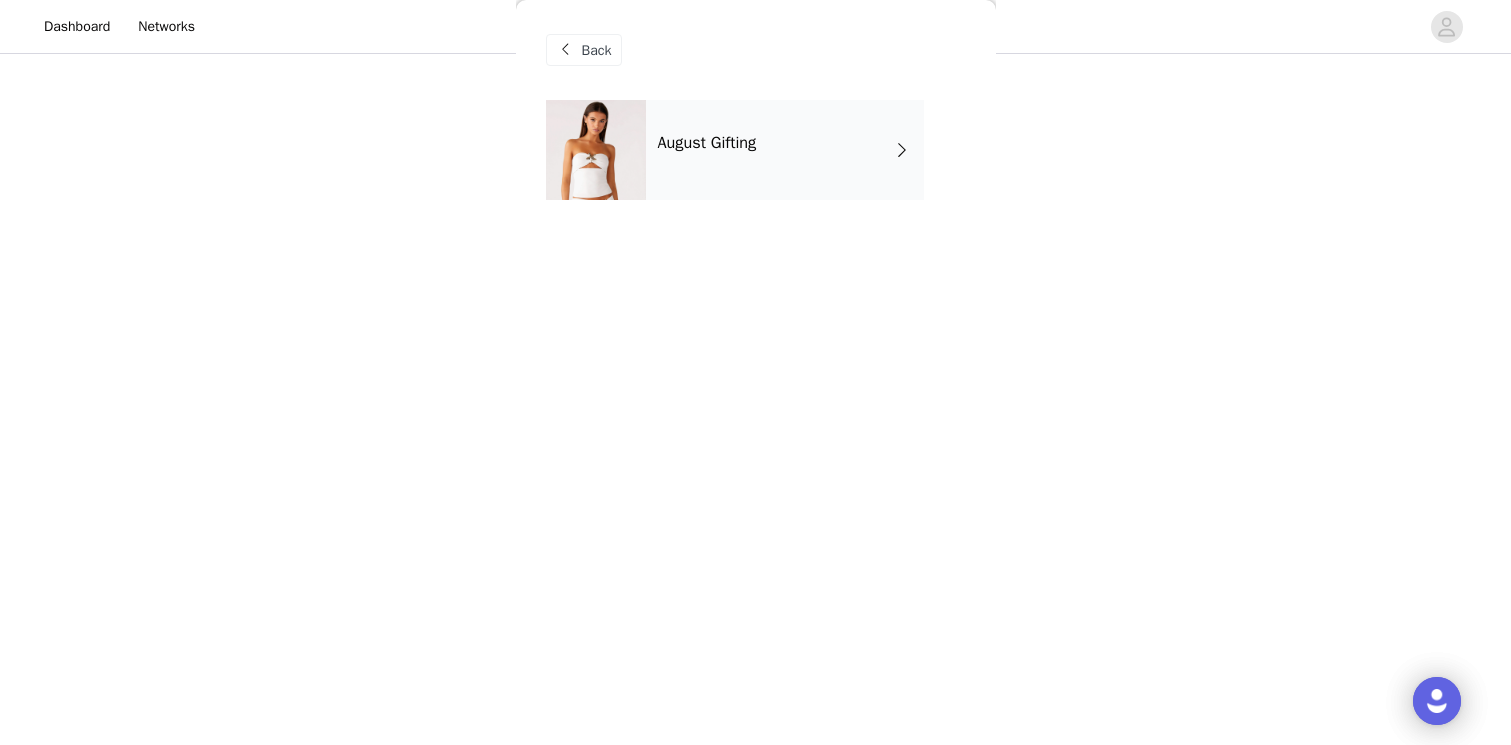 click on "August Gifting" at bounding box center [785, 150] 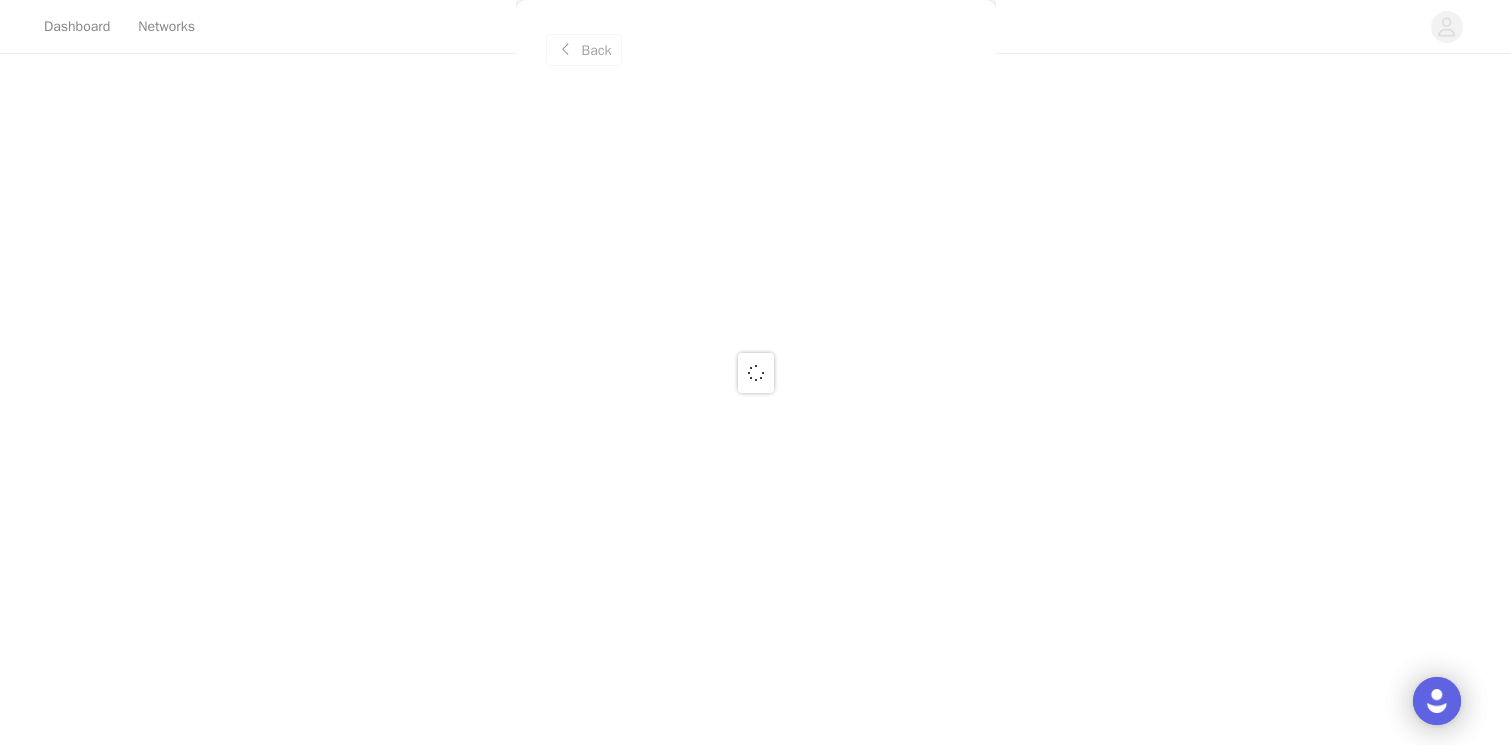 scroll, scrollTop: 304, scrollLeft: 0, axis: vertical 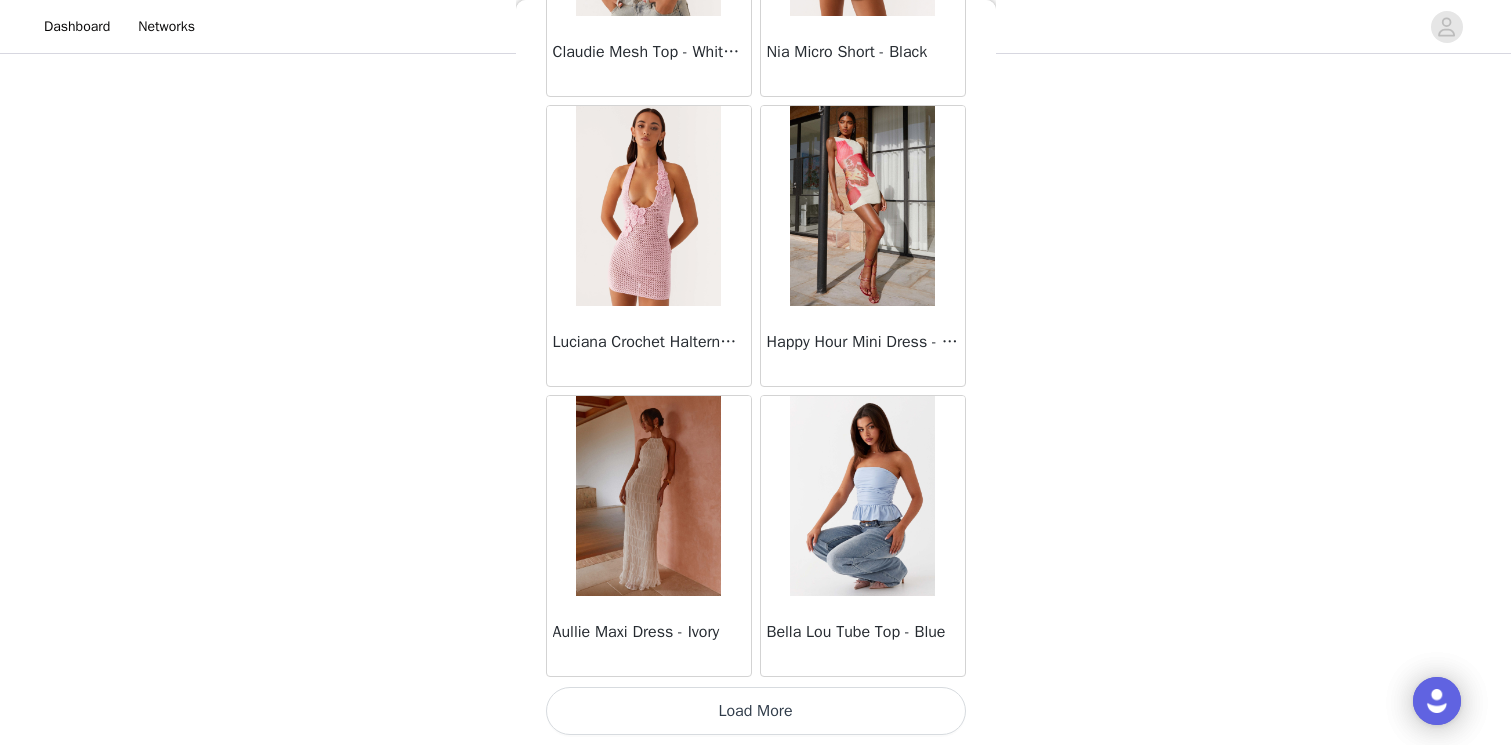 click on "Load More" at bounding box center (756, 711) 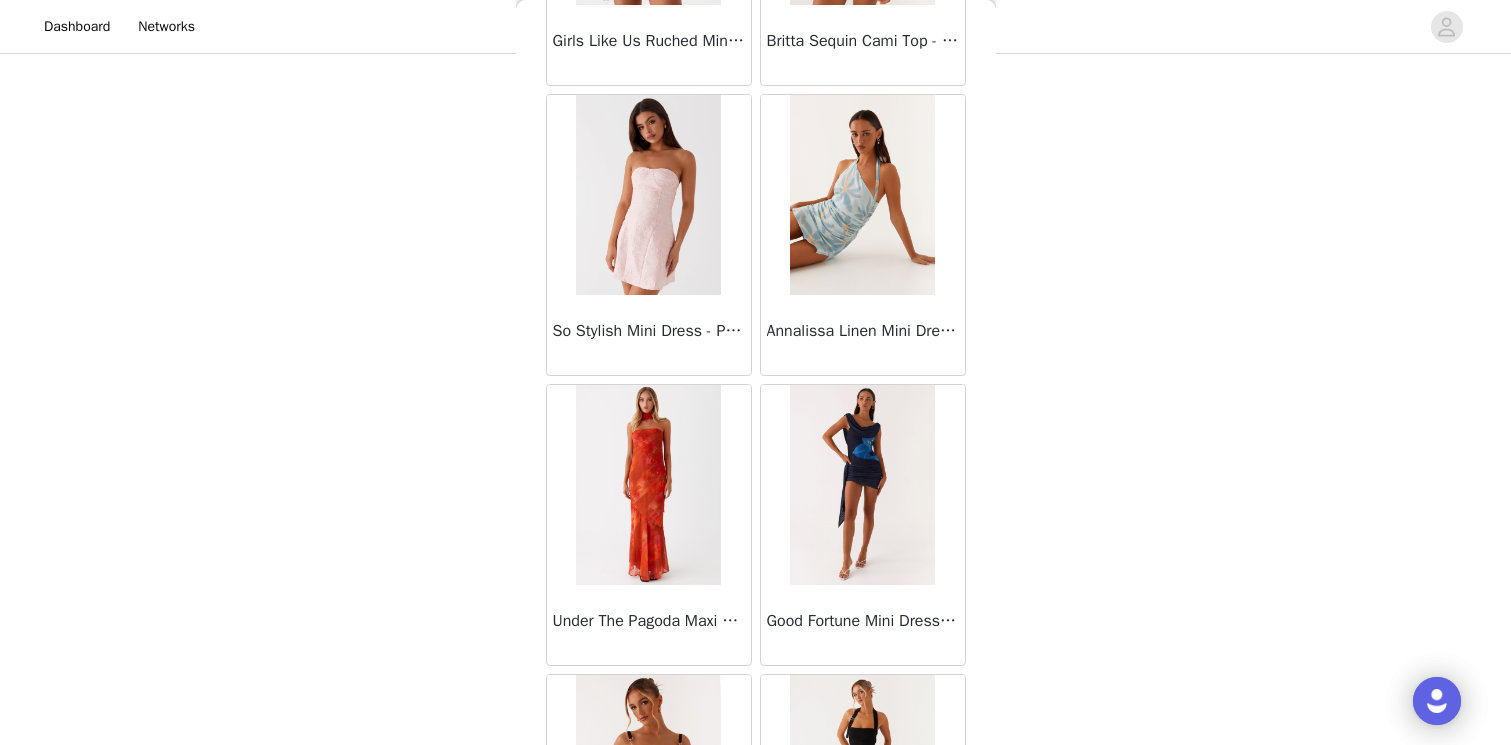 scroll, scrollTop: 5215, scrollLeft: 0, axis: vertical 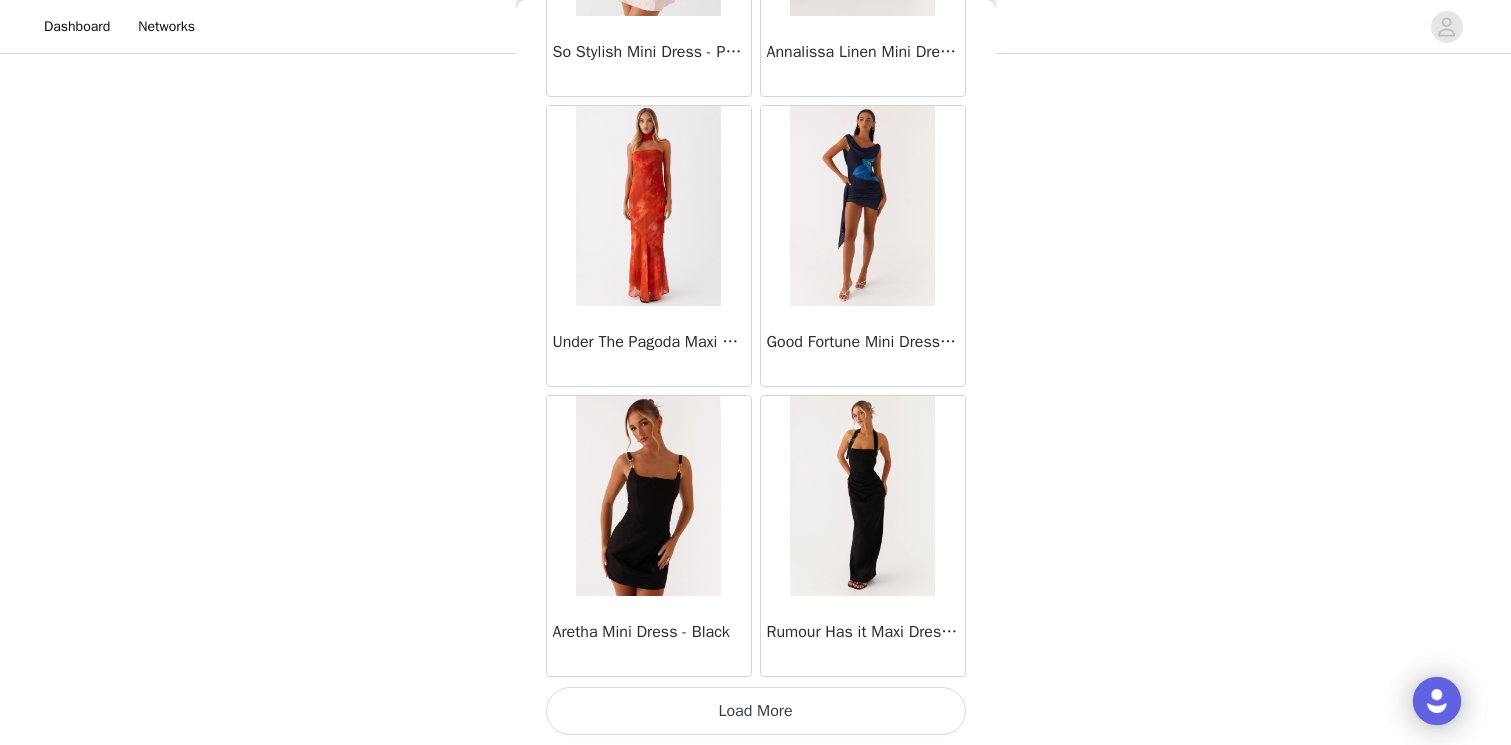 click on "Load More" at bounding box center (756, 711) 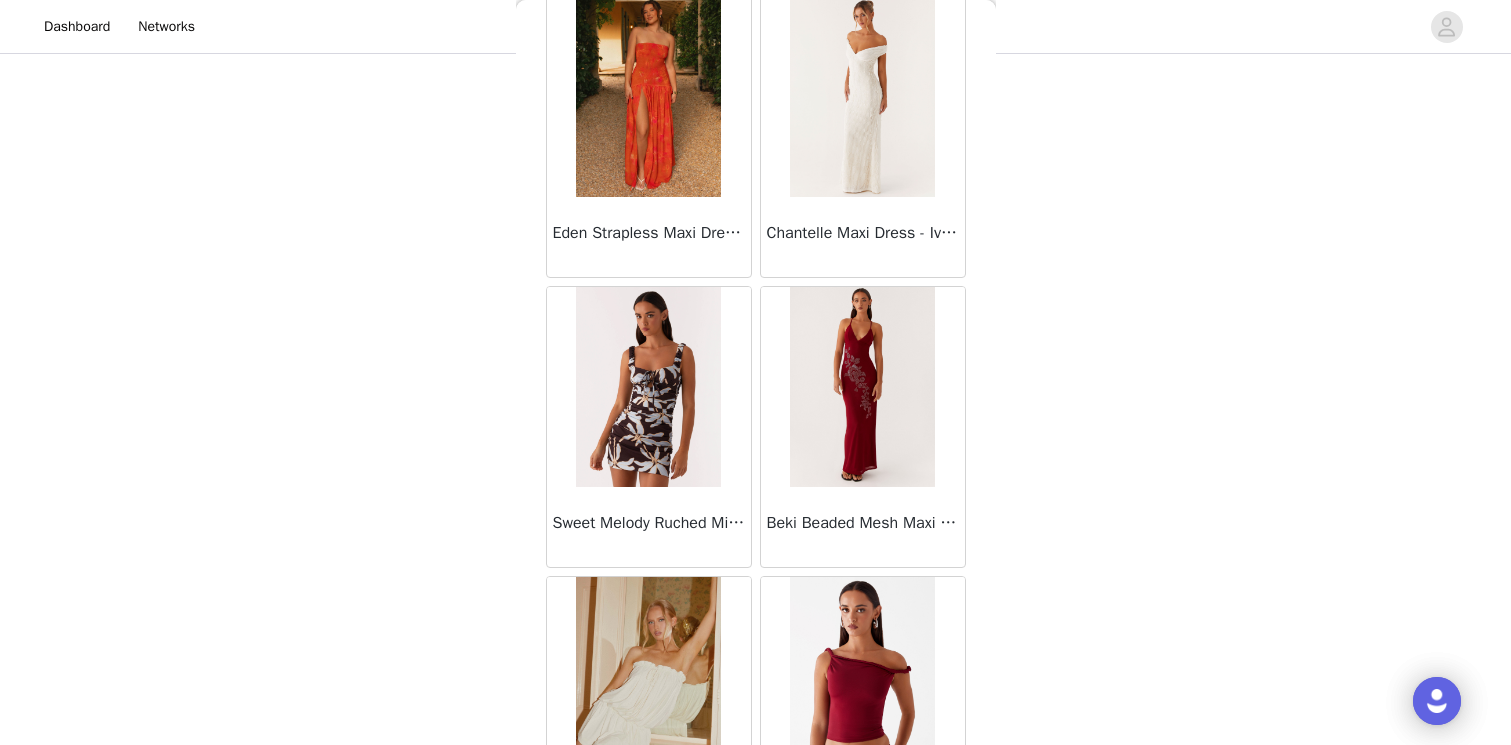 scroll, scrollTop: 8115, scrollLeft: 0, axis: vertical 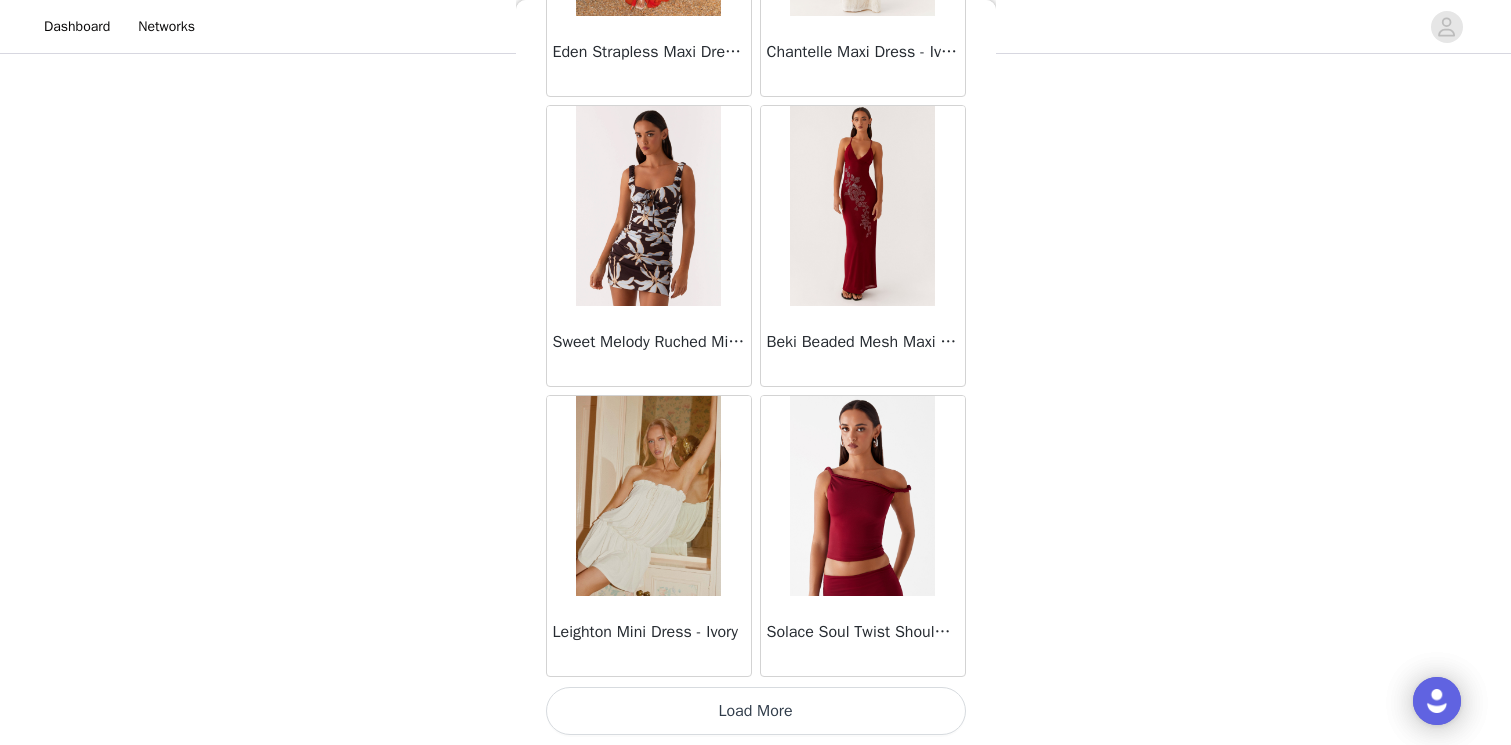 type 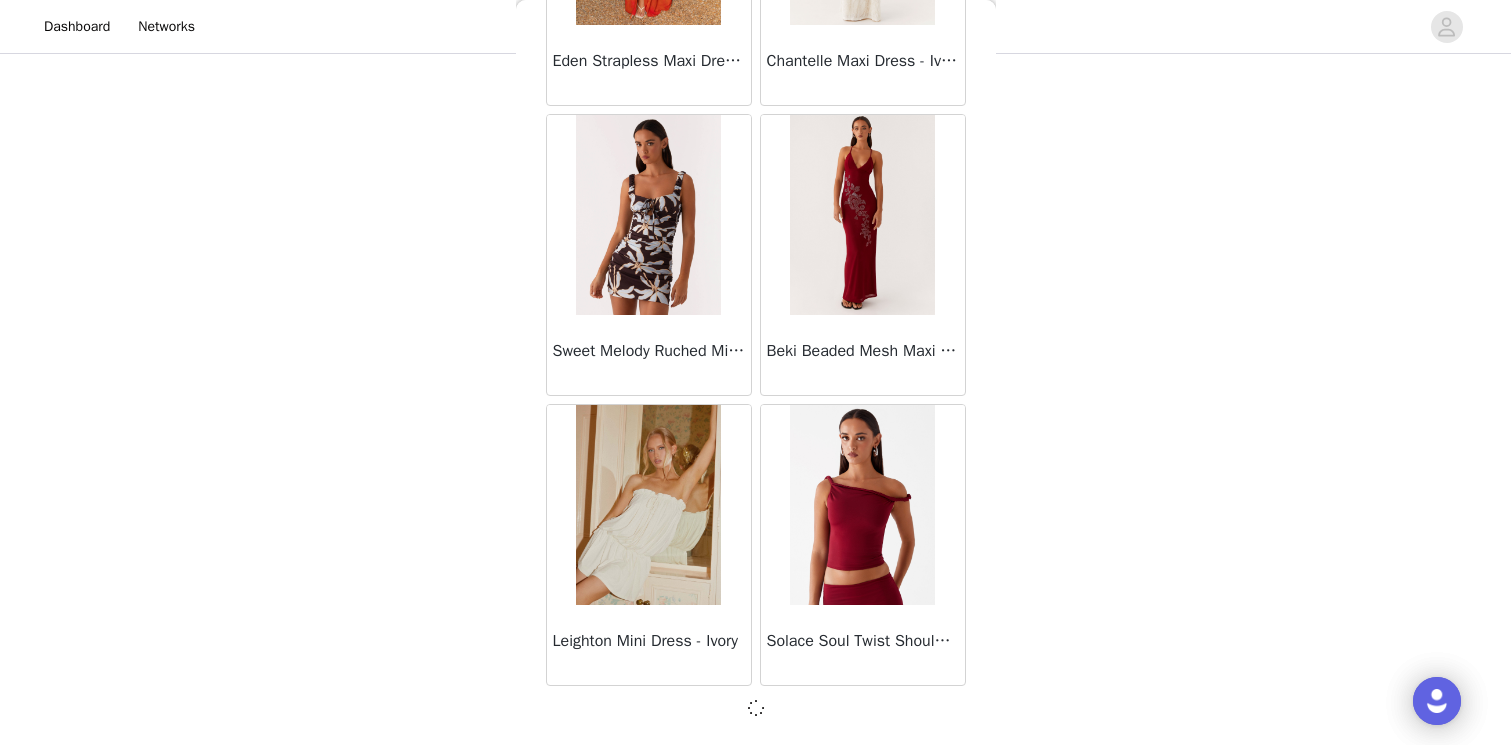 scroll, scrollTop: 304, scrollLeft: 0, axis: vertical 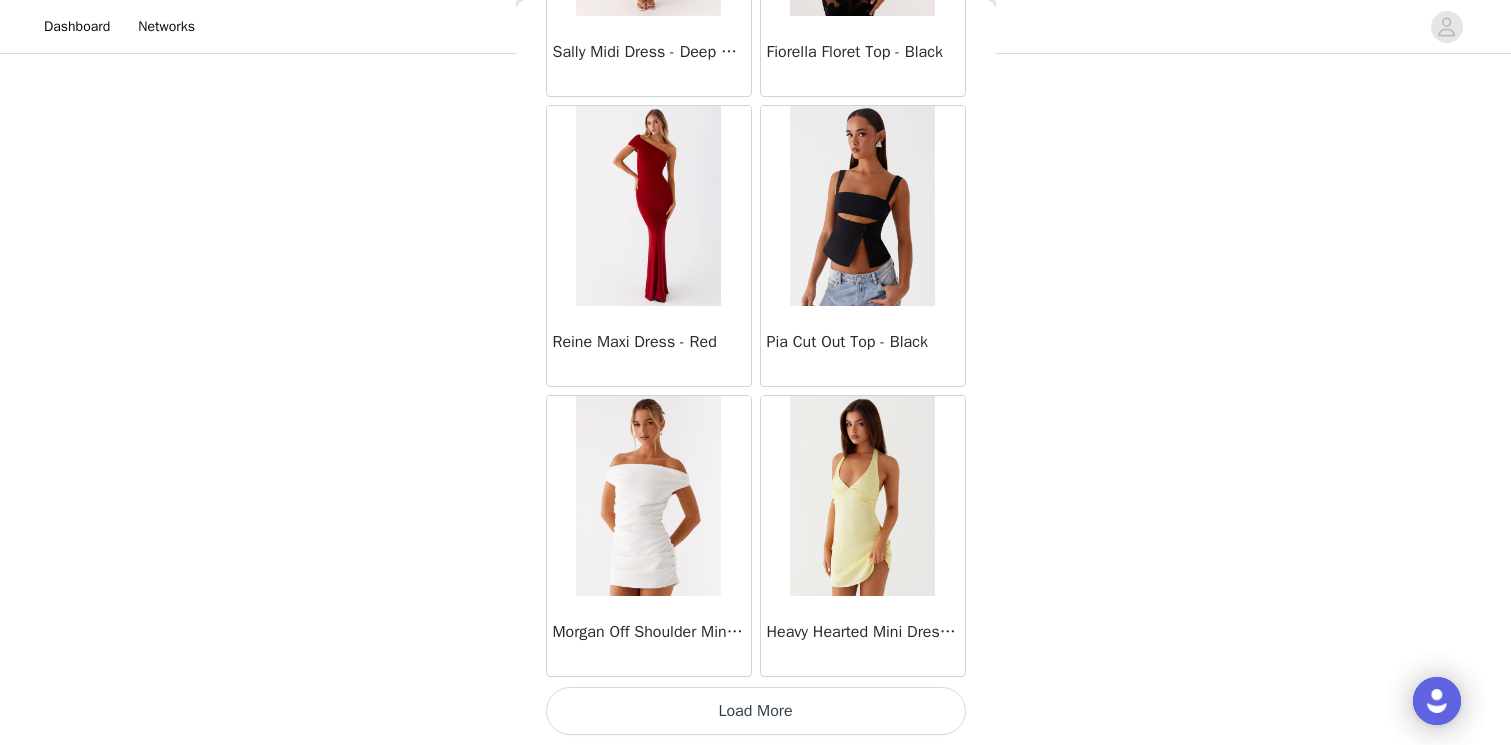 click on "Load More" at bounding box center [756, 711] 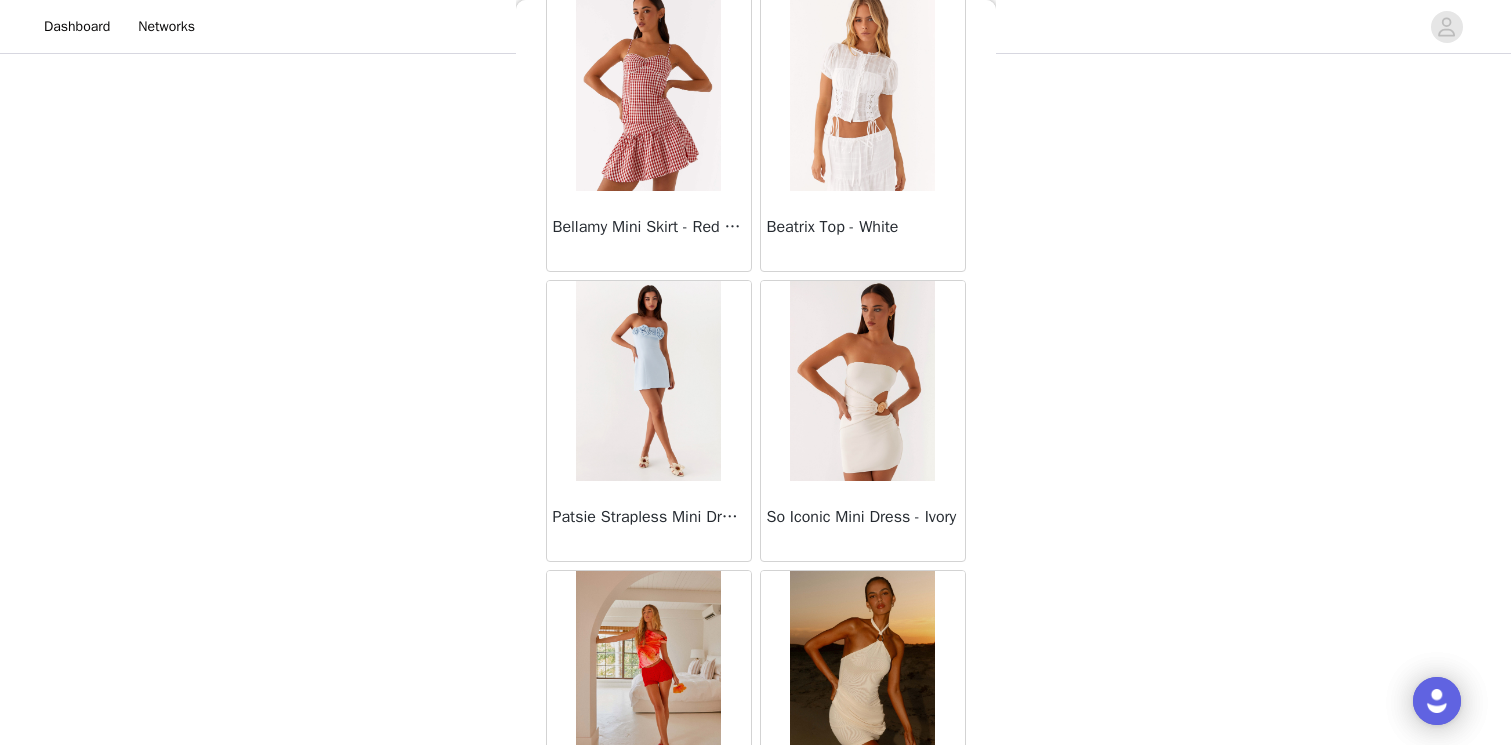 scroll, scrollTop: 12553, scrollLeft: 0, axis: vertical 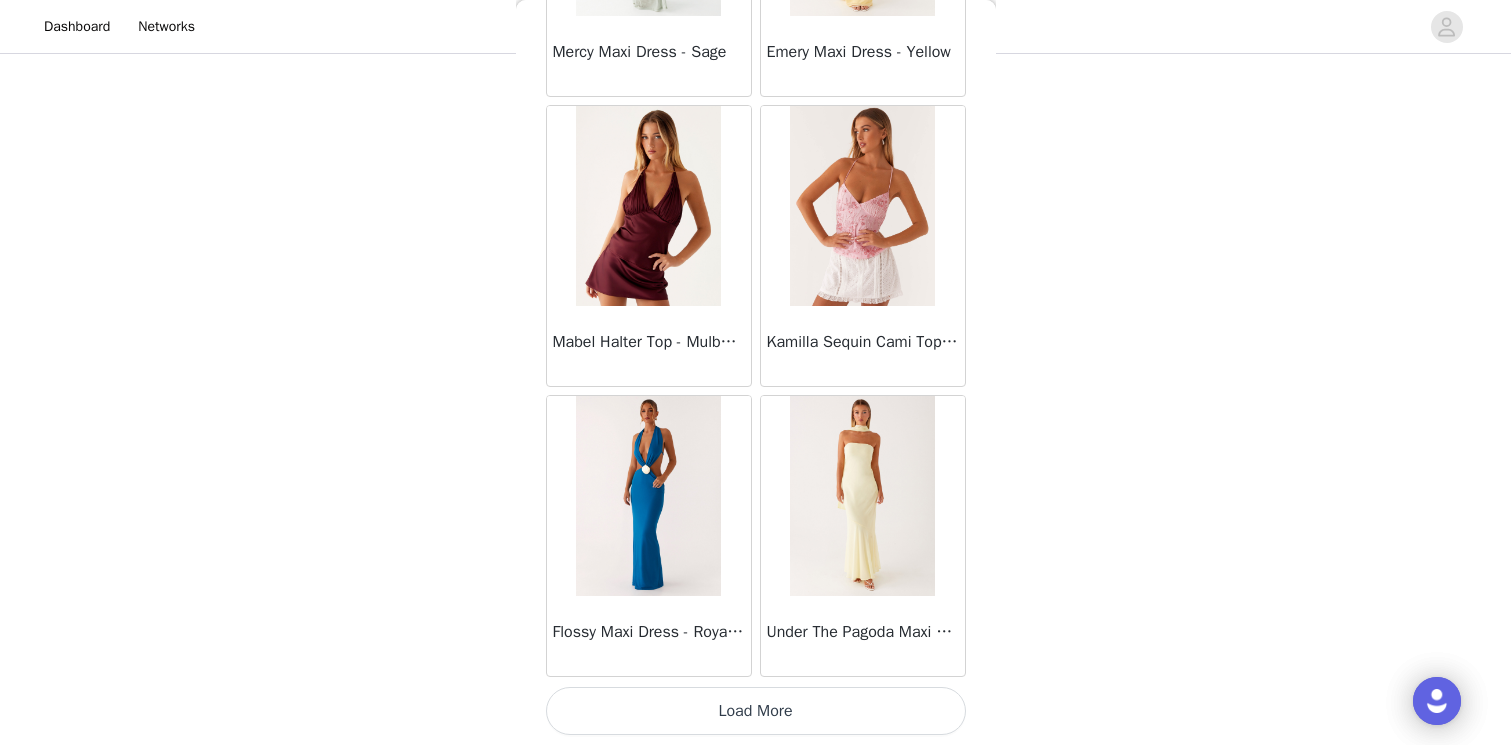 click on "Load More" at bounding box center (756, 711) 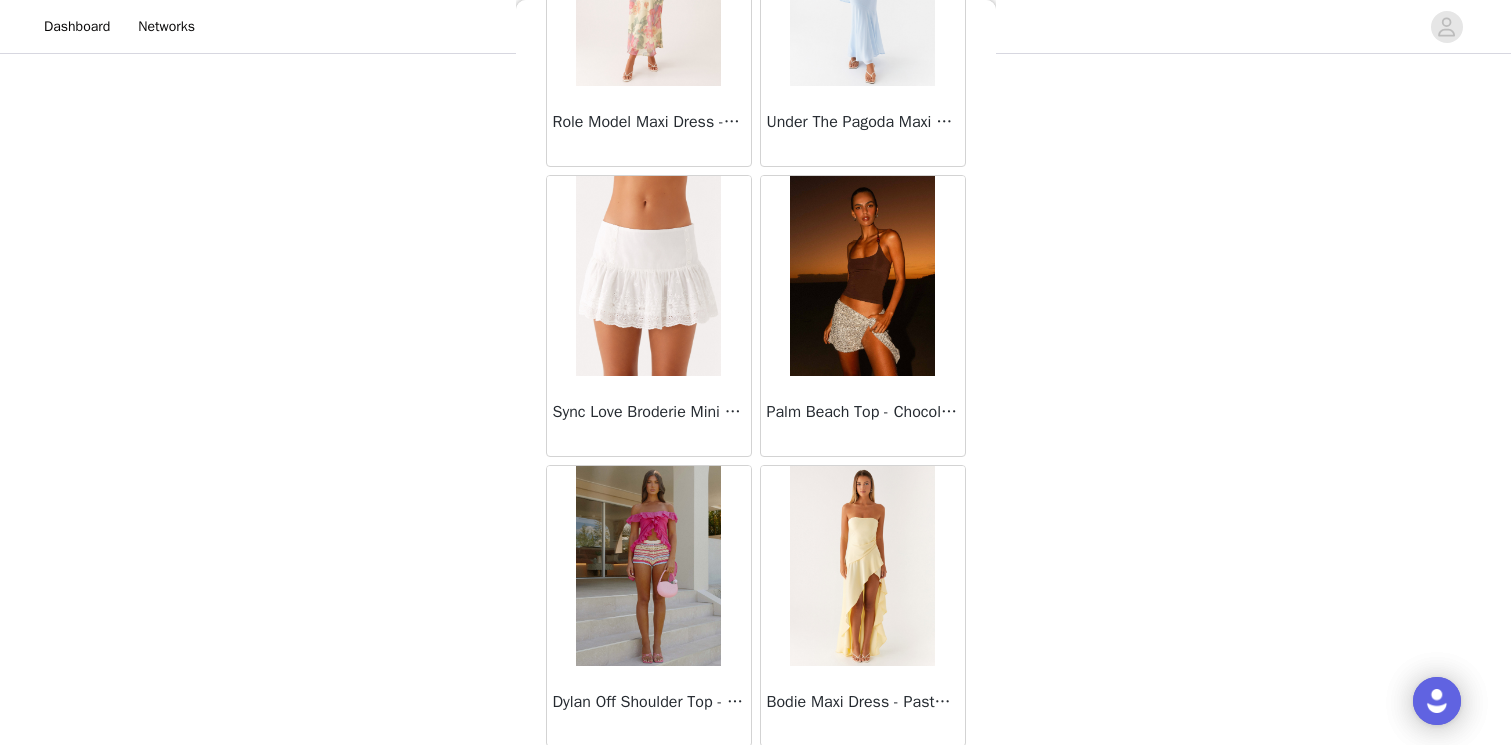 scroll, scrollTop: 16815, scrollLeft: 0, axis: vertical 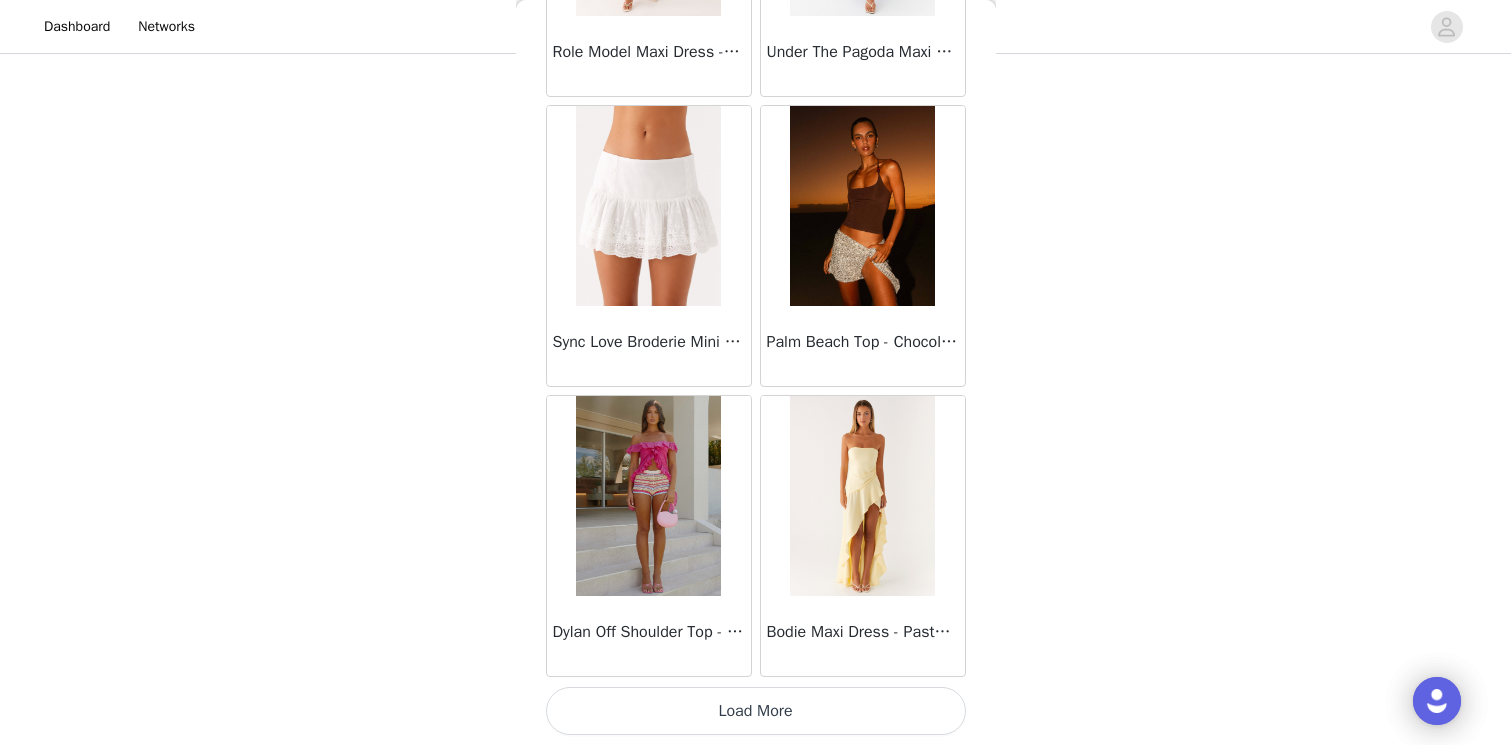 click on "Load More" at bounding box center (756, 711) 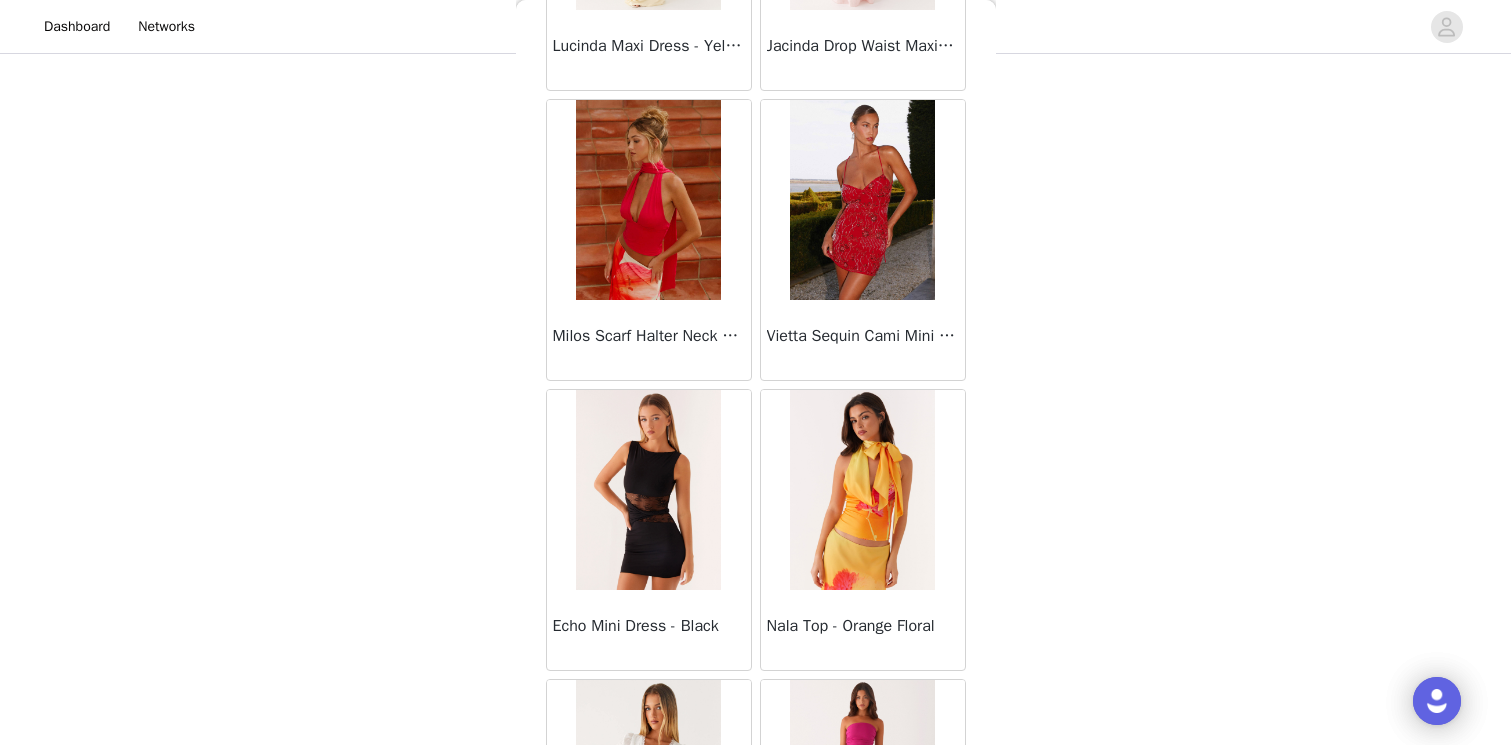 scroll, scrollTop: 19715, scrollLeft: 0, axis: vertical 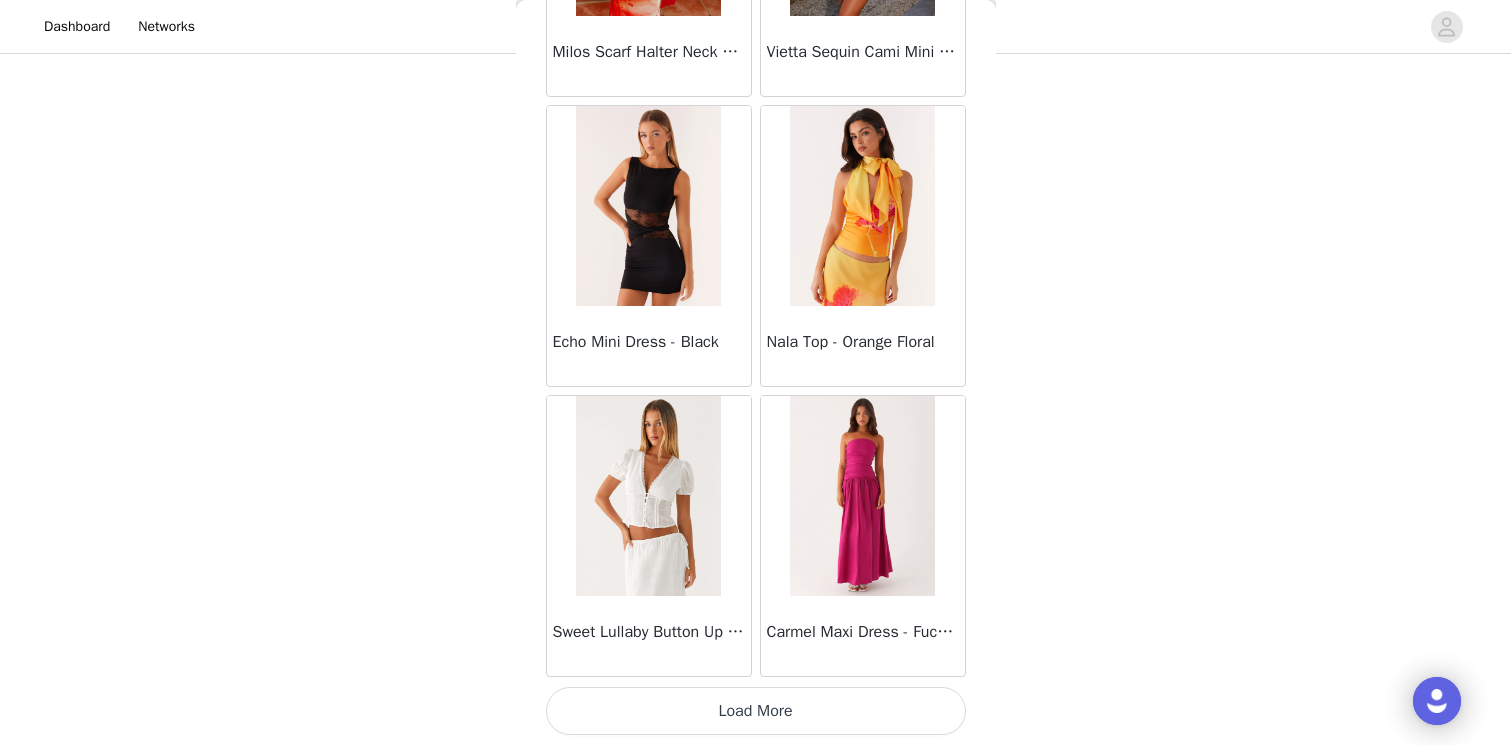 click on "Load More" at bounding box center (756, 711) 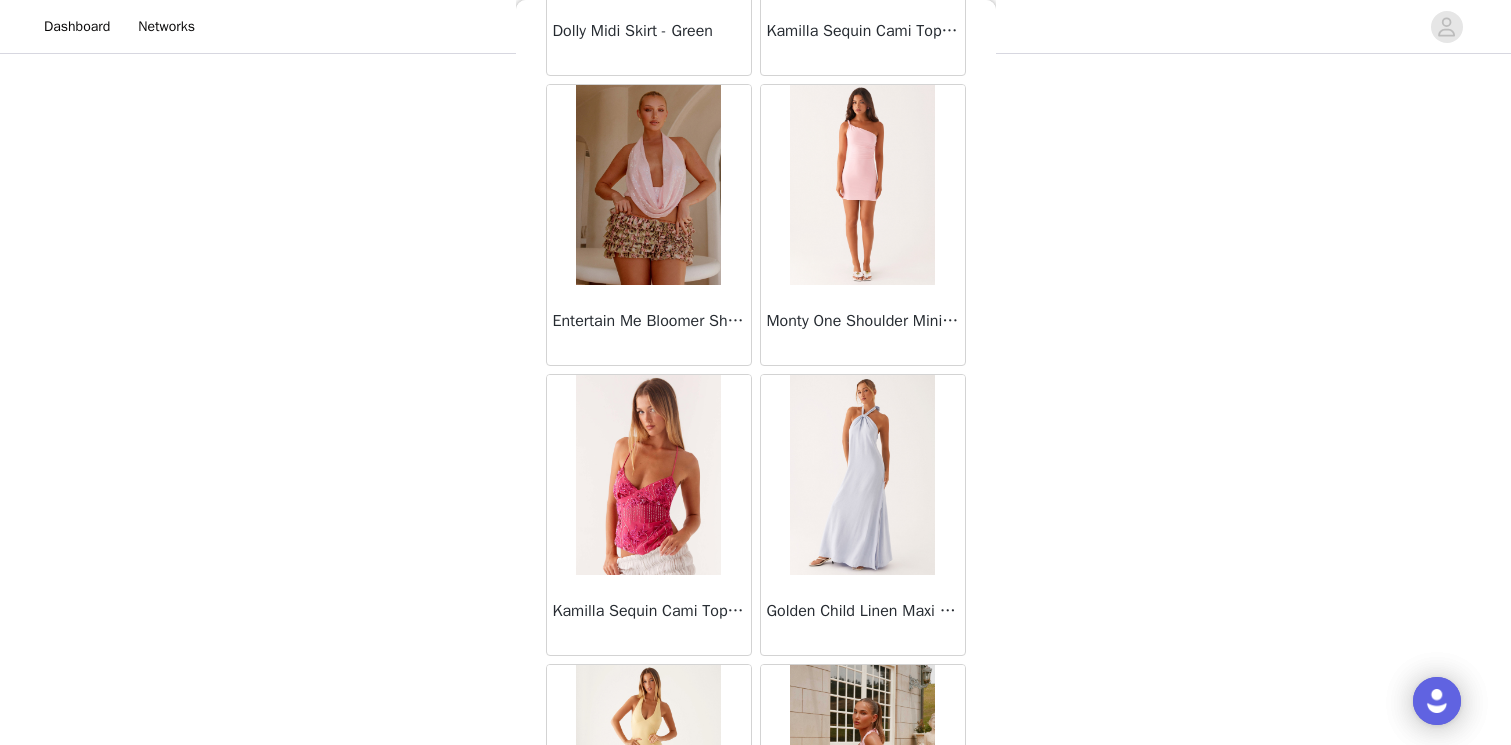 scroll, scrollTop: 22615, scrollLeft: 0, axis: vertical 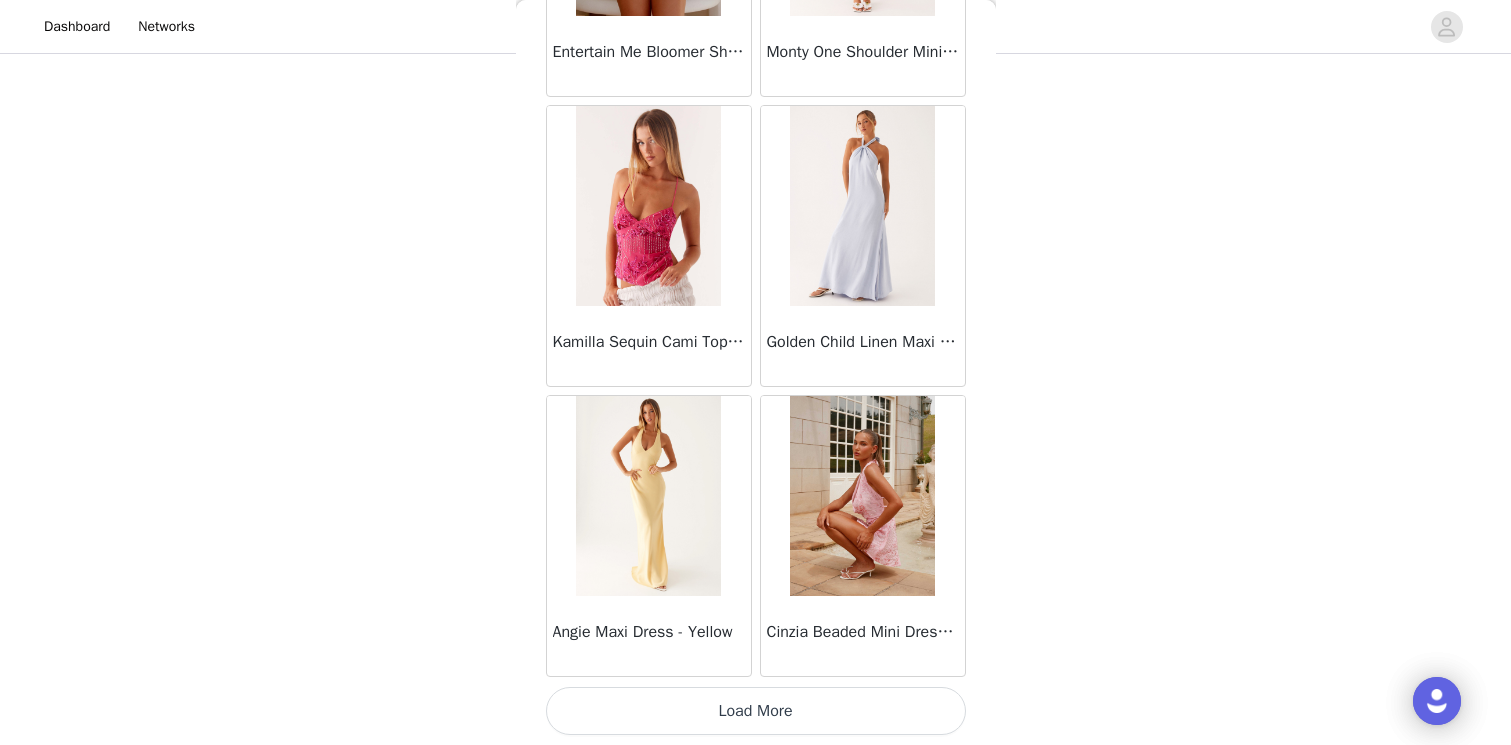 click on "Load More" at bounding box center [756, 711] 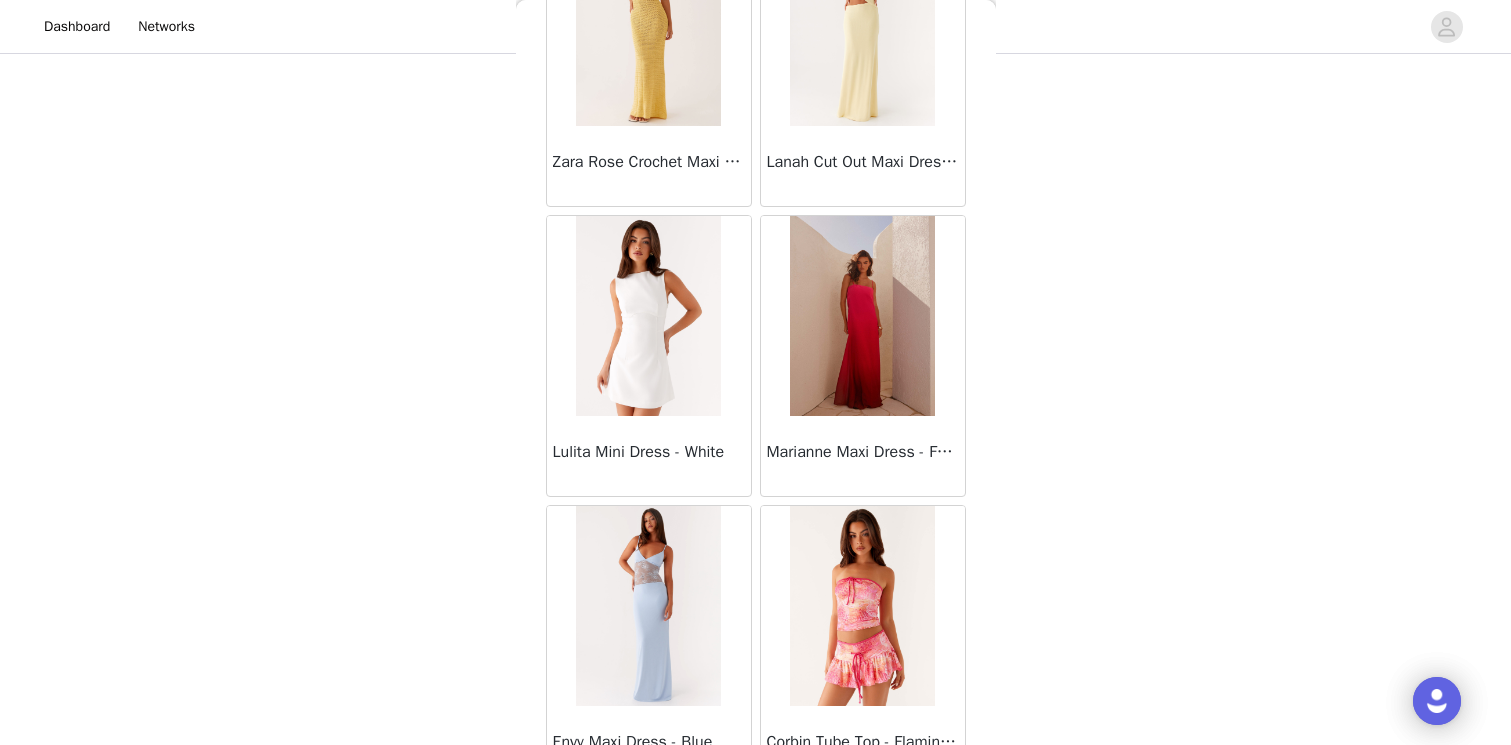 scroll, scrollTop: 25515, scrollLeft: 0, axis: vertical 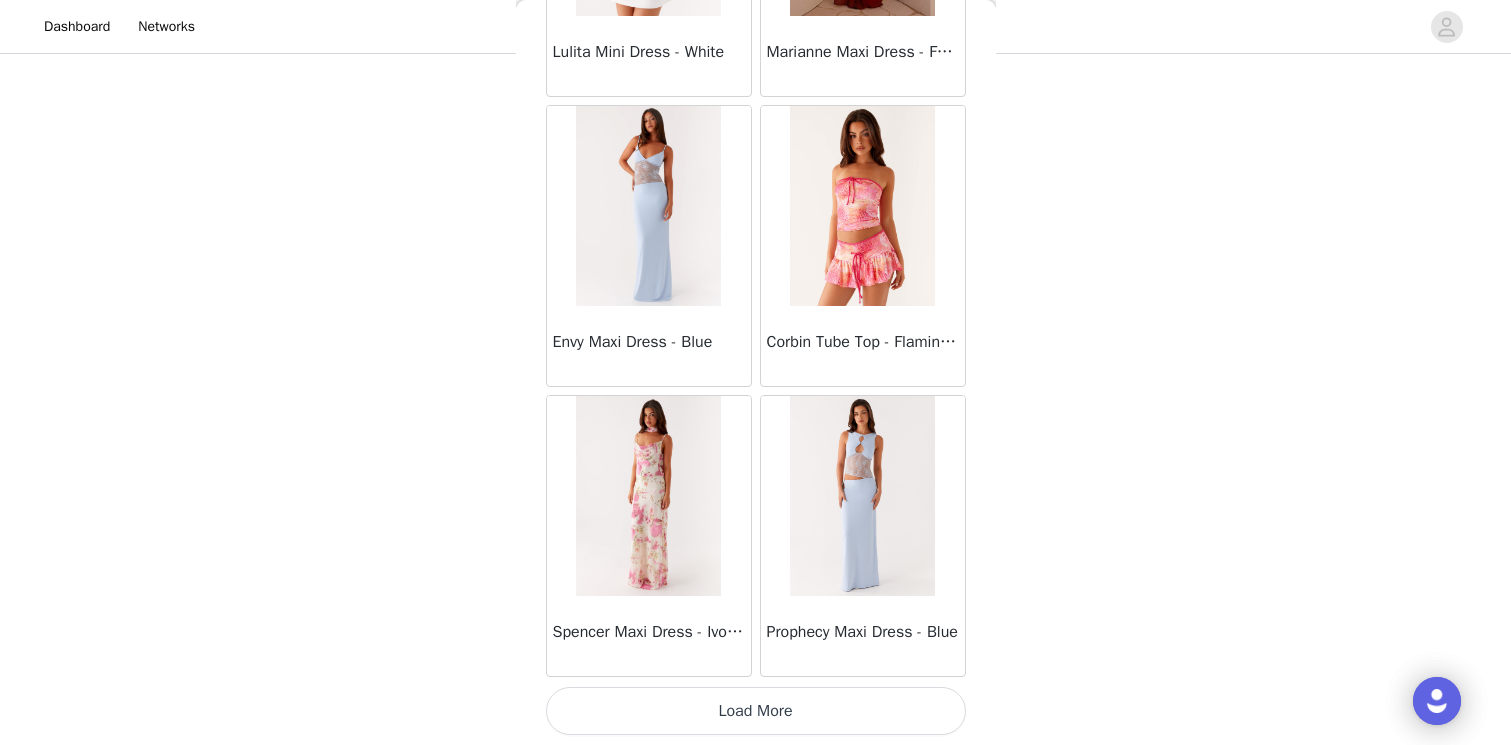 click on "Load More" at bounding box center (756, 711) 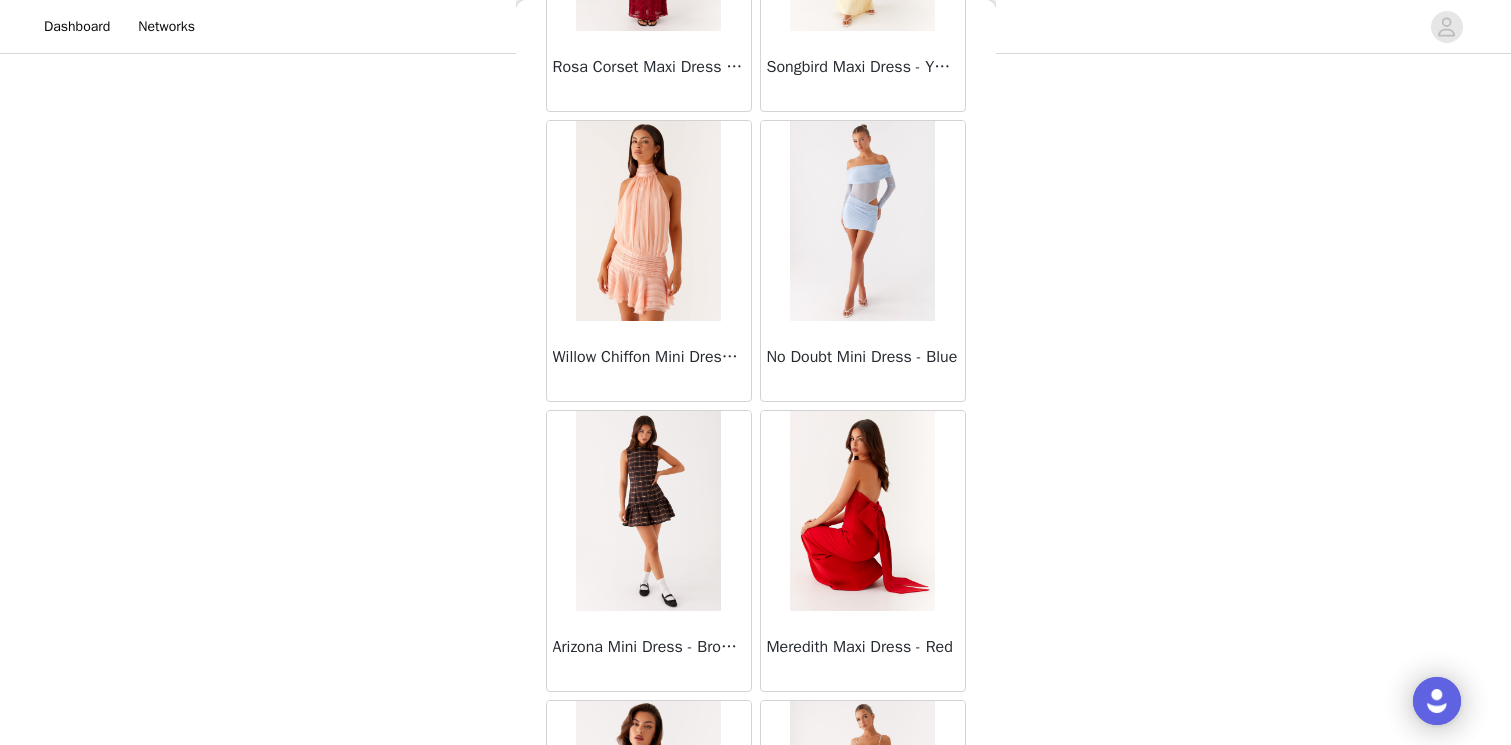 scroll, scrollTop: 28415, scrollLeft: 0, axis: vertical 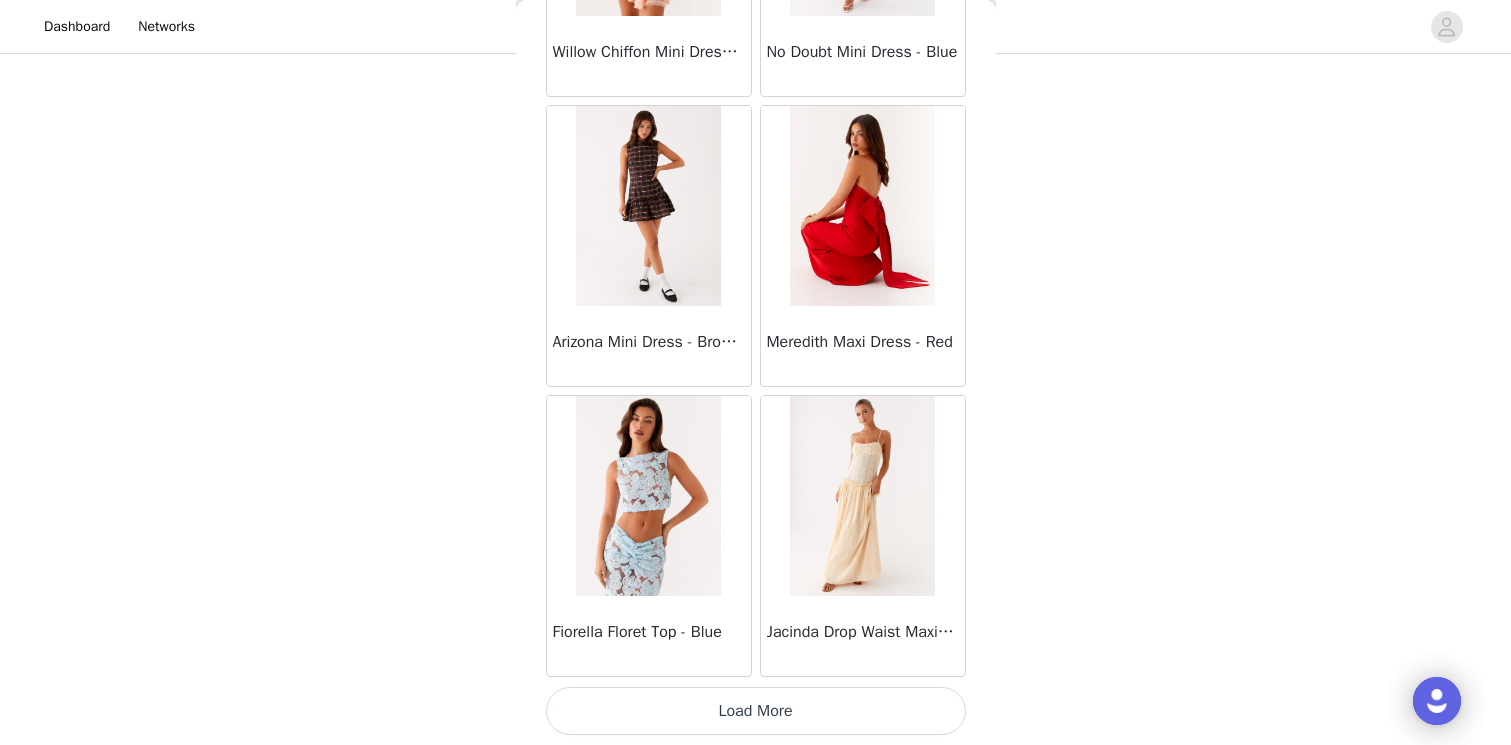 click on "Load More" at bounding box center (756, 711) 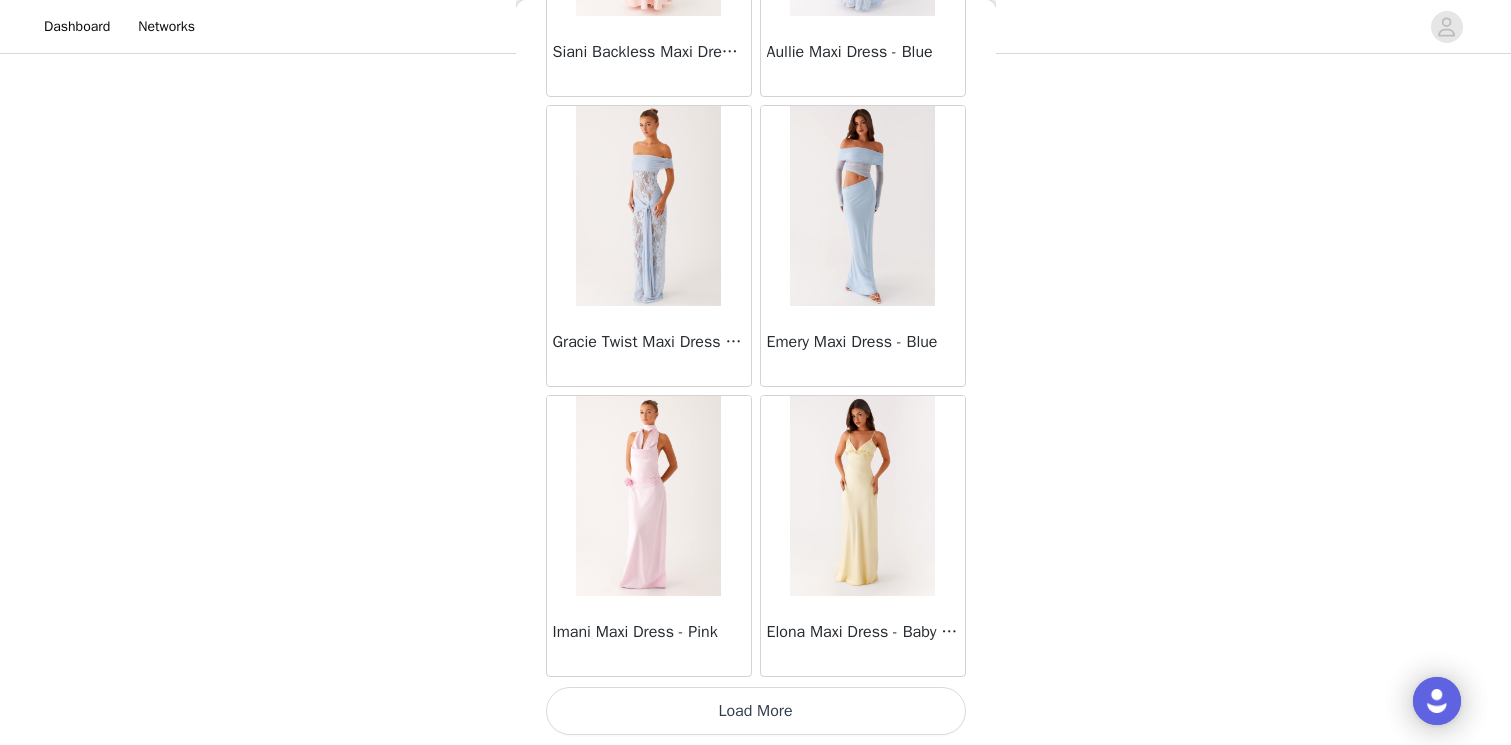 scroll, scrollTop: 31132, scrollLeft: 0, axis: vertical 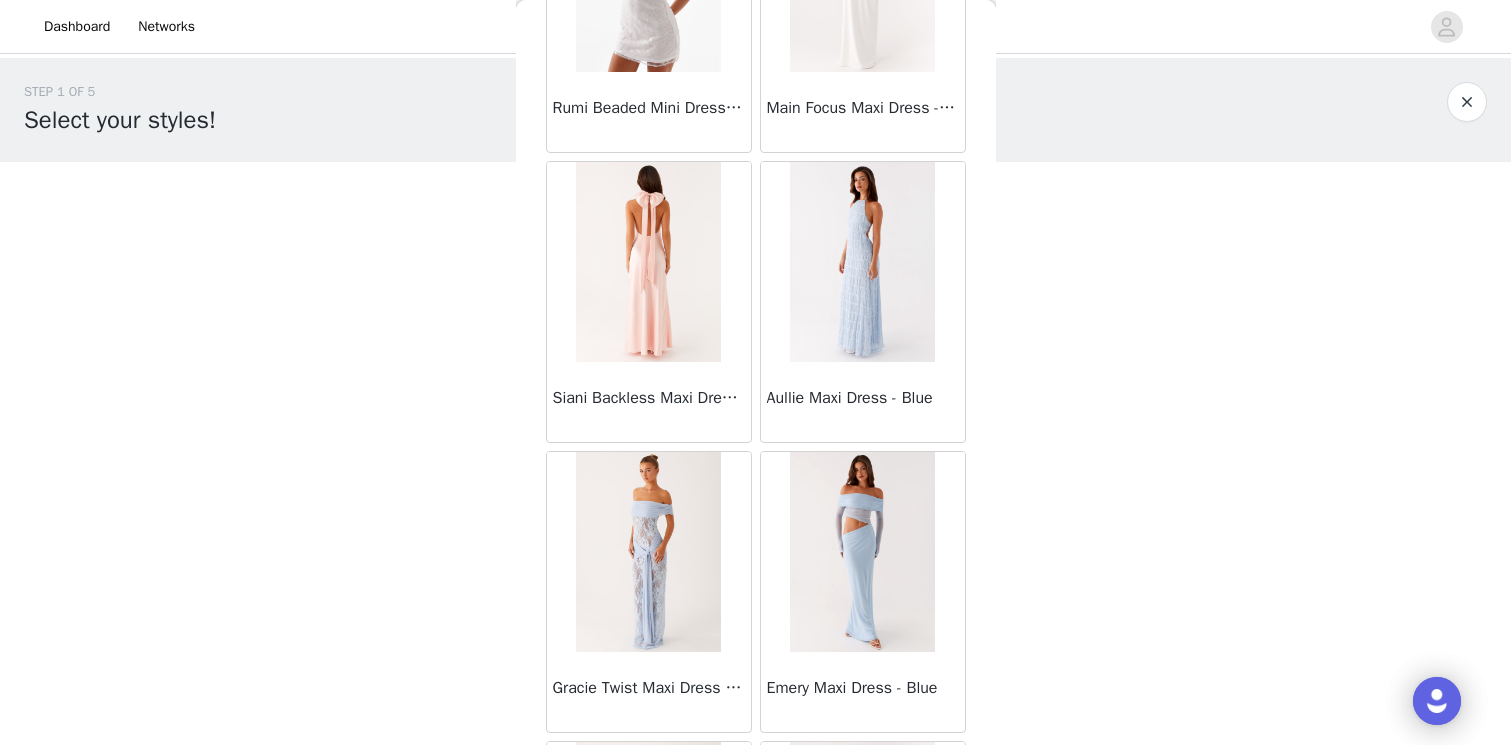 click at bounding box center (862, 262) 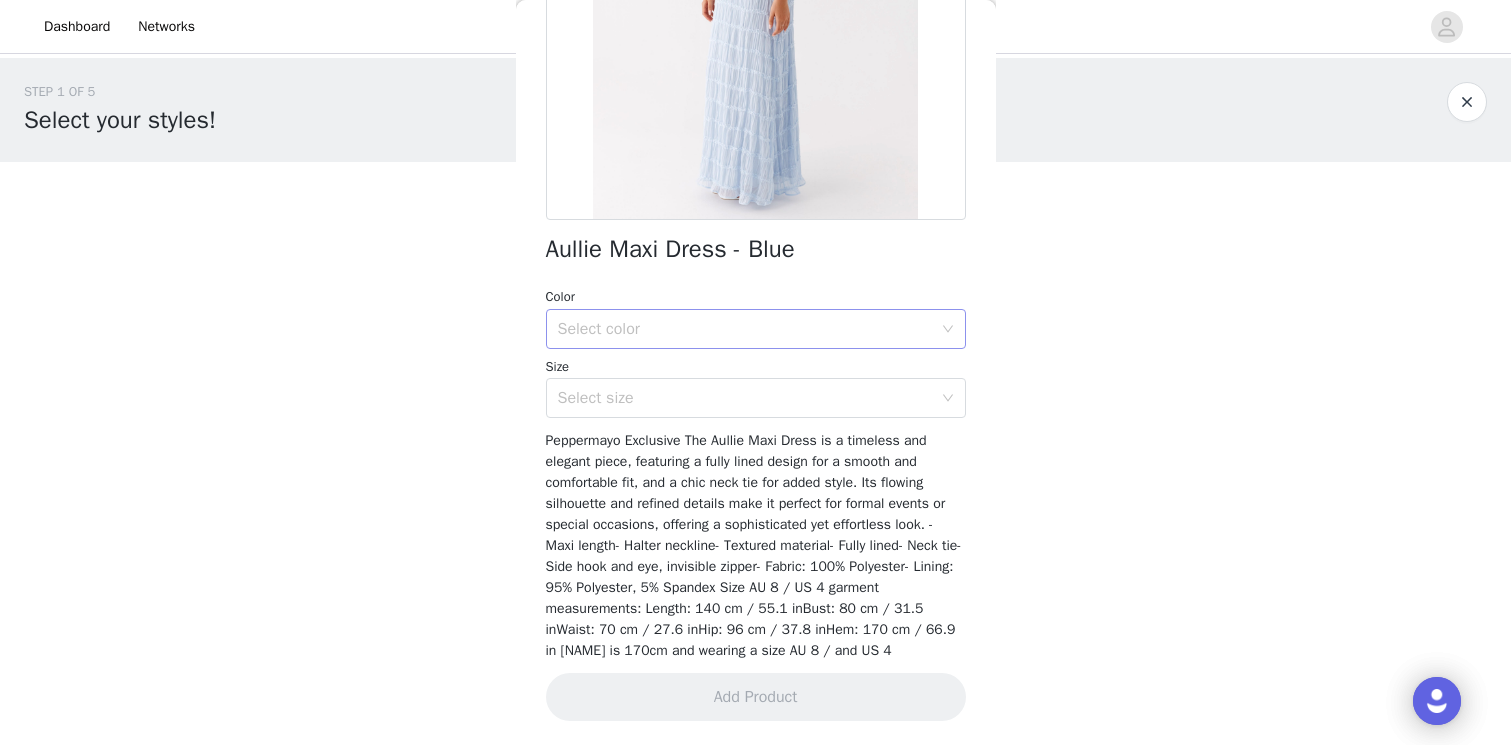 click on "Select color" at bounding box center (745, 329) 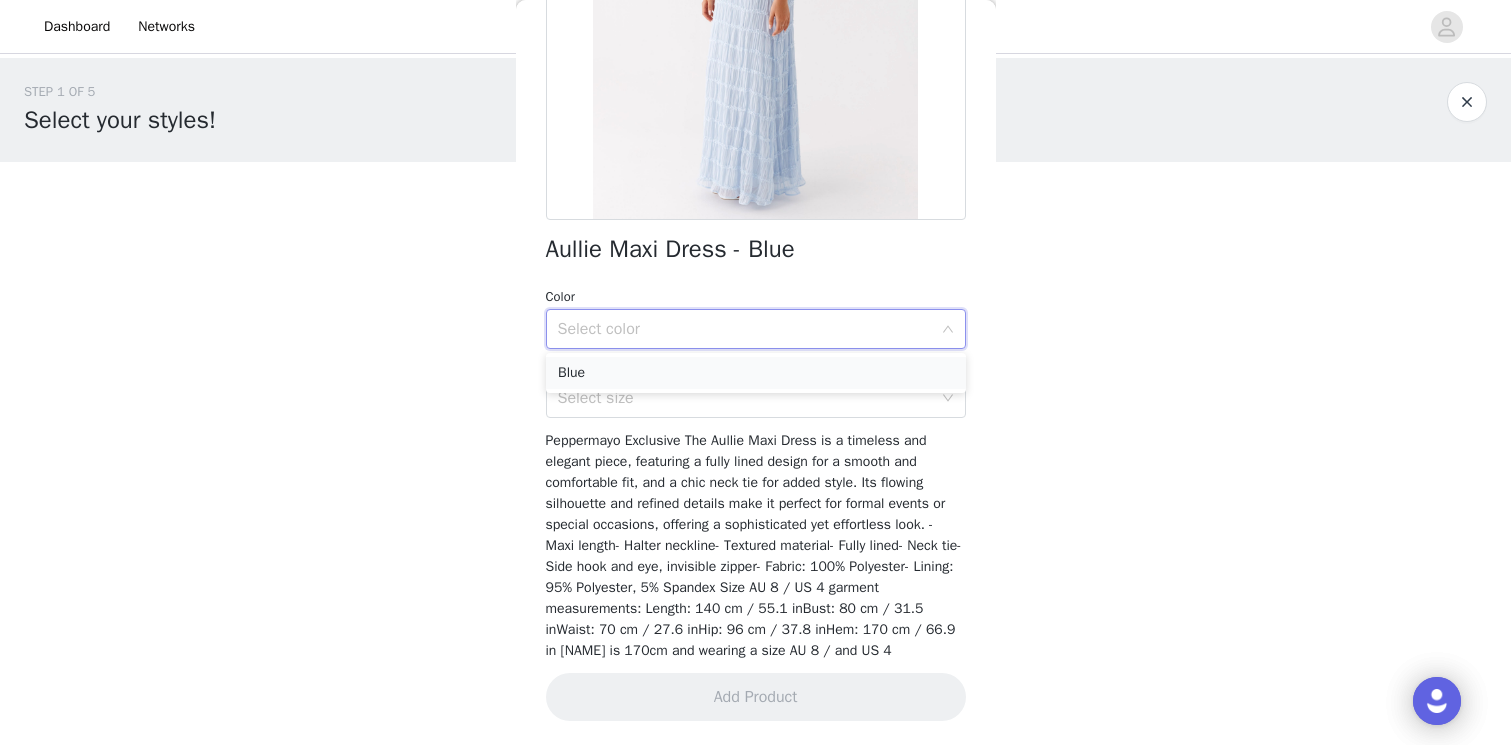 click on "Blue" at bounding box center [756, 373] 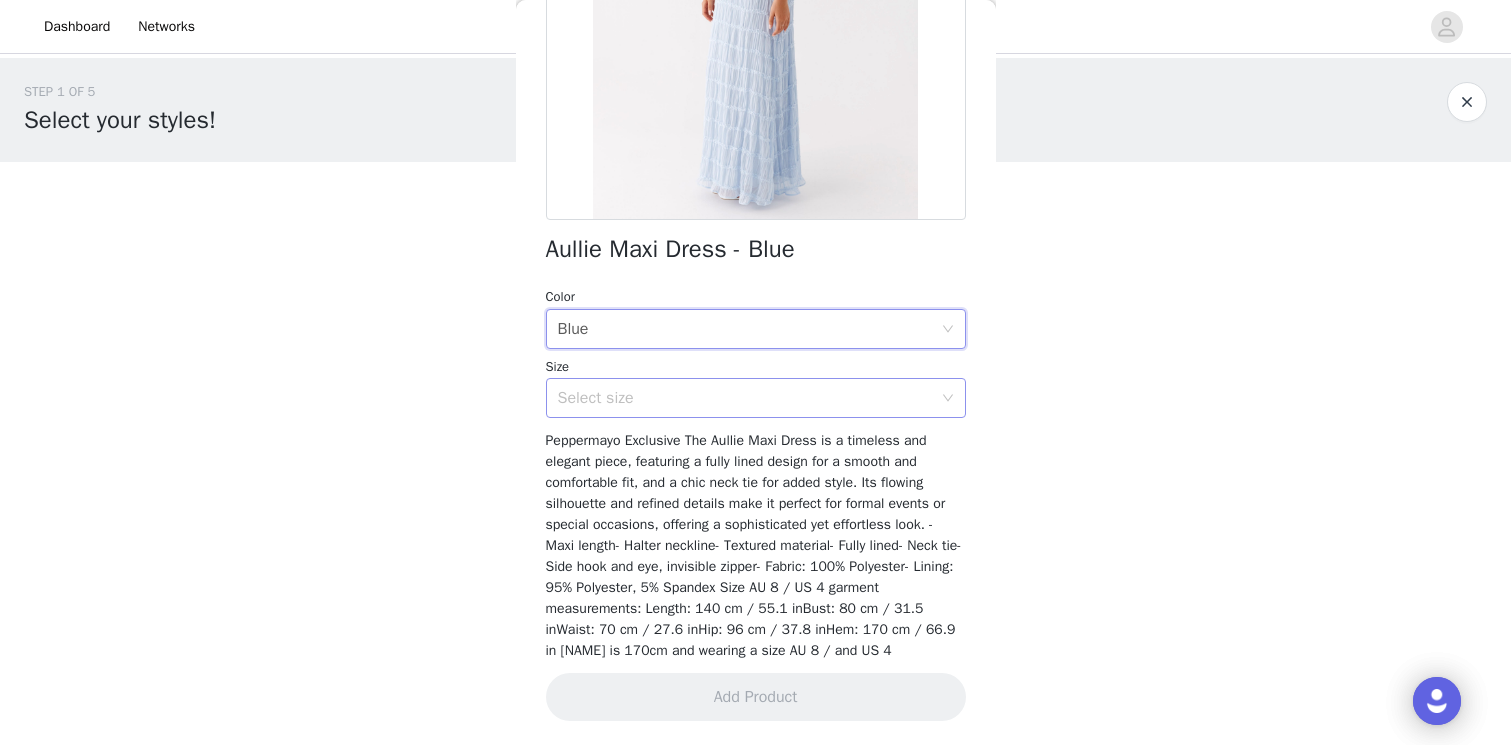 click on "Select size" at bounding box center [745, 398] 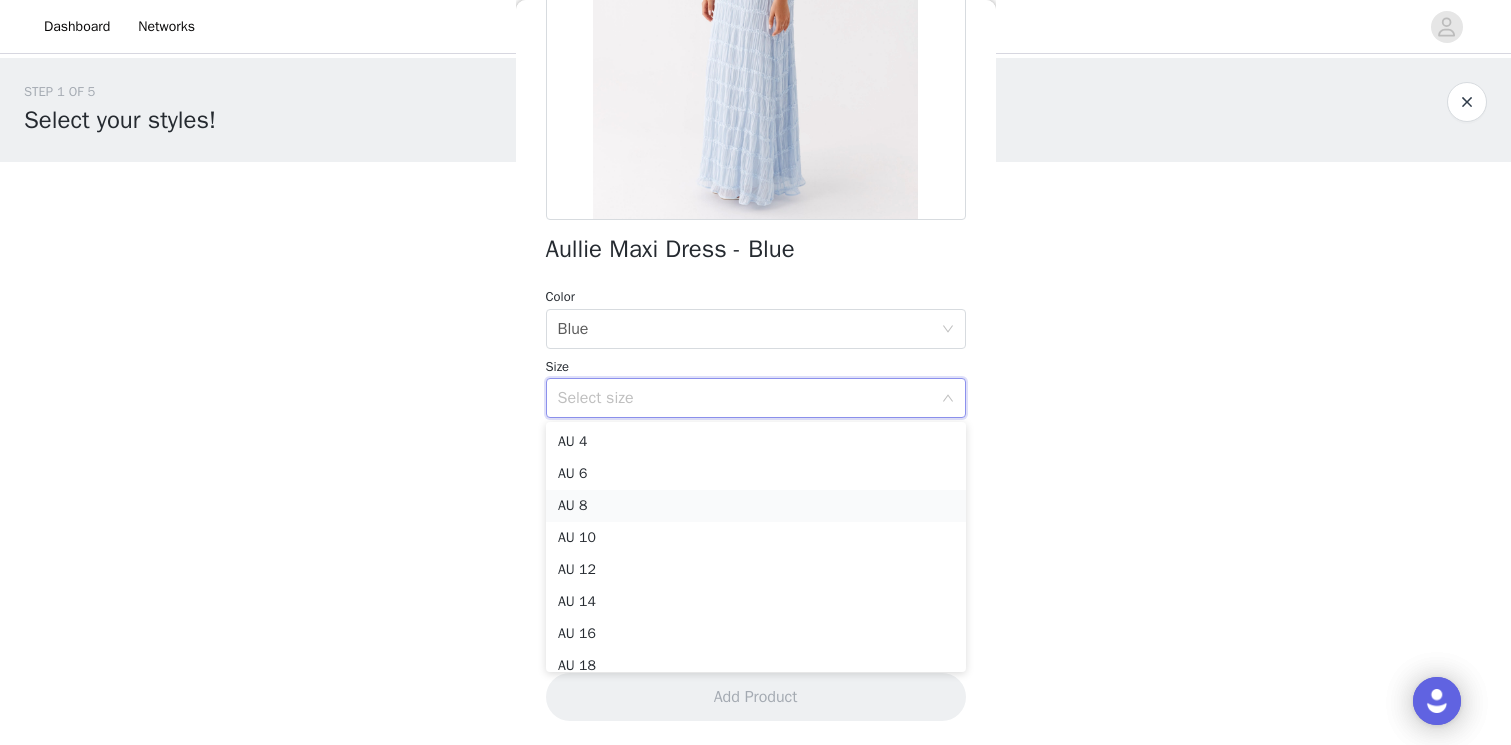 click on "AU 8" at bounding box center [756, 506] 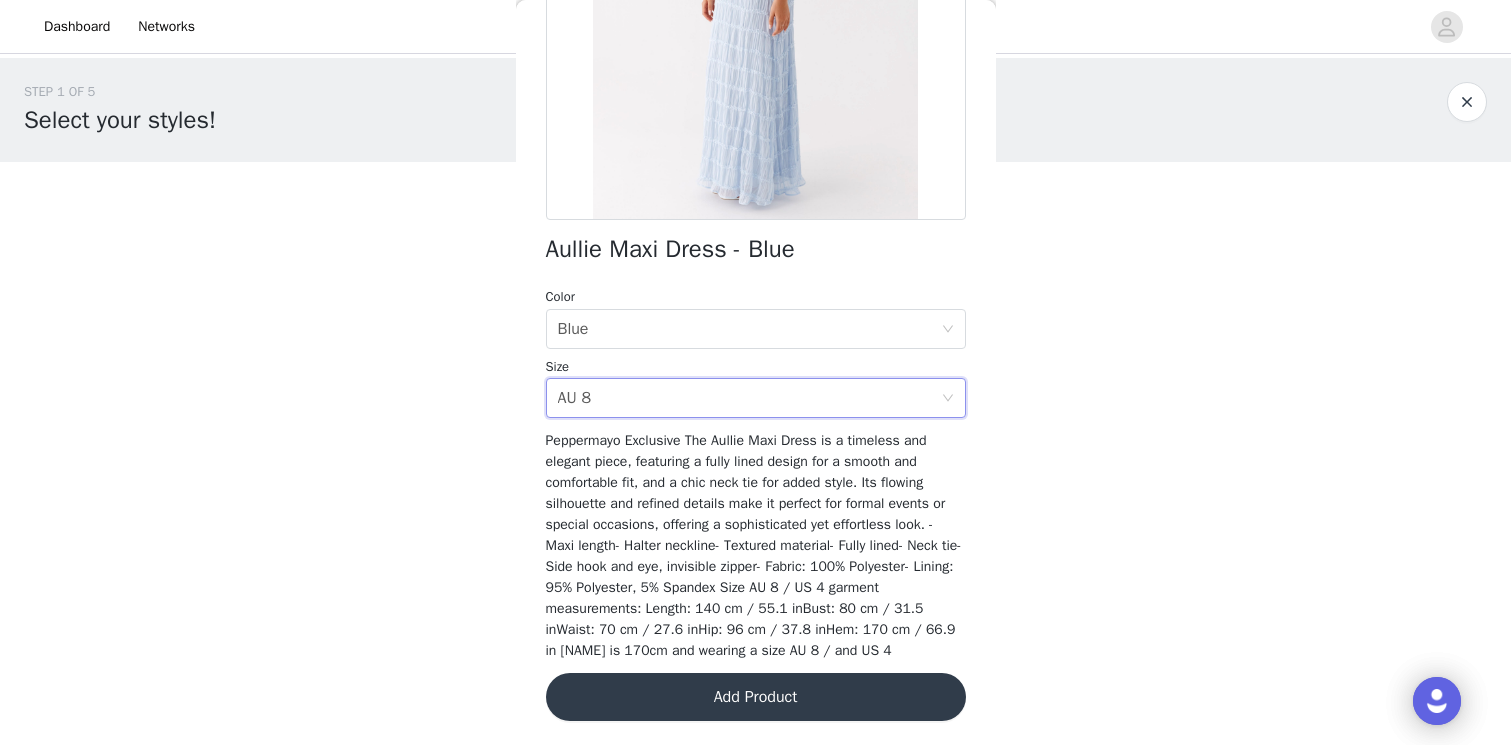 click on "Add Product" at bounding box center [756, 697] 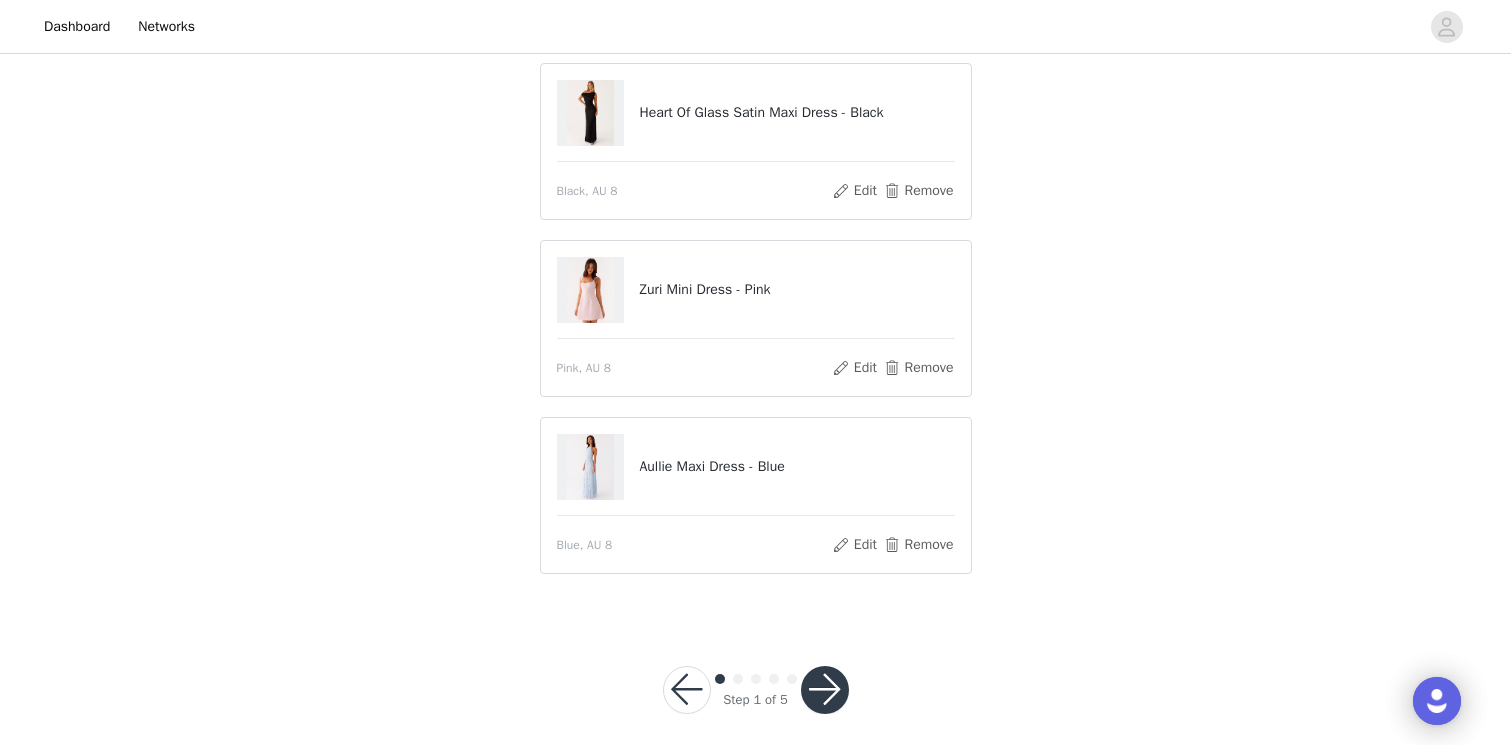 scroll, scrollTop: 199, scrollLeft: 0, axis: vertical 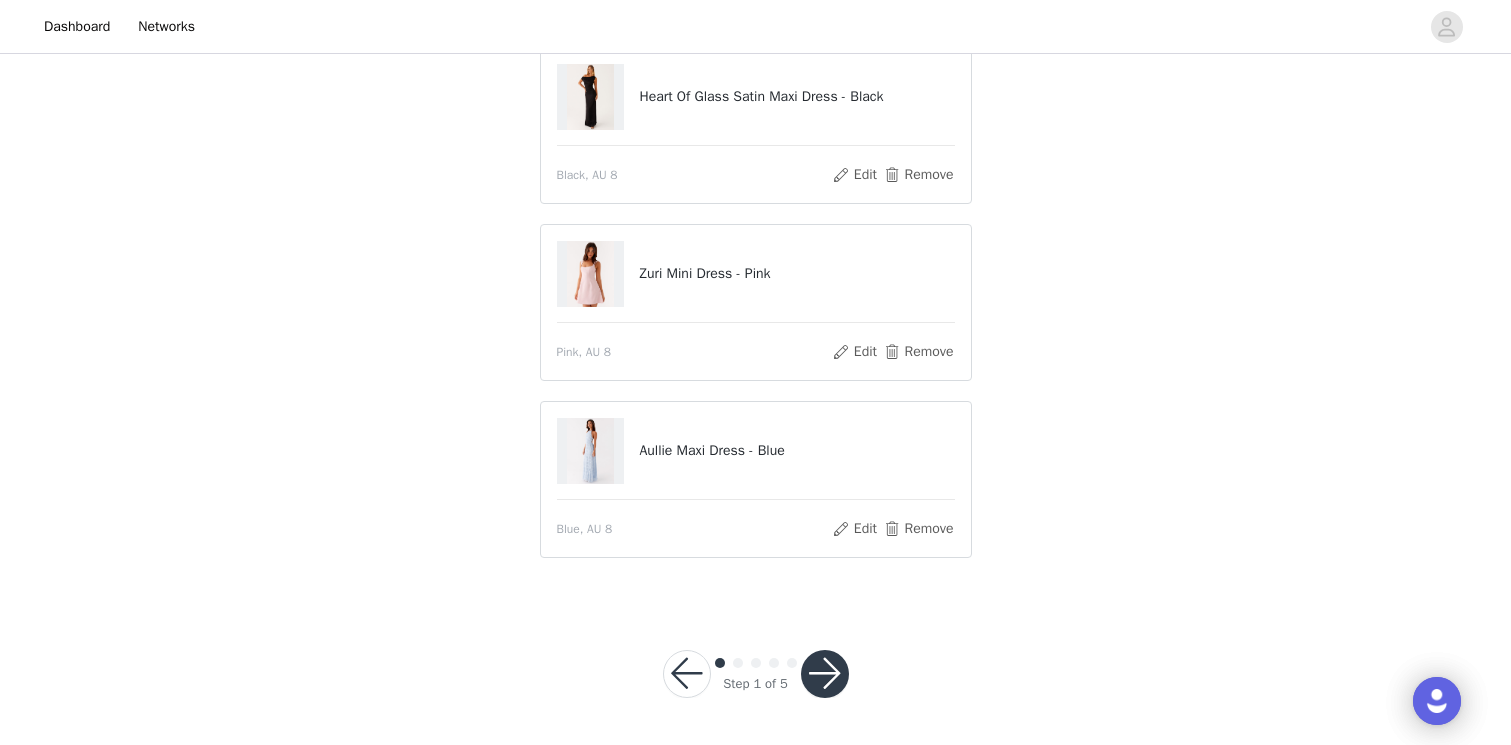 click at bounding box center (825, 674) 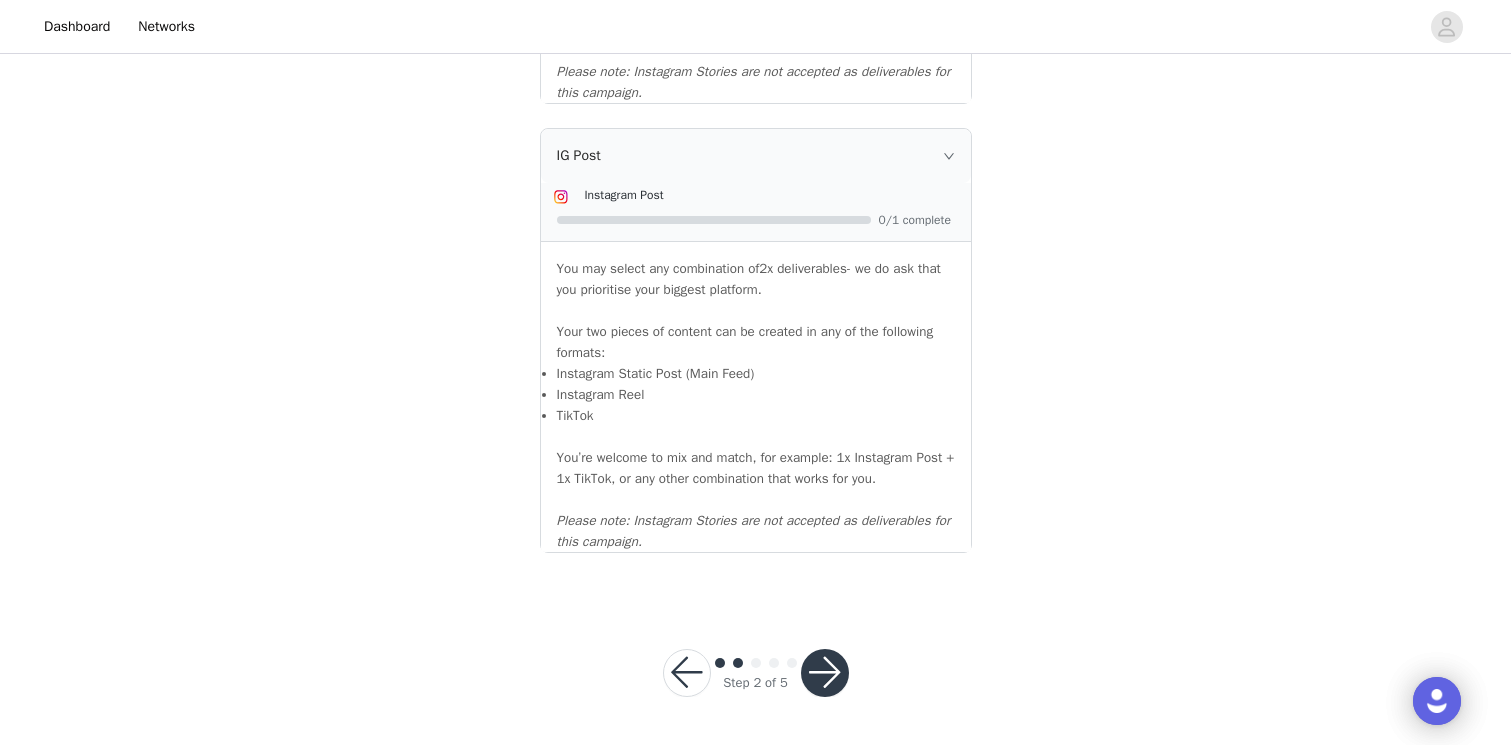 click on "Step 2 of 5" at bounding box center [756, 673] 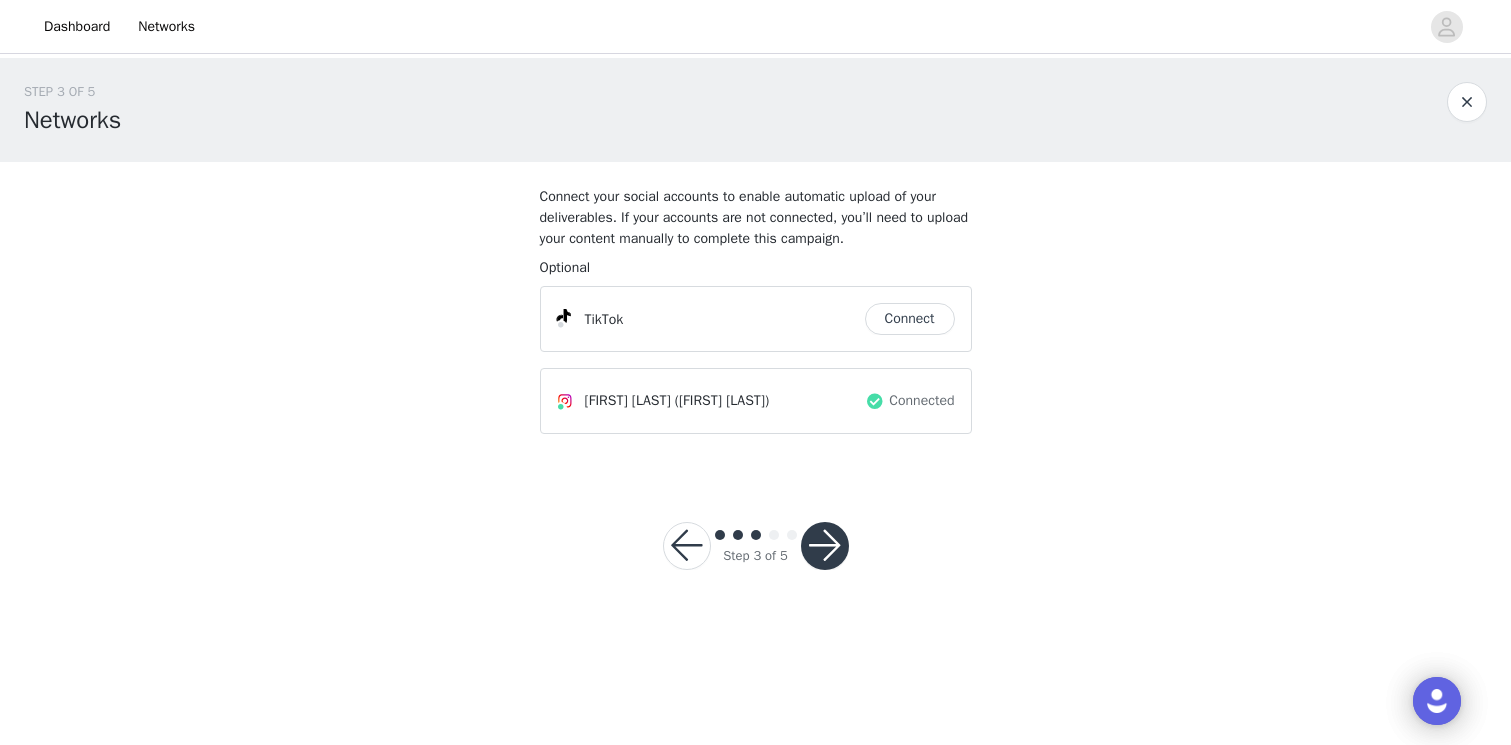 click at bounding box center (825, 546) 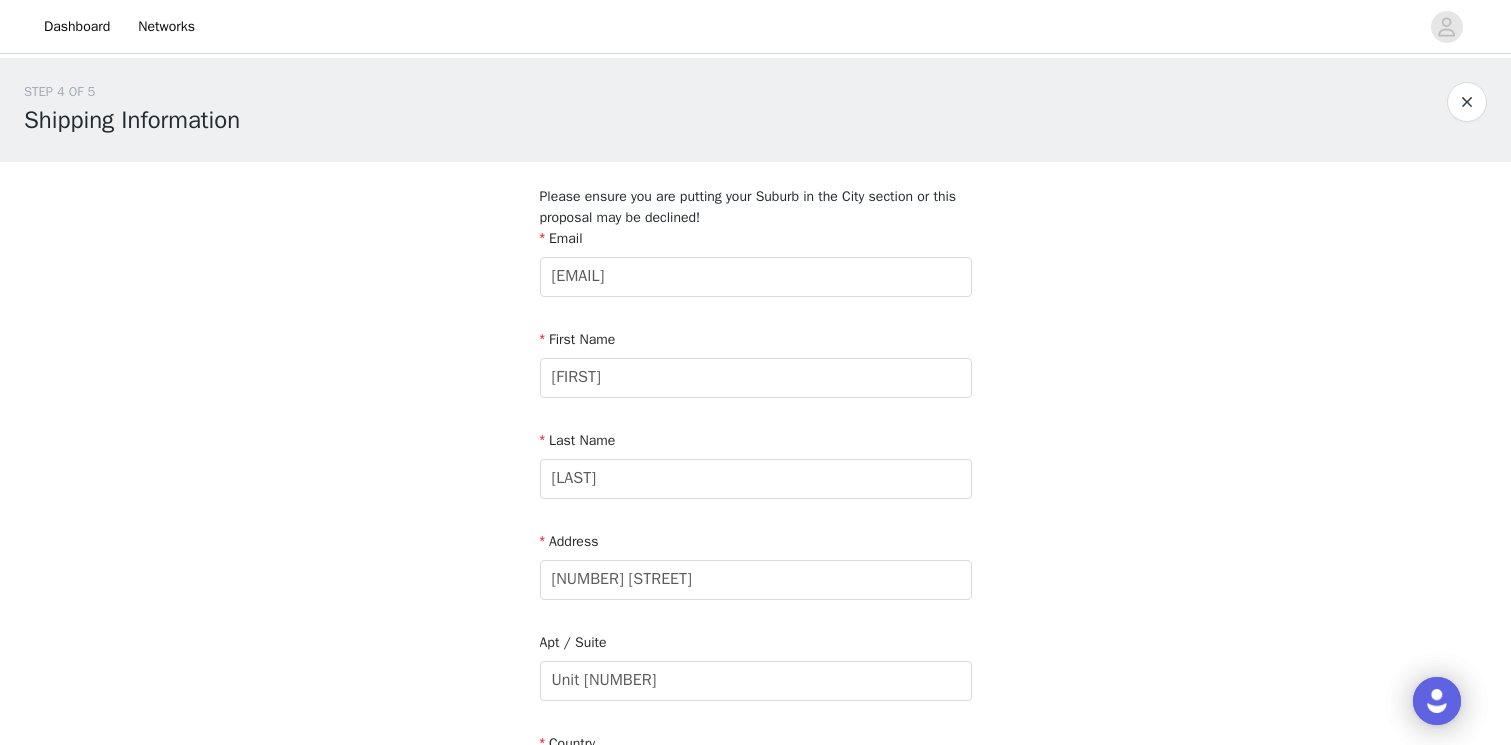 scroll, scrollTop: 660, scrollLeft: 0, axis: vertical 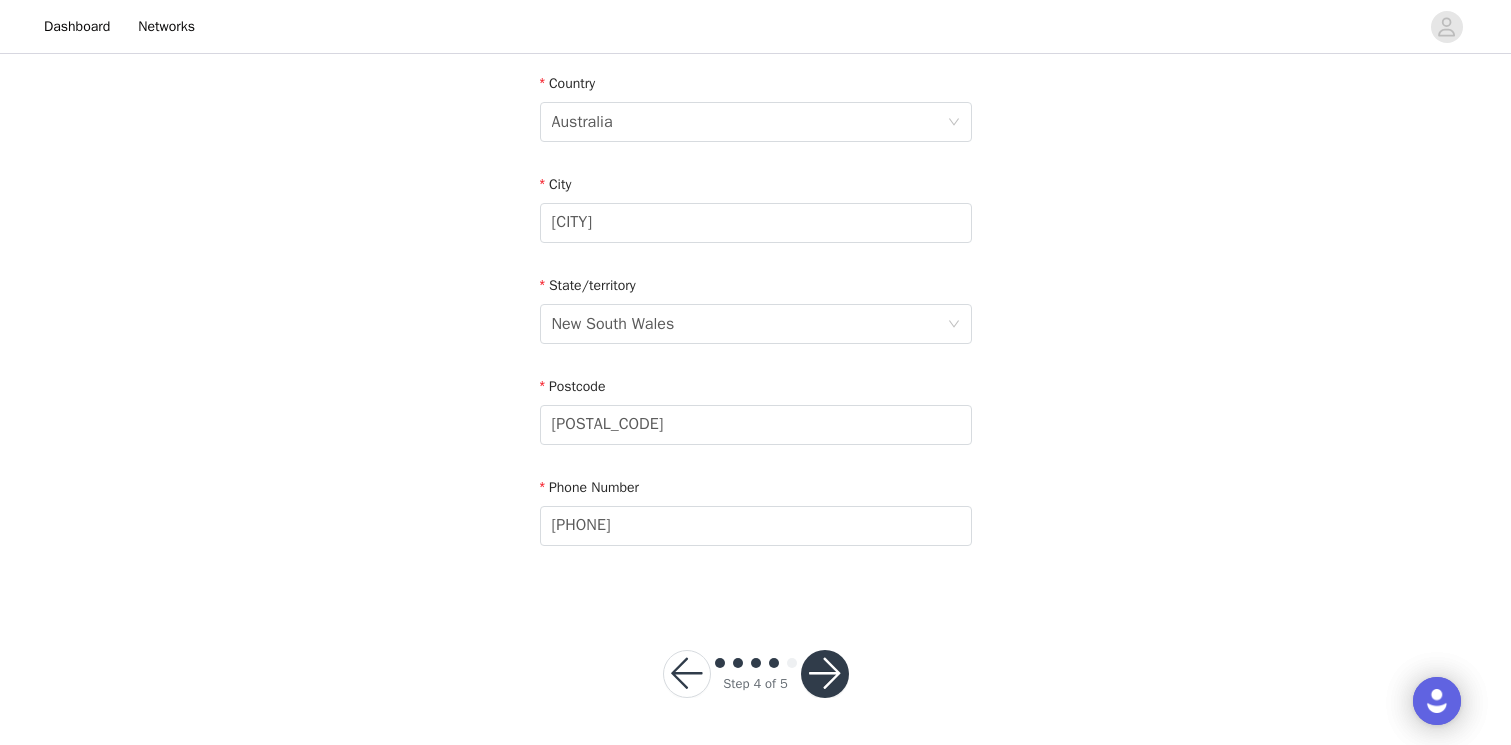 click at bounding box center [825, 674] 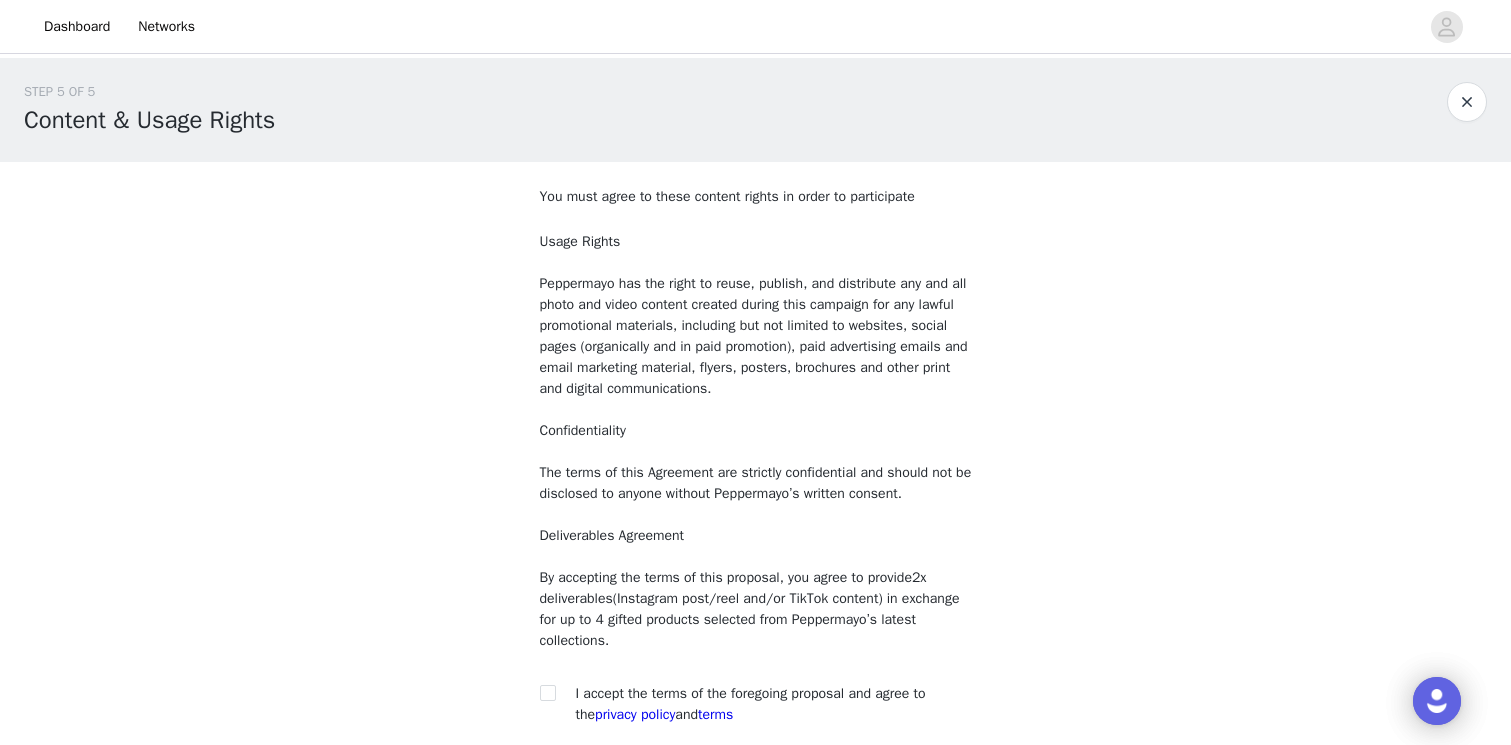 scroll, scrollTop: 179, scrollLeft: 0, axis: vertical 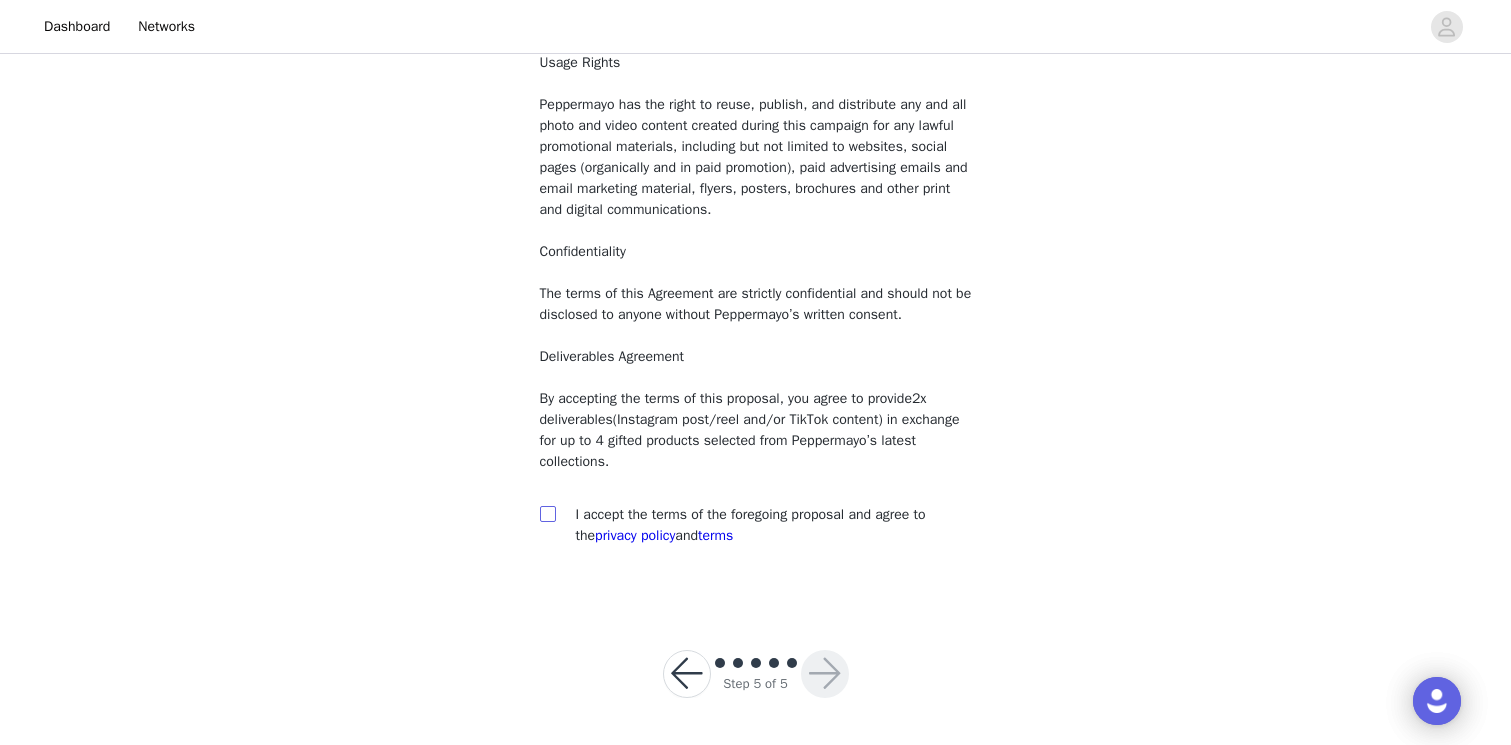 click at bounding box center (547, 513) 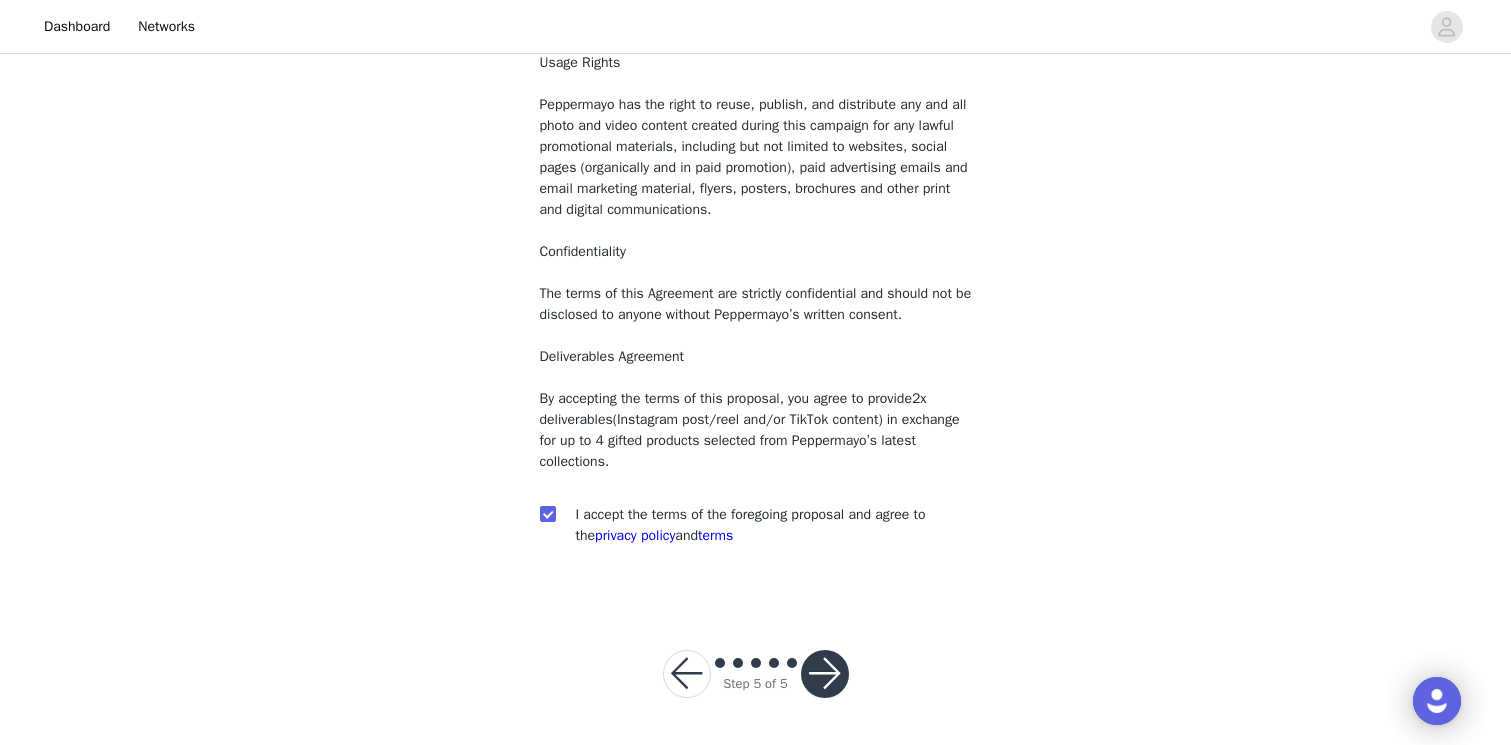 click at bounding box center [825, 674] 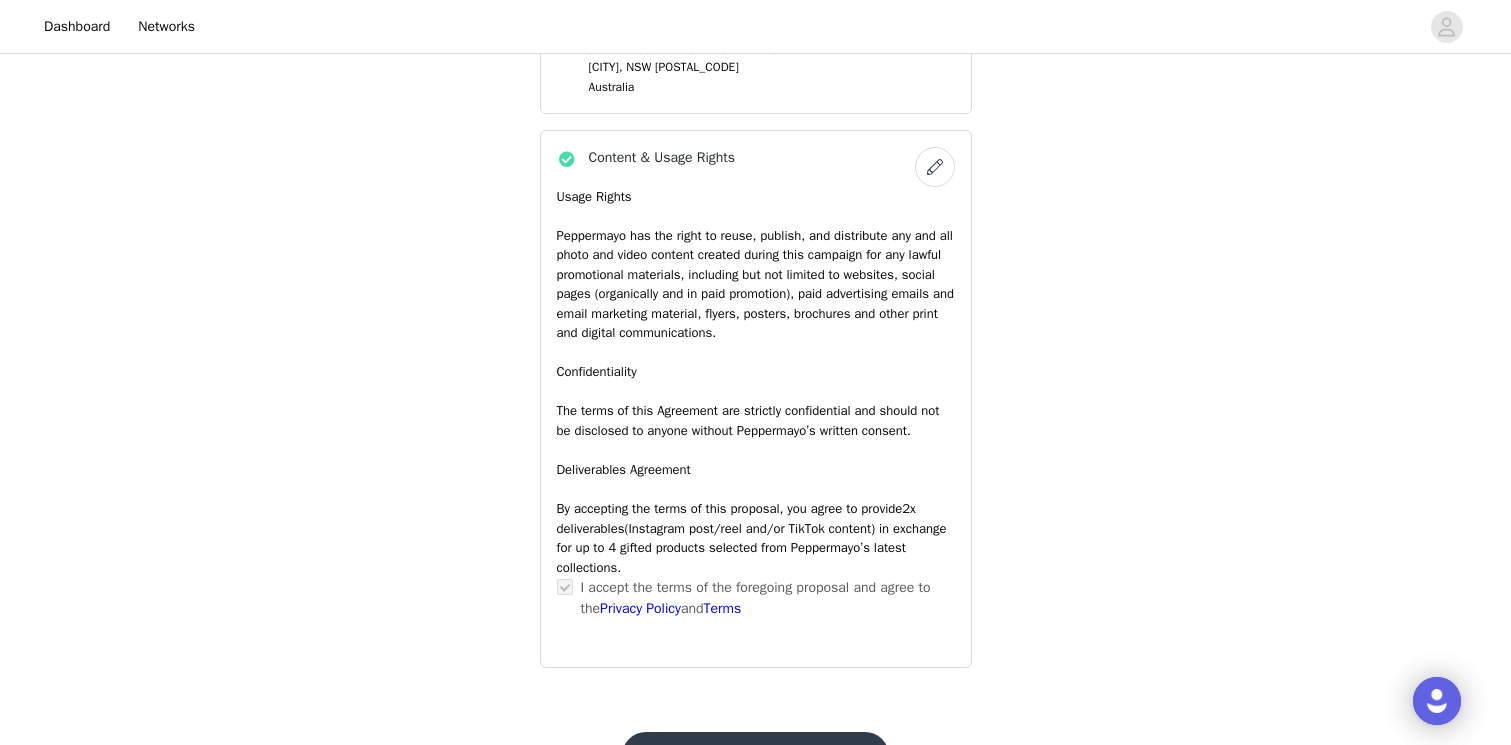 scroll, scrollTop: 1381, scrollLeft: 0, axis: vertical 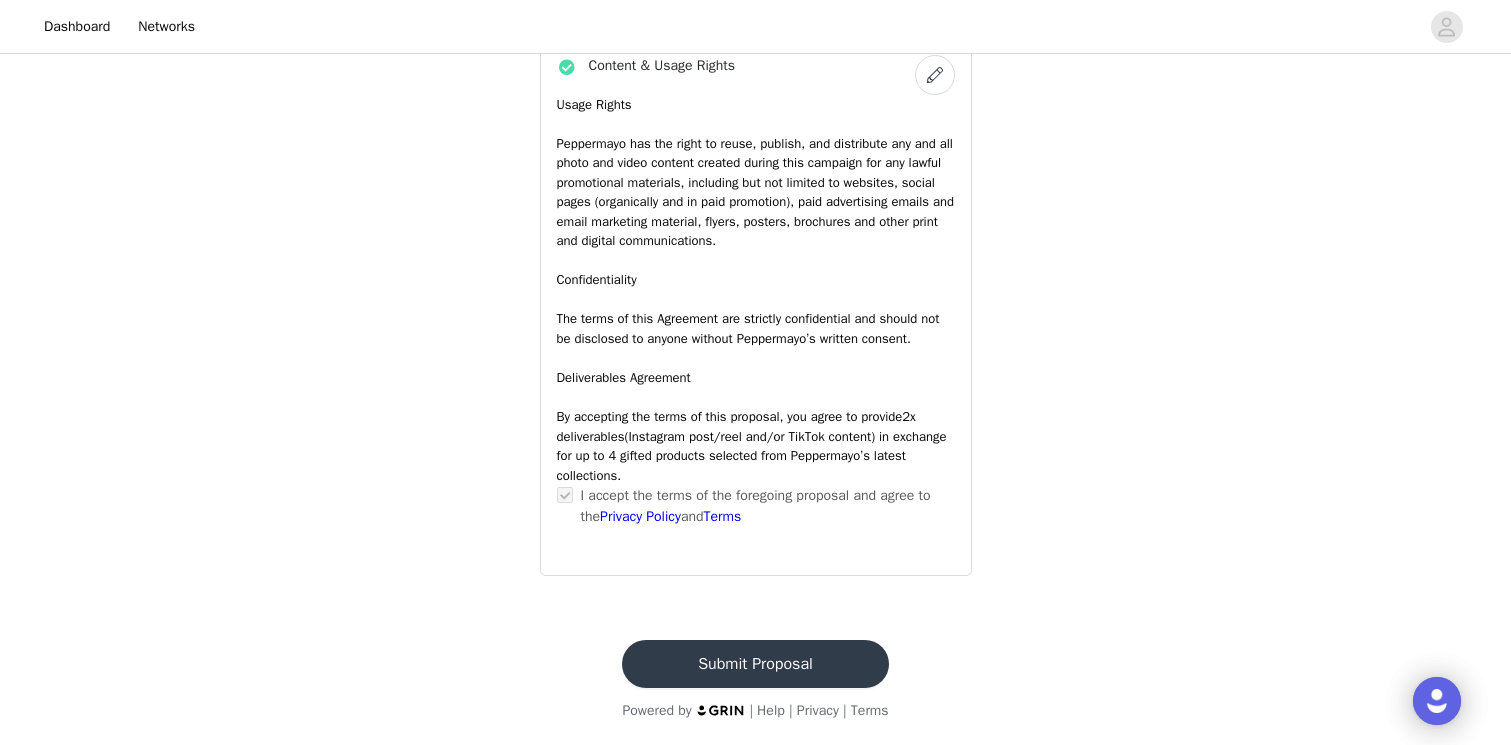 click on "Submit Proposal" at bounding box center (755, 664) 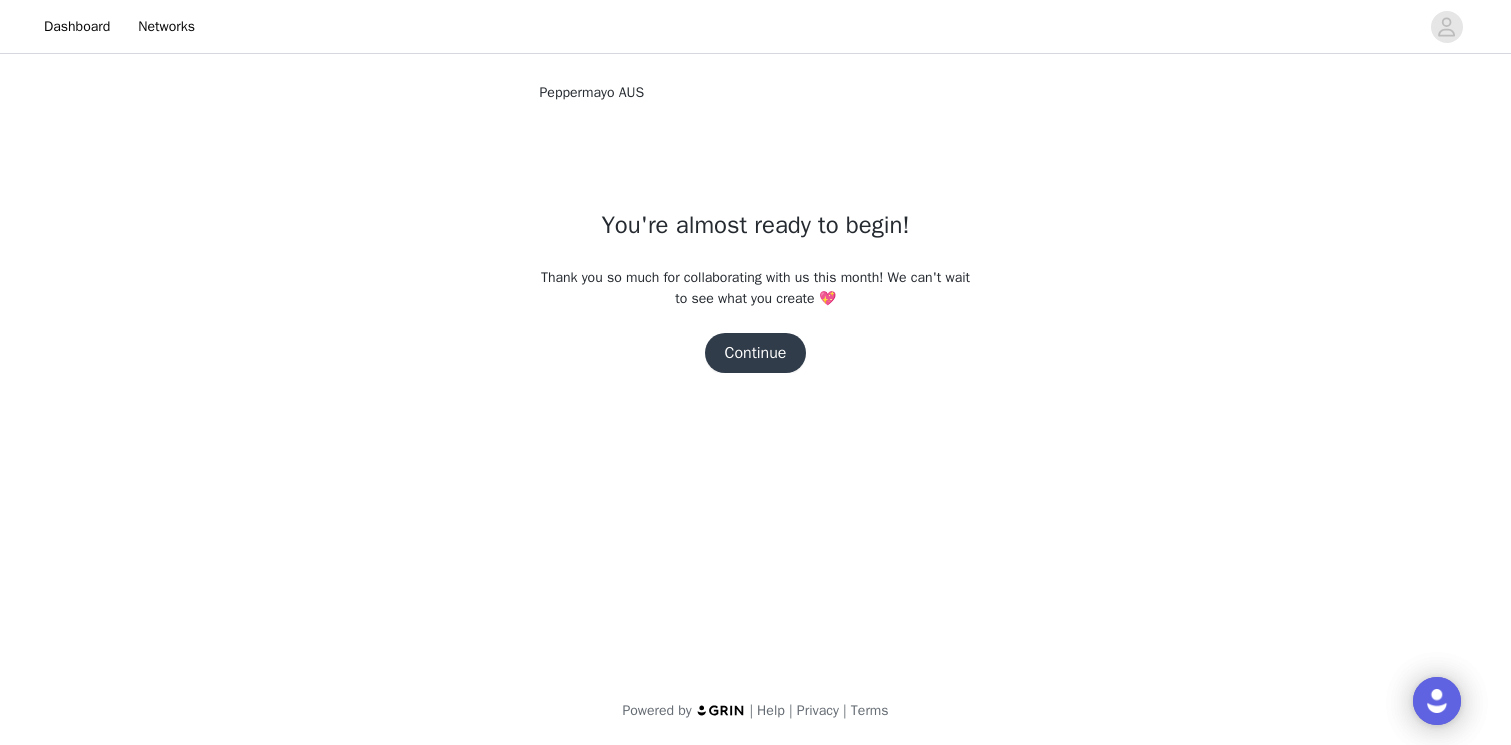 scroll, scrollTop: 0, scrollLeft: 0, axis: both 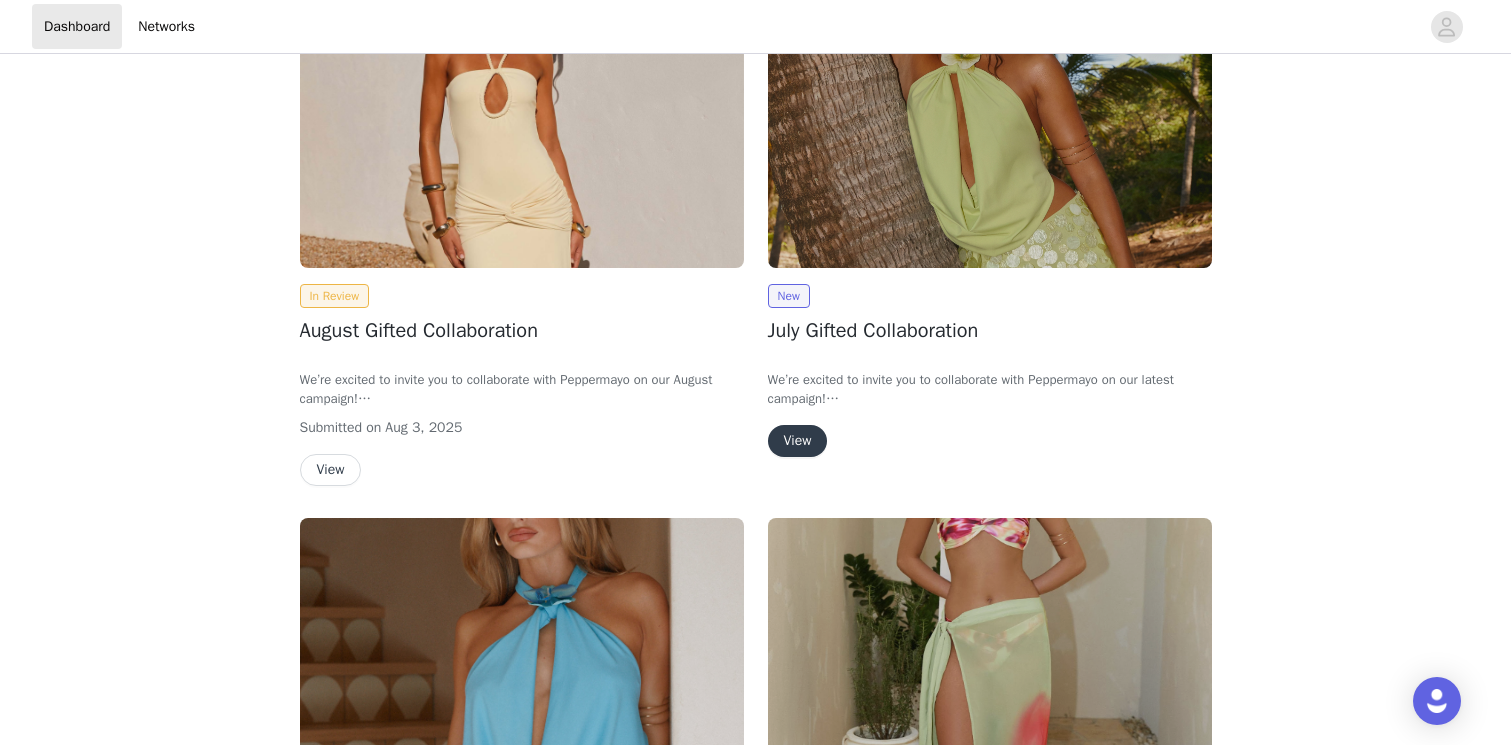 click on "View" at bounding box center [798, 441] 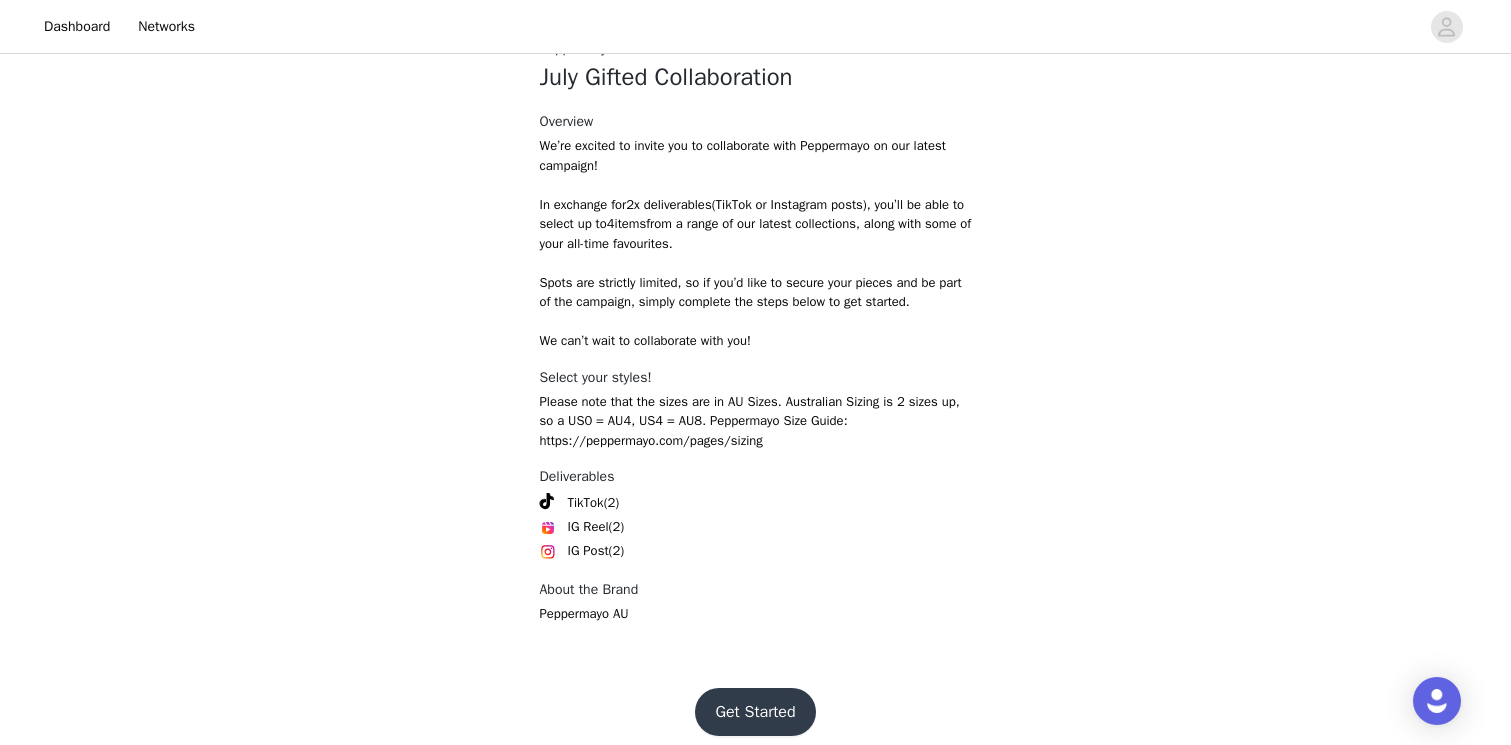 scroll, scrollTop: 810, scrollLeft: 0, axis: vertical 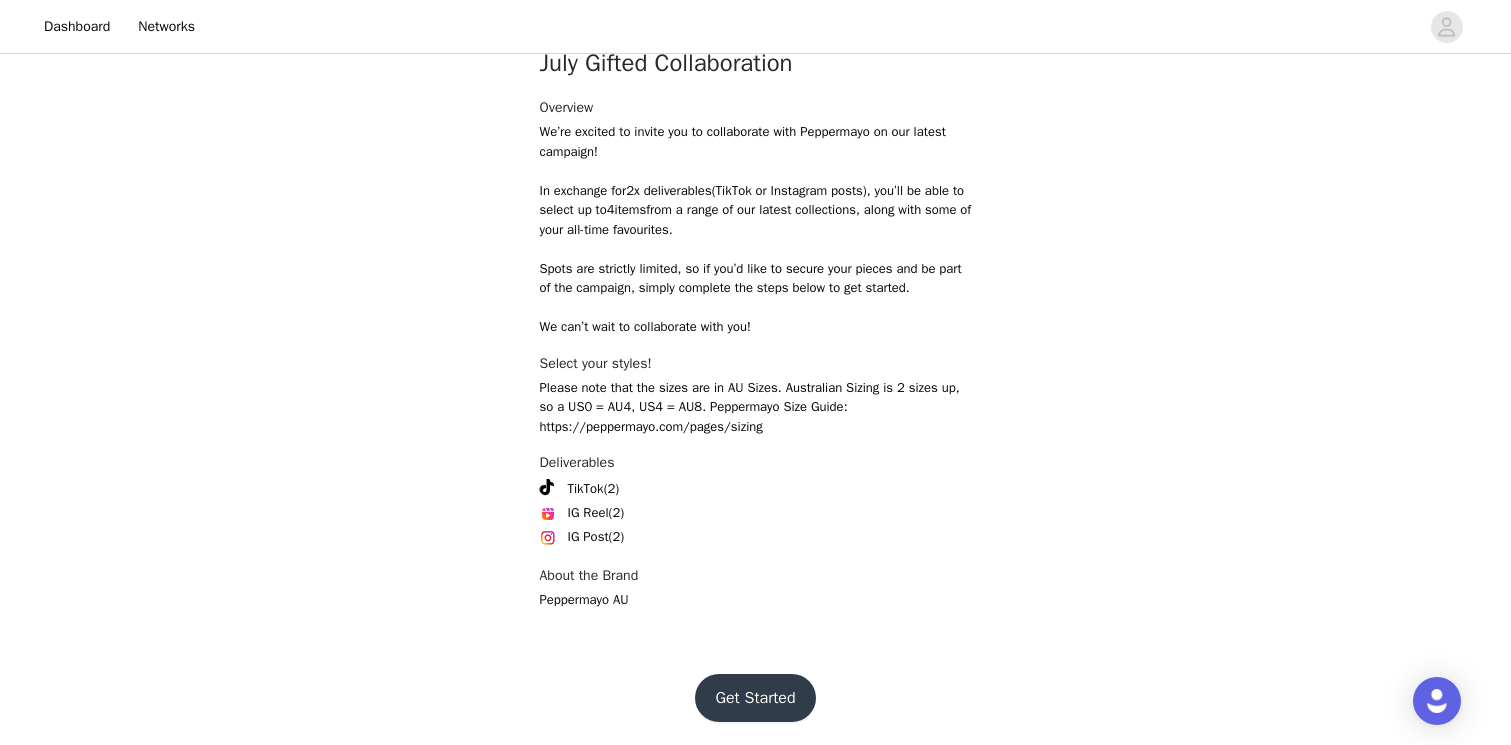 click on "Get Started" at bounding box center (755, 698) 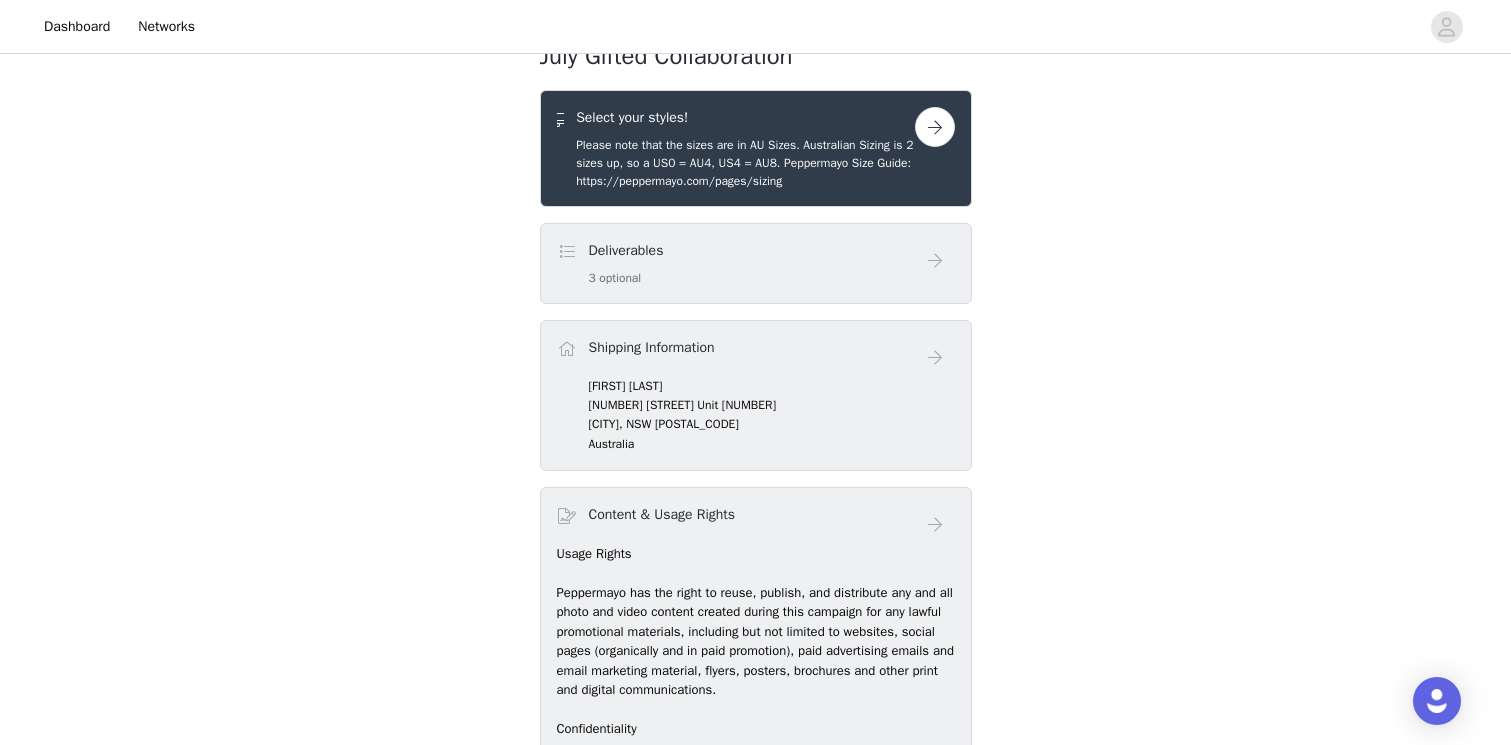 scroll, scrollTop: 723, scrollLeft: 0, axis: vertical 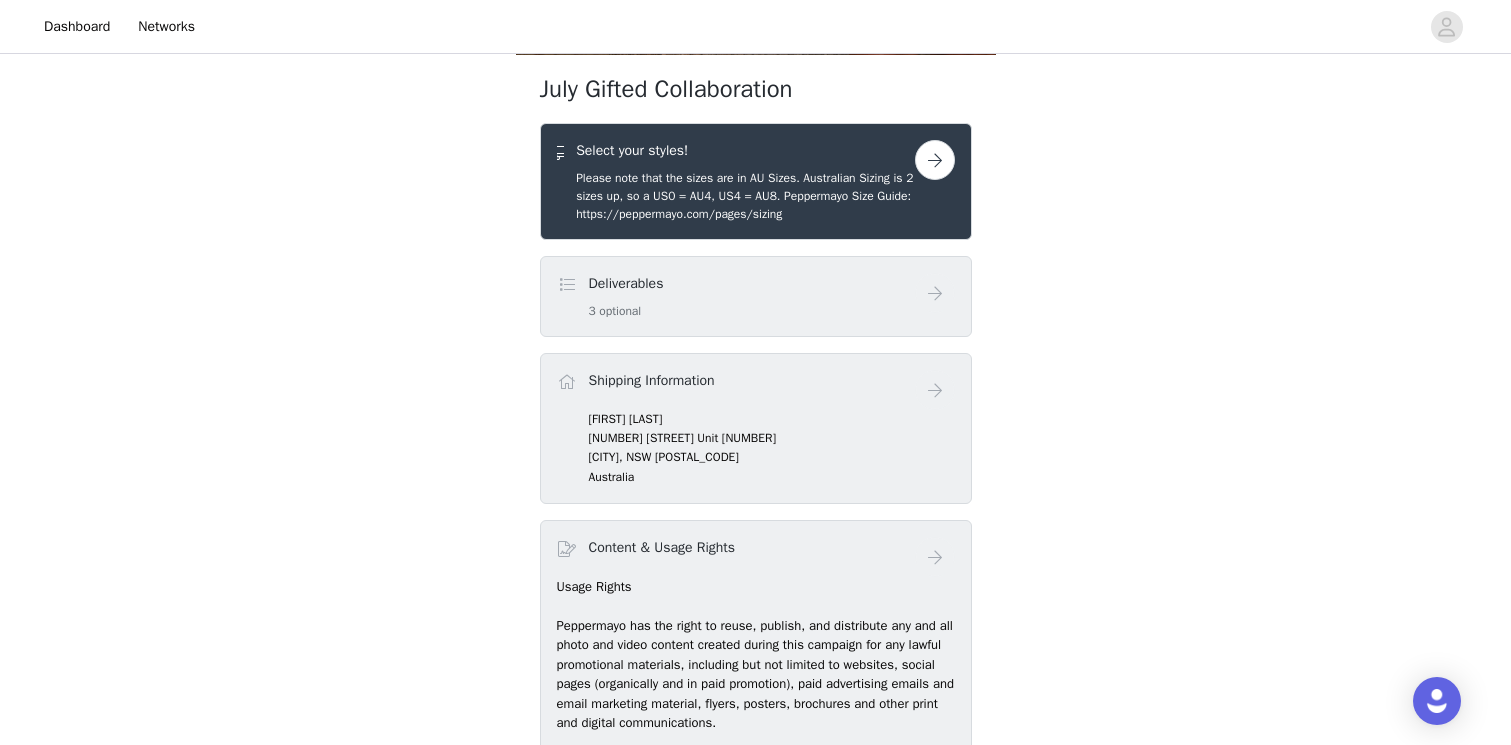 click on "Select your styles!   Please note that the sizes are in AU Sizes. Australian Sizing is 2 sizes up, so a US0 = AU4, US4 = AU8. Peppermayo Size Guide: https://peppermayo.com/pages/sizing" at bounding box center (745, 181) 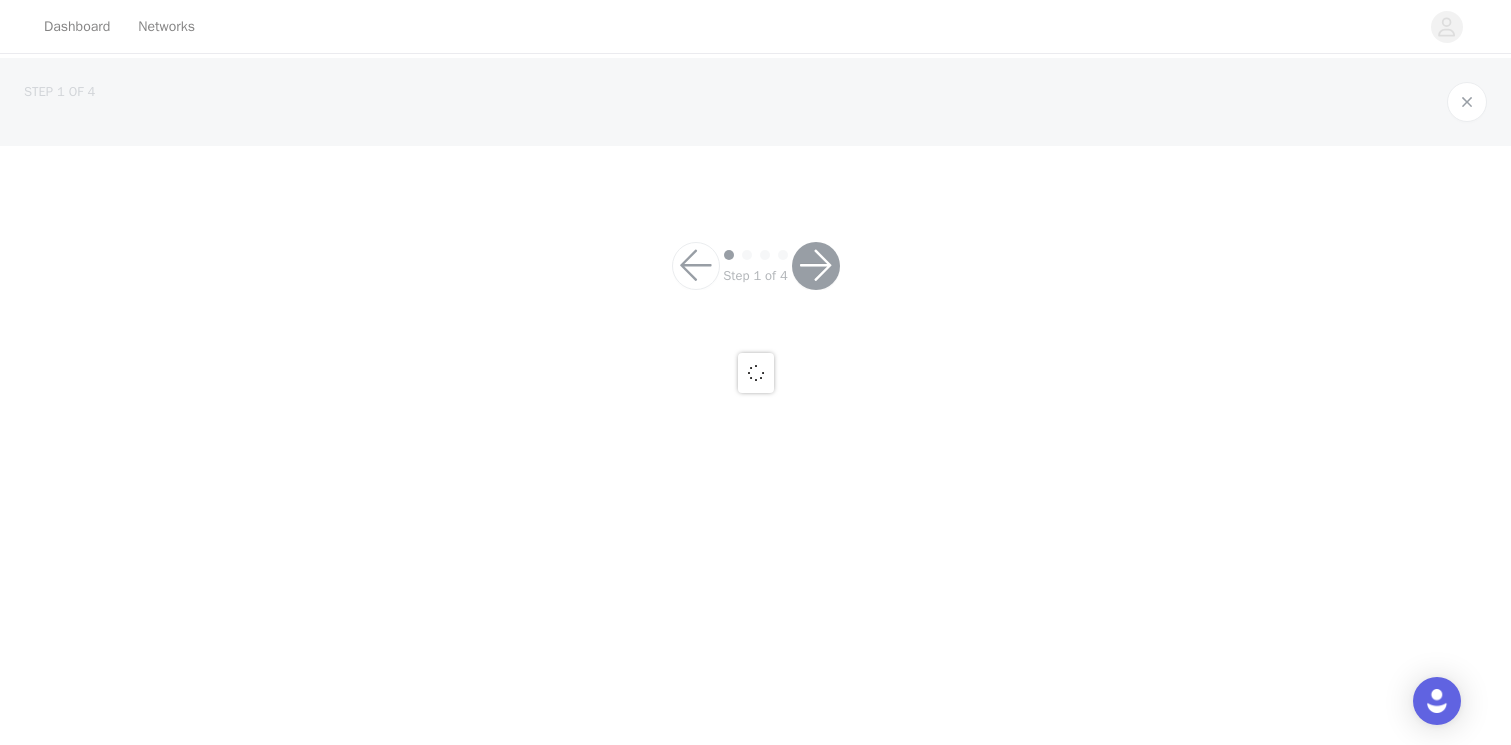 scroll, scrollTop: 0, scrollLeft: 0, axis: both 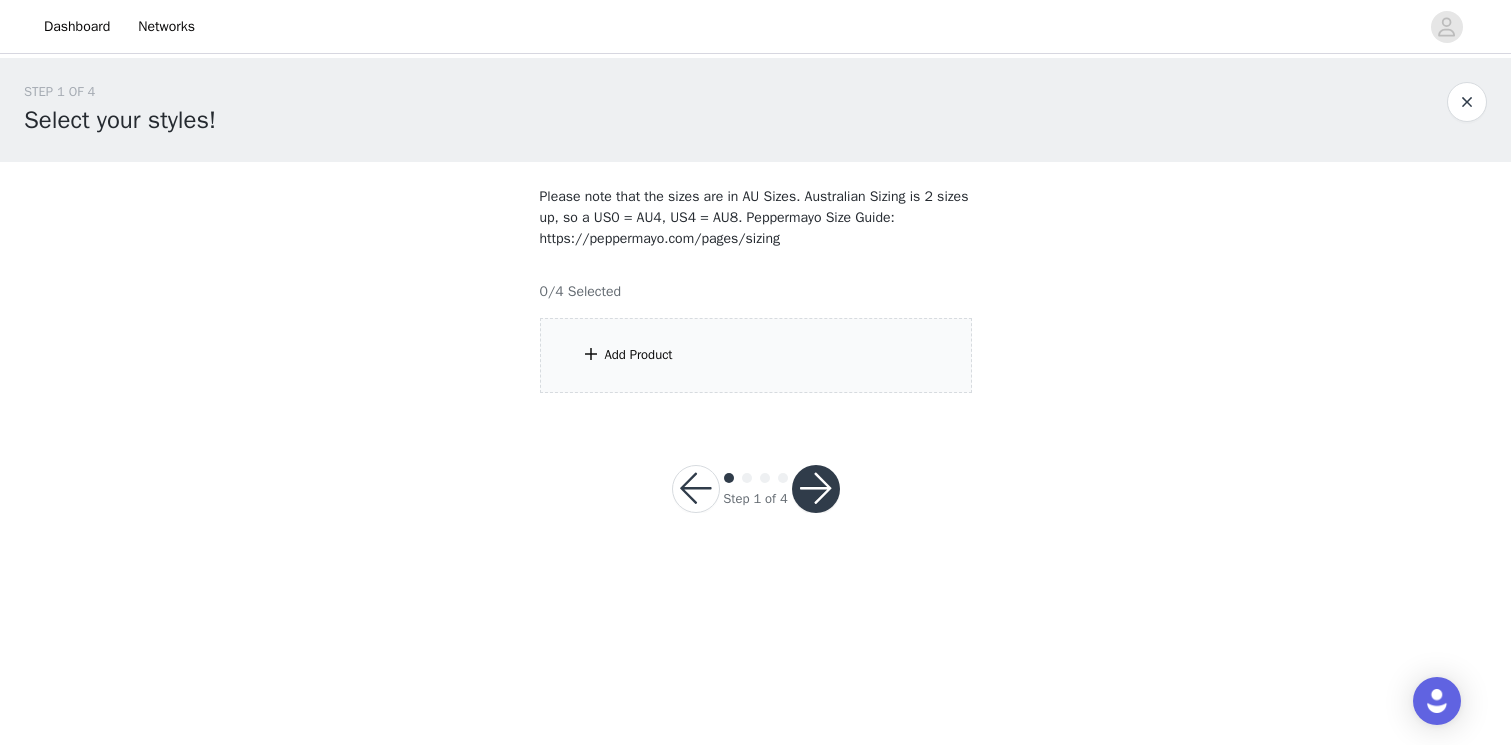 click on "Add Product" at bounding box center [756, 355] 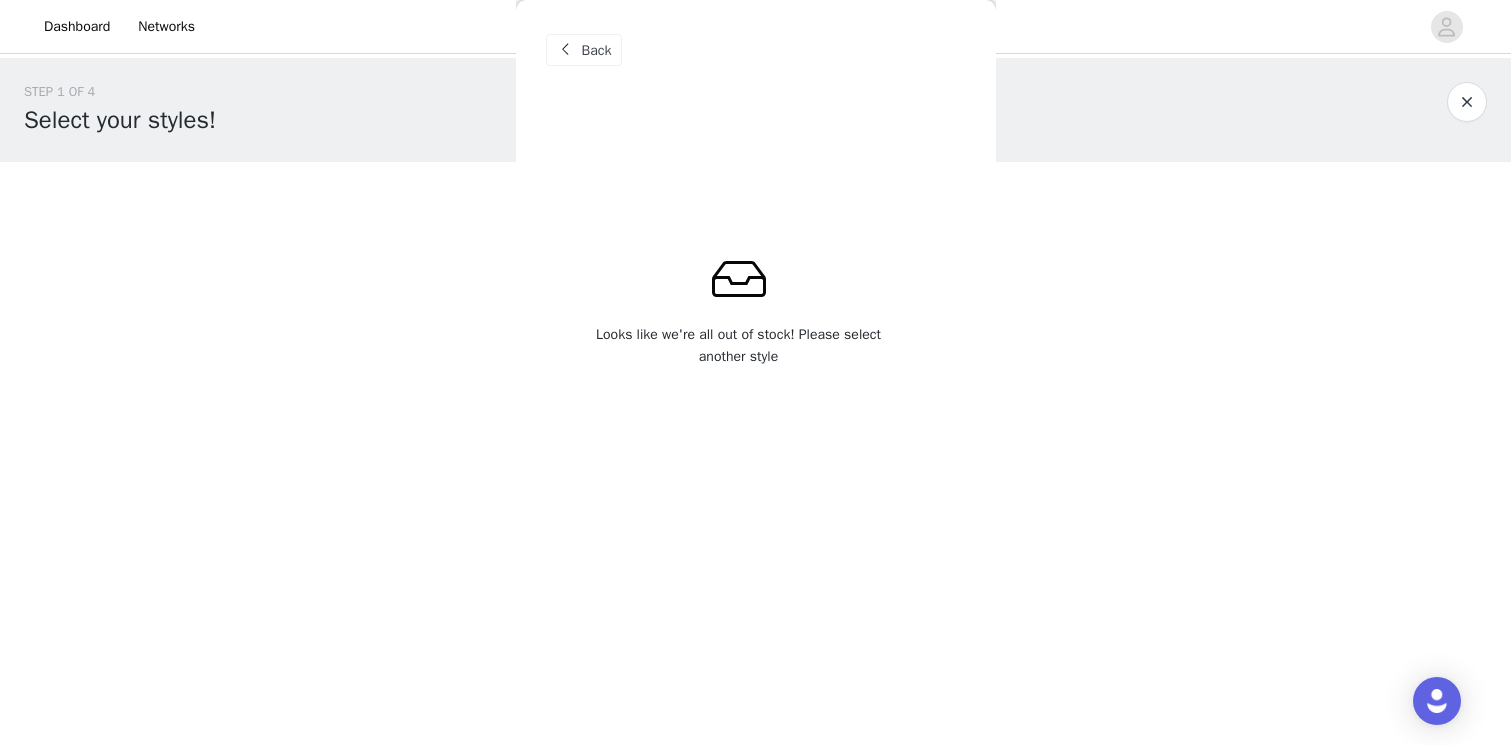 click on "Looks like we're all out of stock! Please select another style" at bounding box center (739, 346) 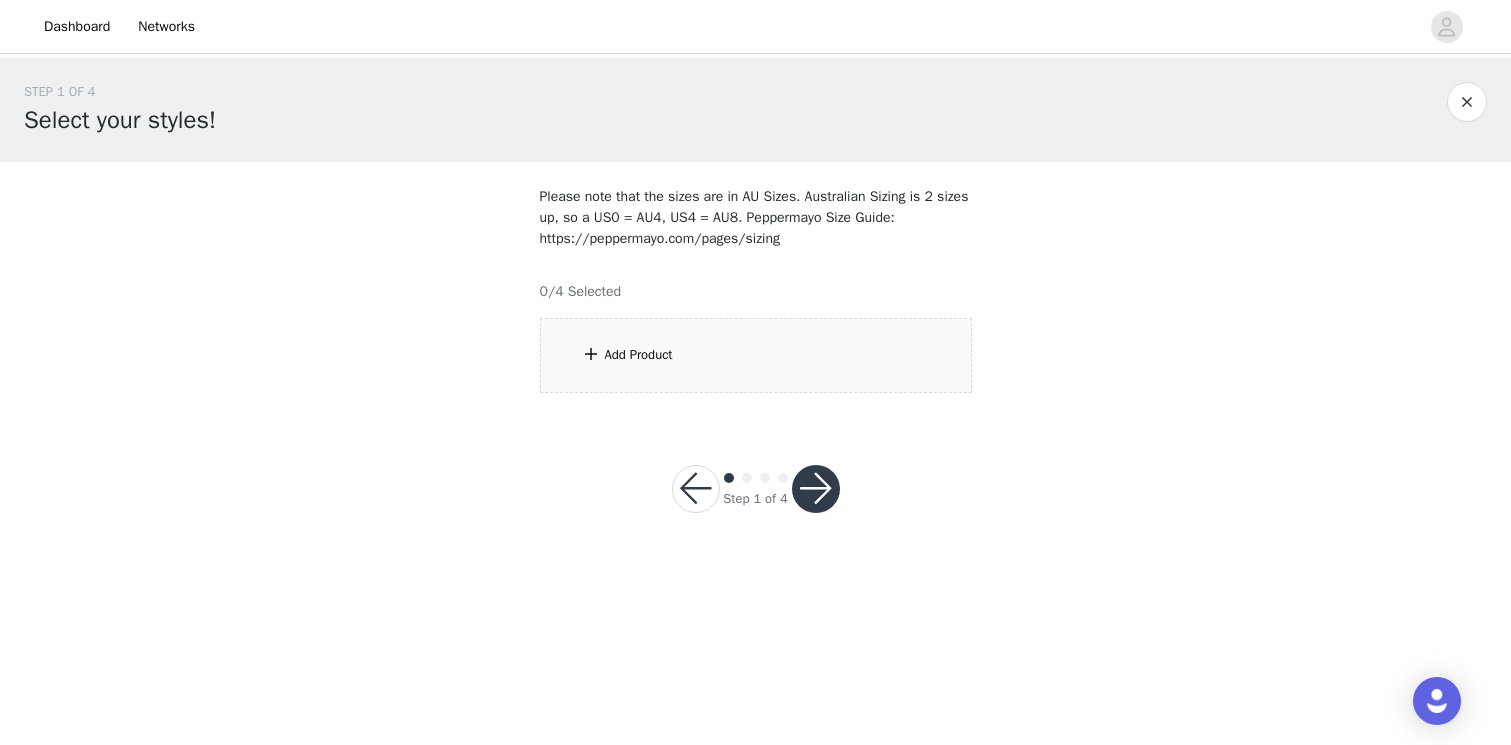 click at bounding box center [696, 489] 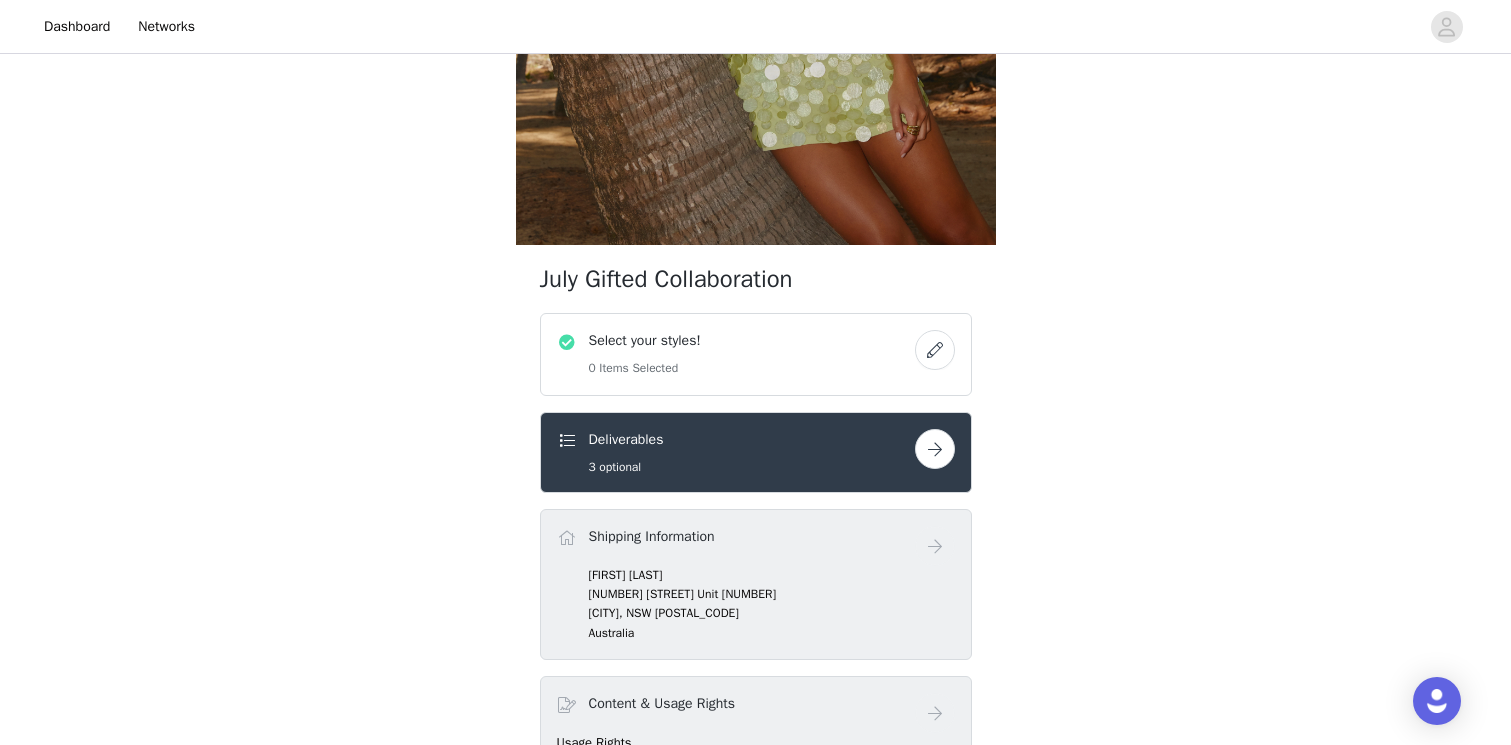 scroll, scrollTop: 871, scrollLeft: 0, axis: vertical 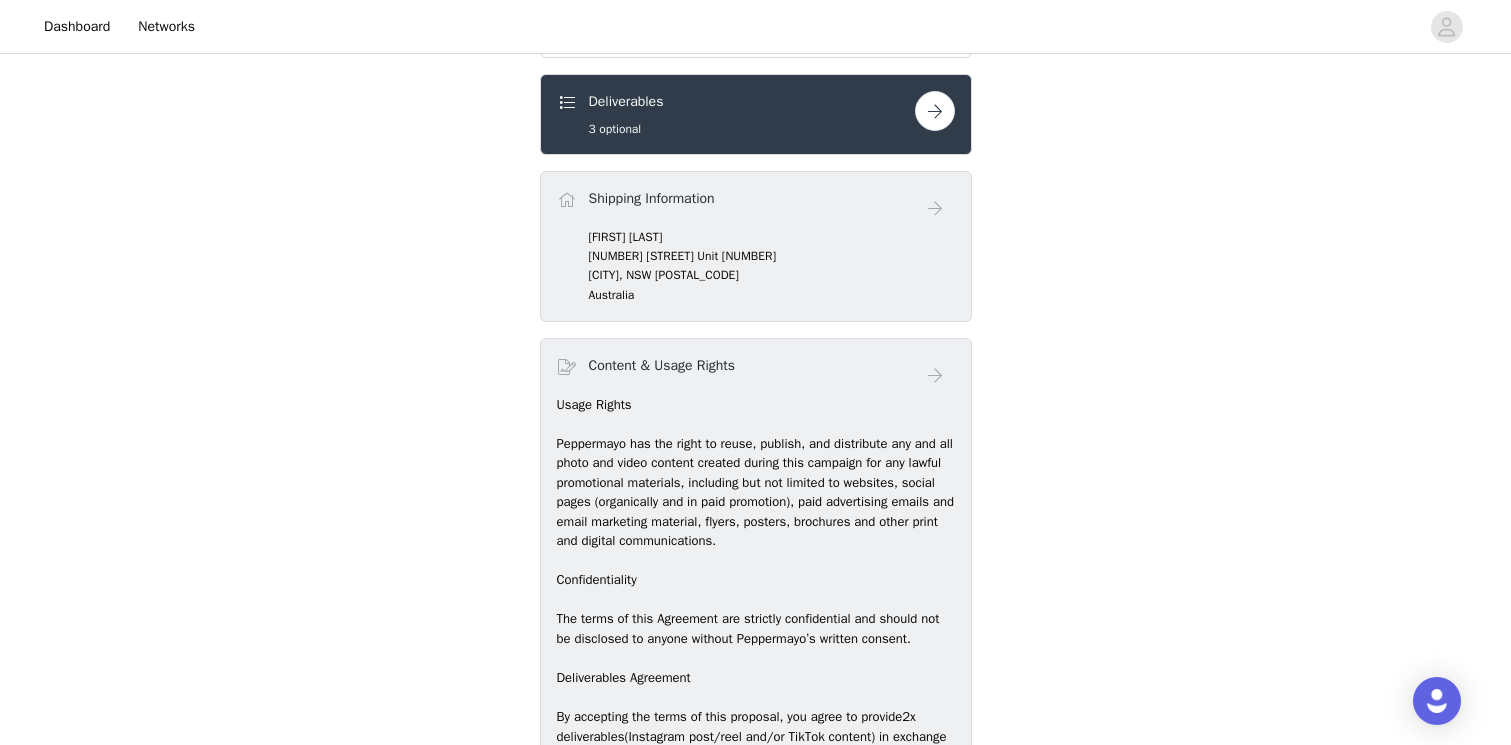 click on "3 optional" at bounding box center (626, 129) 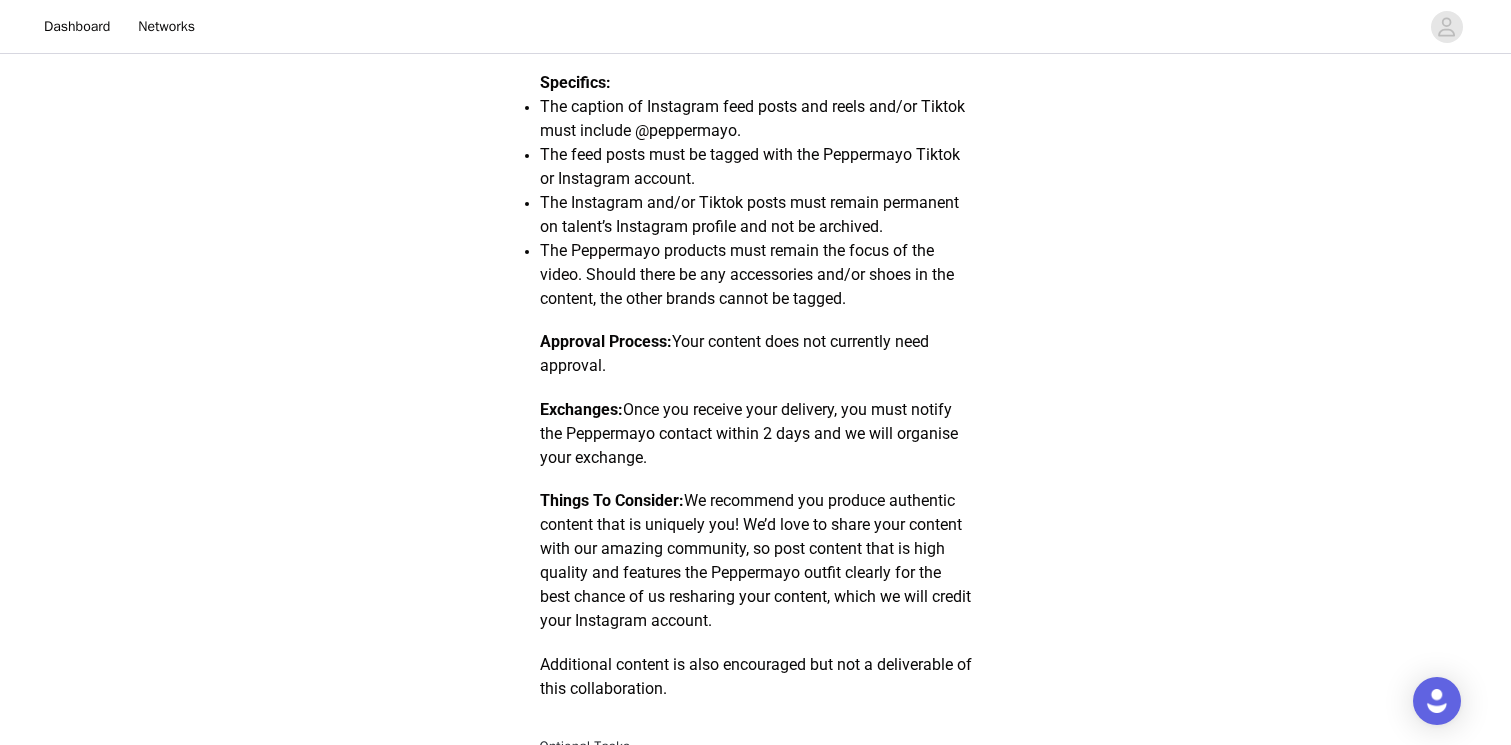 scroll, scrollTop: 0, scrollLeft: 0, axis: both 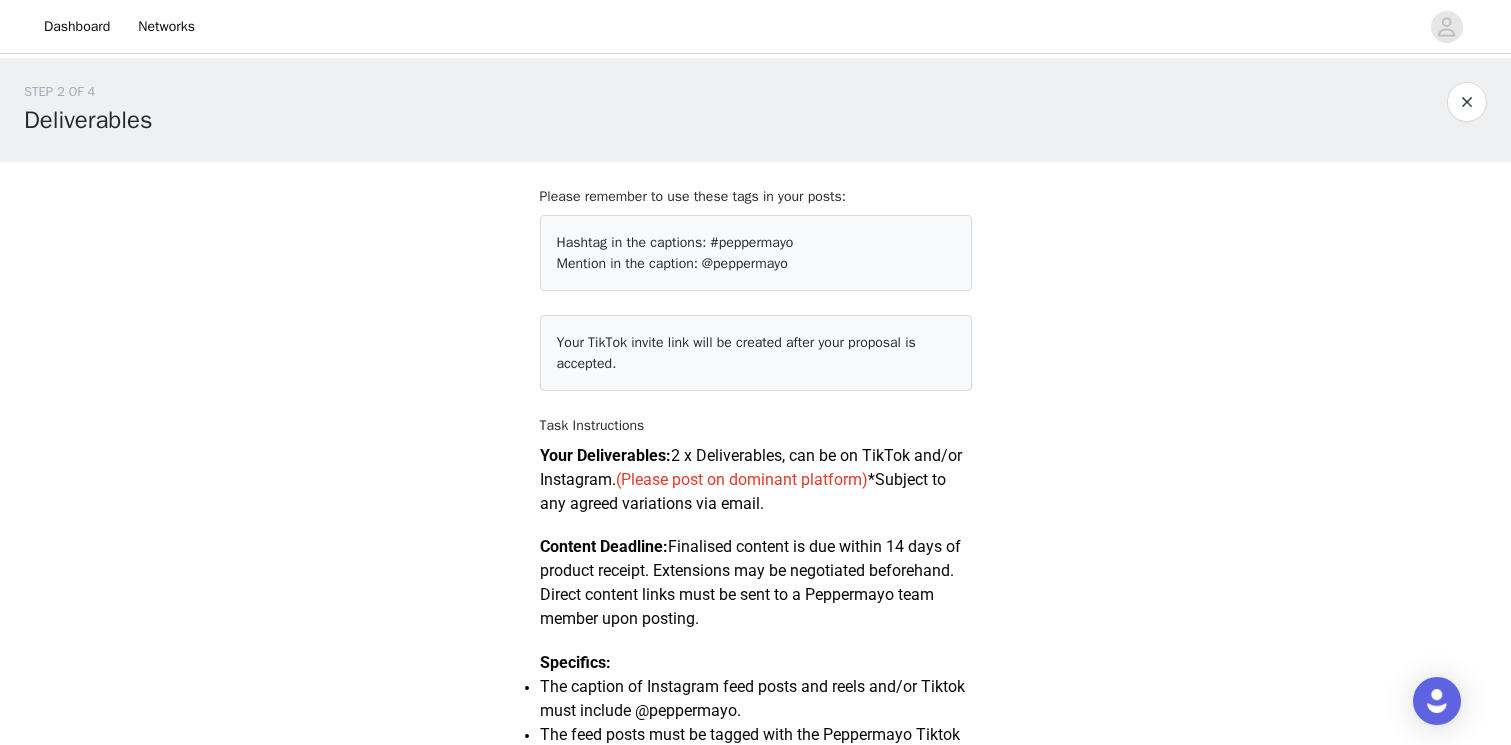 click at bounding box center [1467, 102] 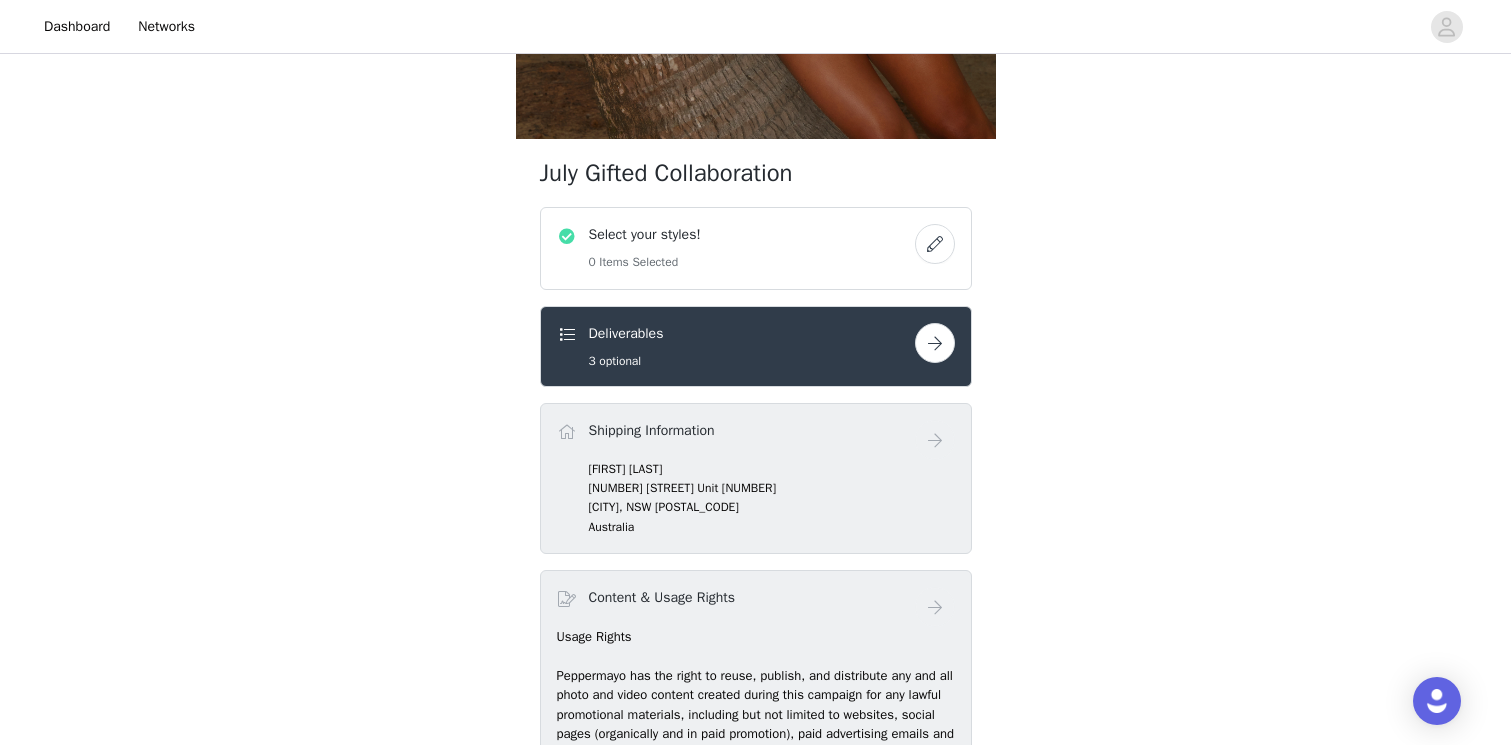 scroll, scrollTop: 739, scrollLeft: 0, axis: vertical 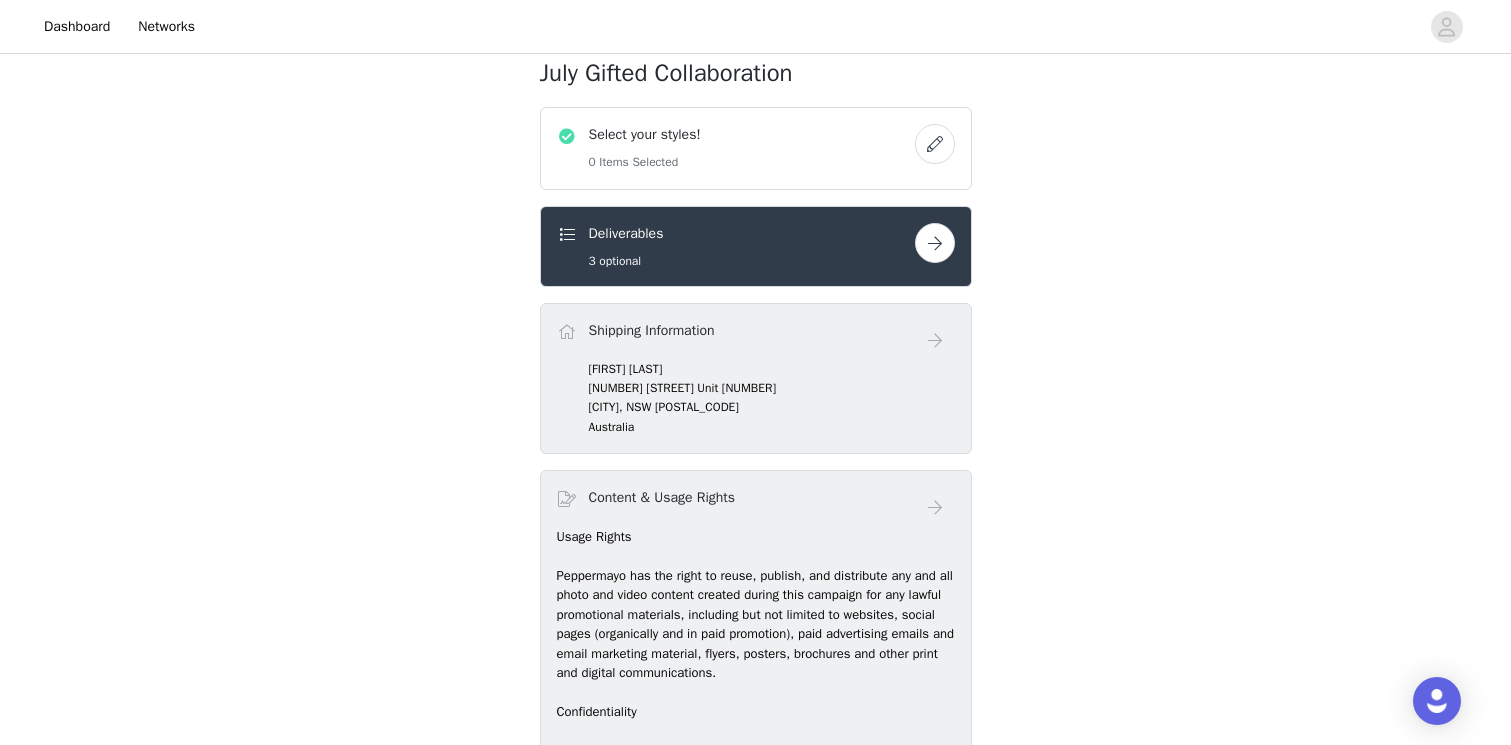 click at bounding box center (935, 144) 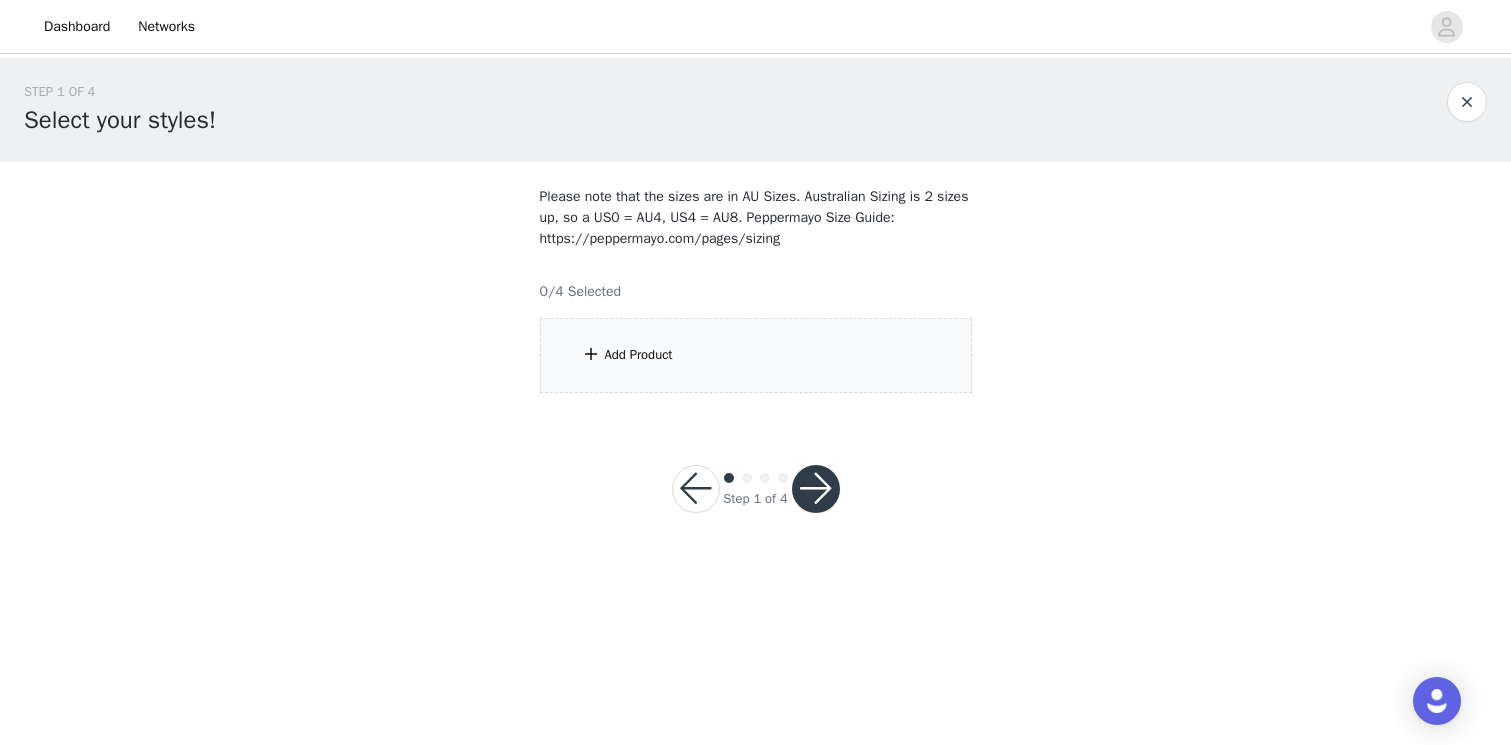 click on "Add Product" at bounding box center [756, 355] 